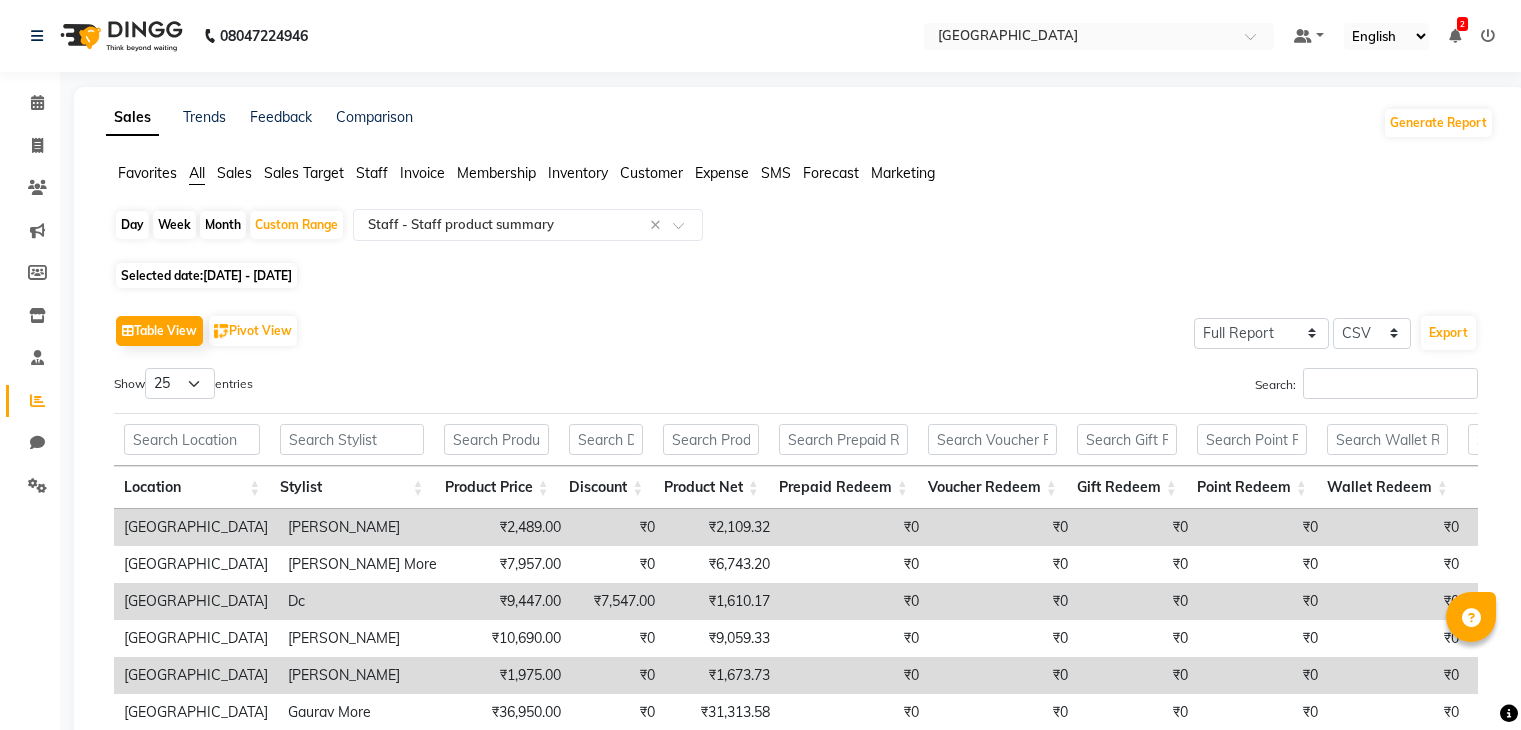 select on "full_report" 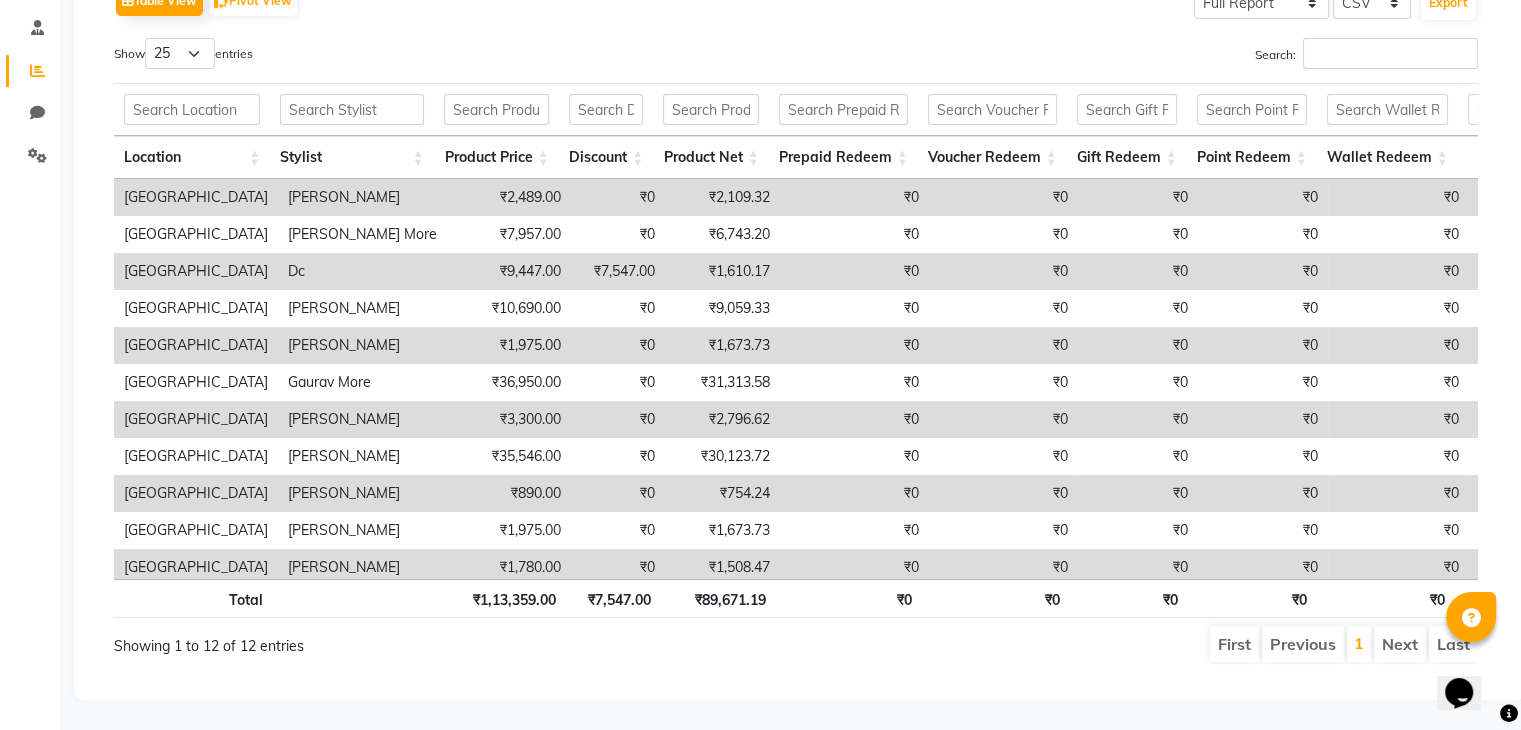 scroll, scrollTop: 0, scrollLeft: 0, axis: both 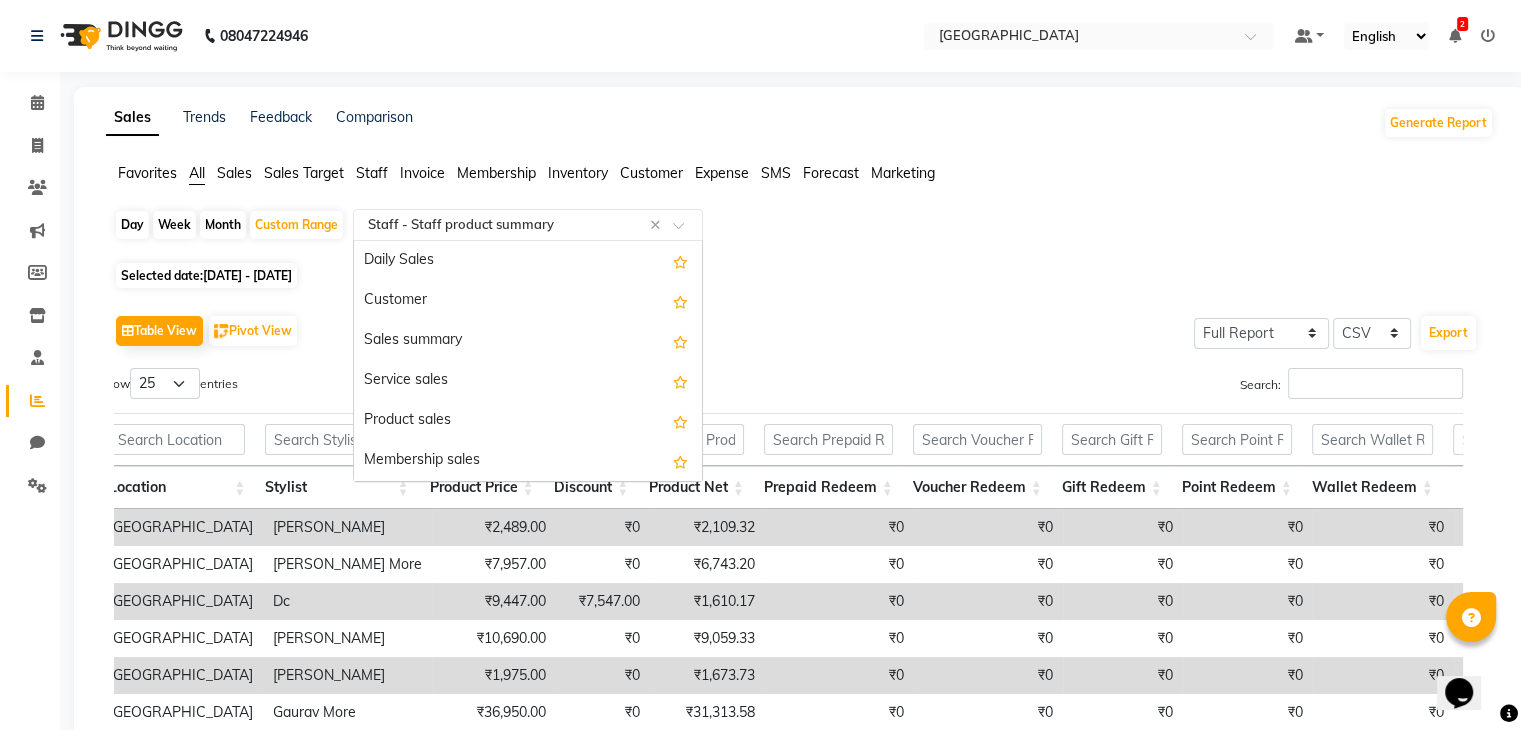 click on "Select Report Type × Staff -  Staff product summary ×" 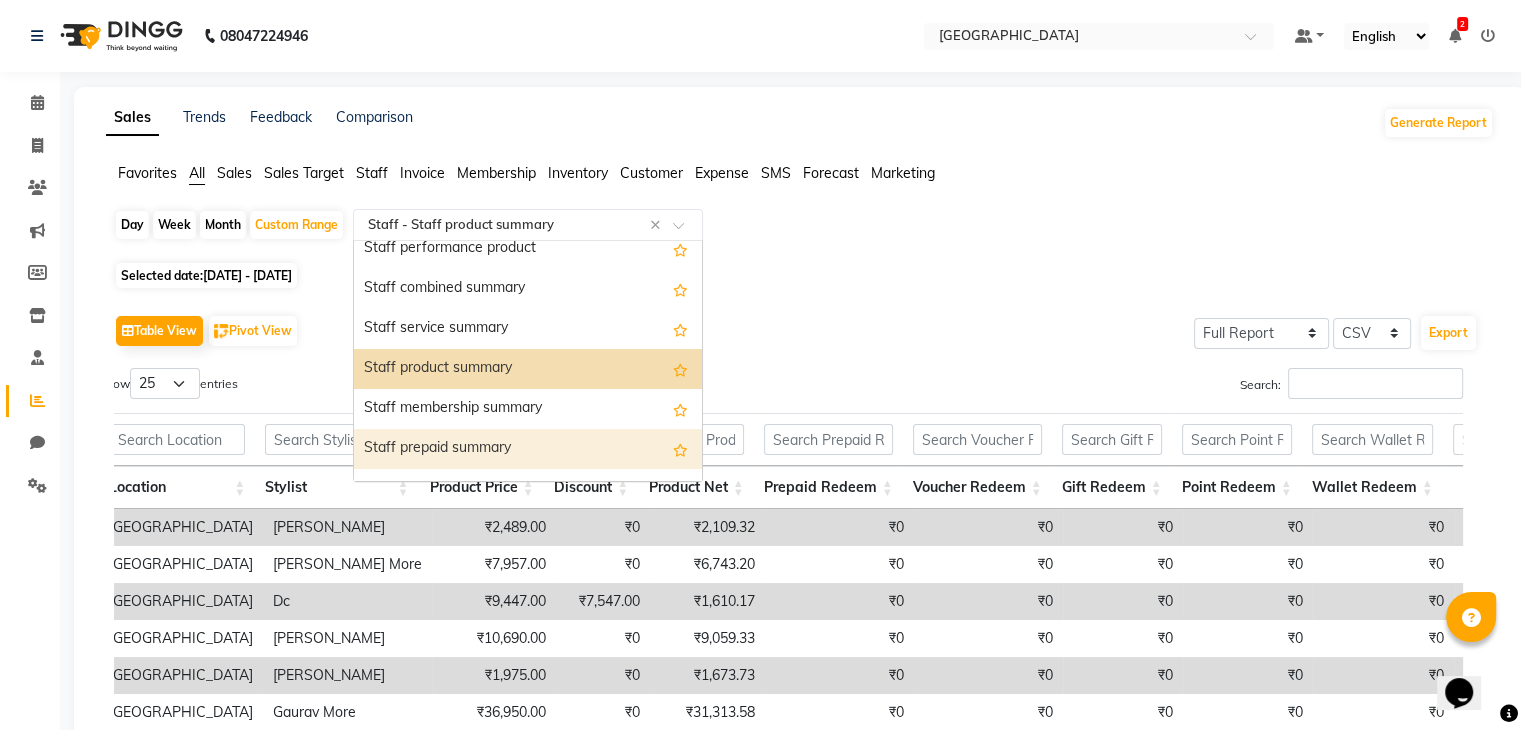 scroll, scrollTop: 1124, scrollLeft: 0, axis: vertical 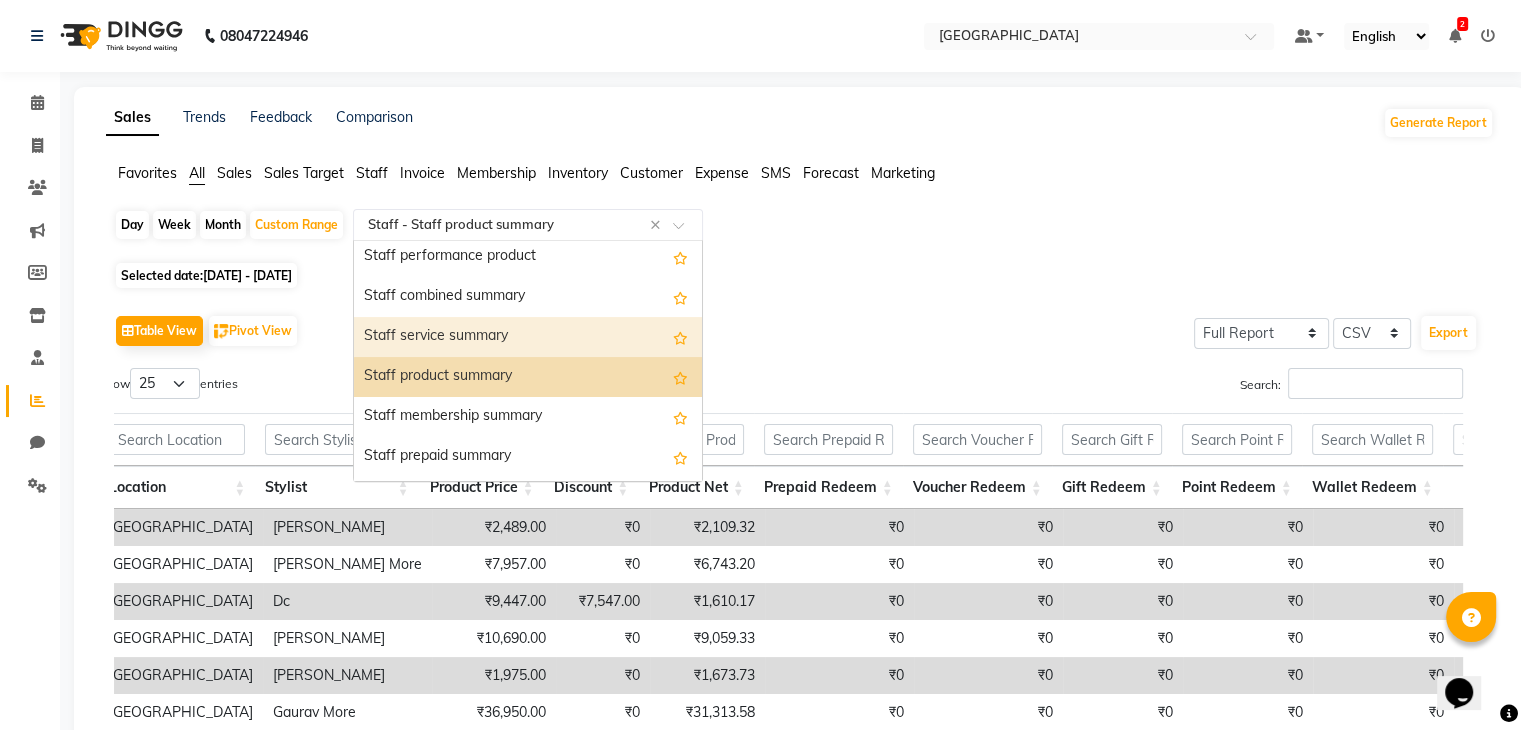 click on "Staff service summary" at bounding box center [528, 337] 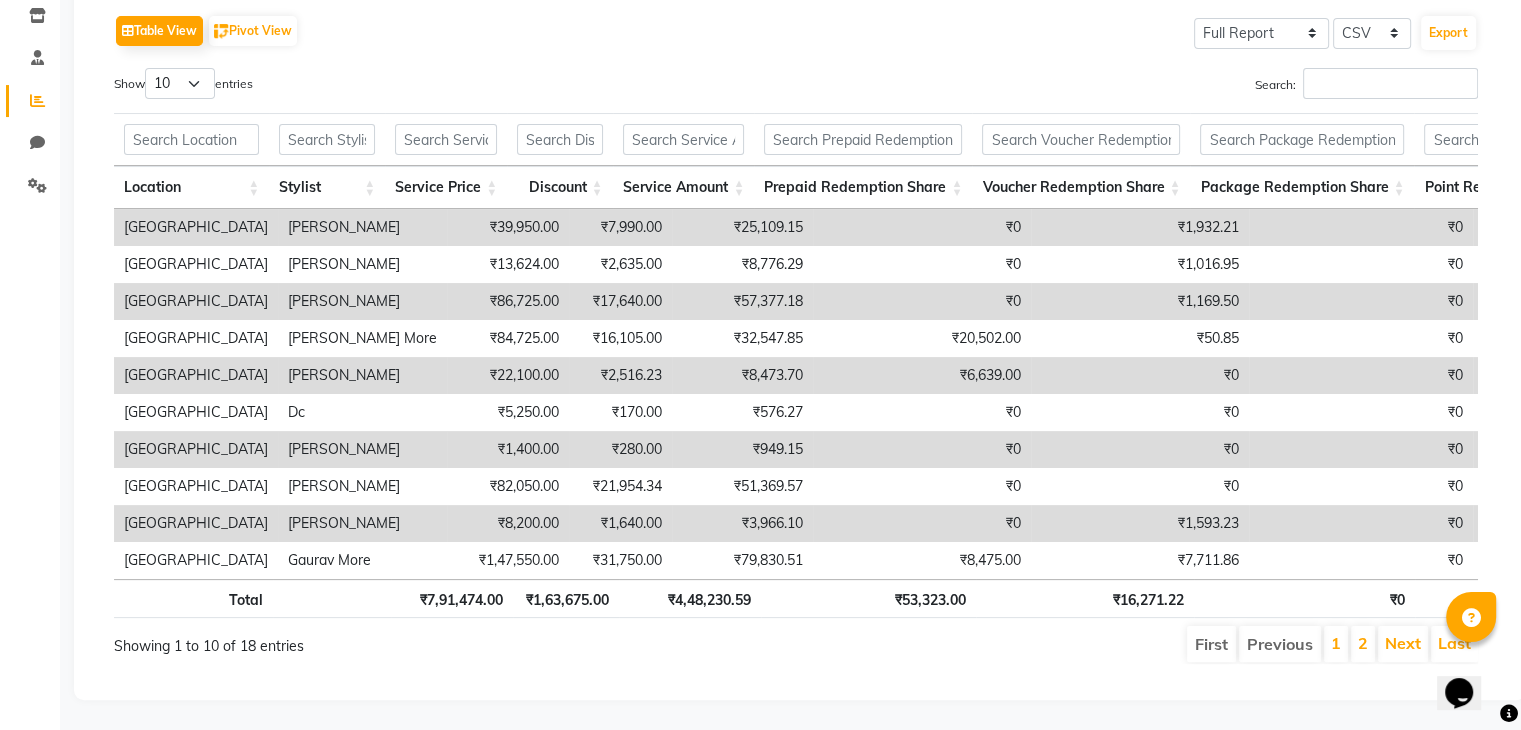 scroll, scrollTop: 0, scrollLeft: 0, axis: both 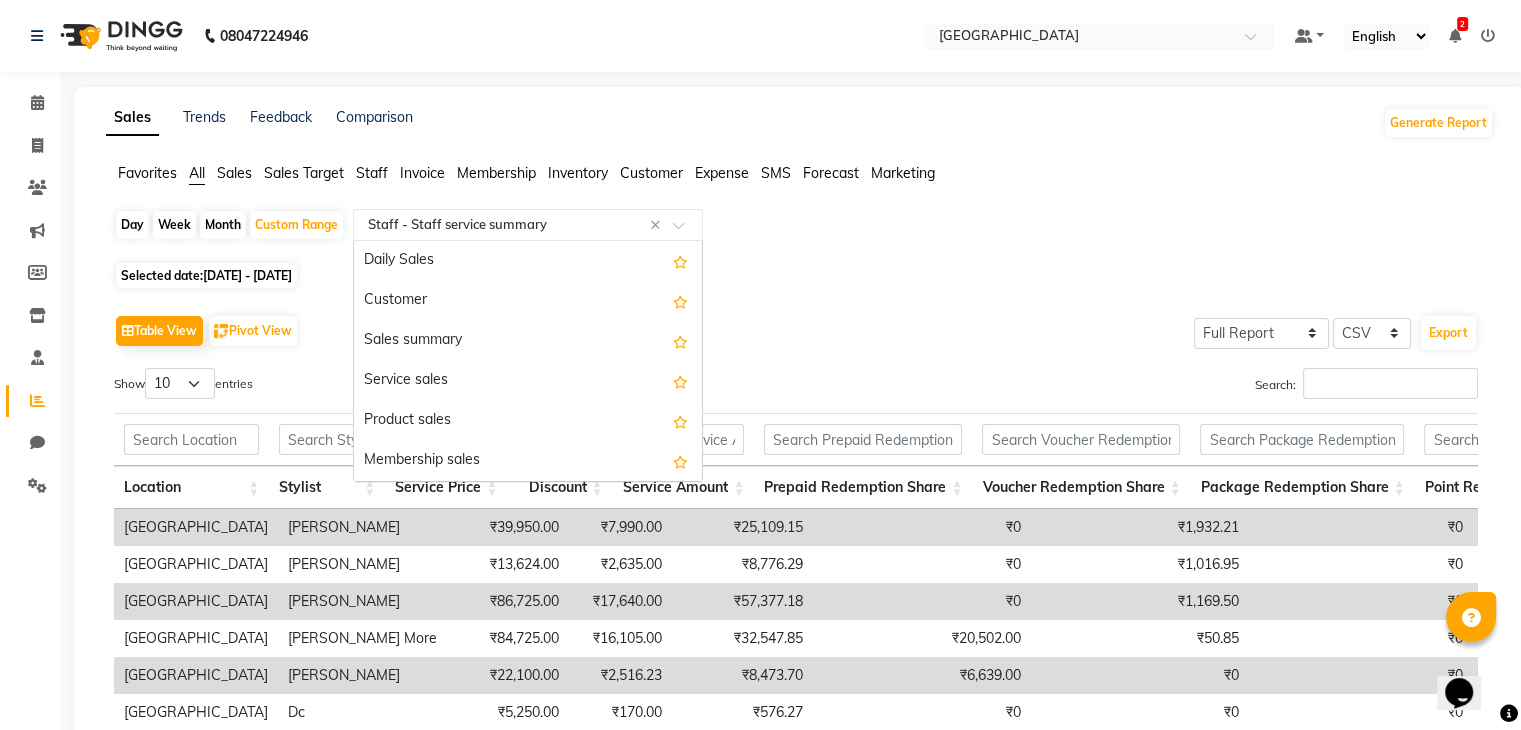 click 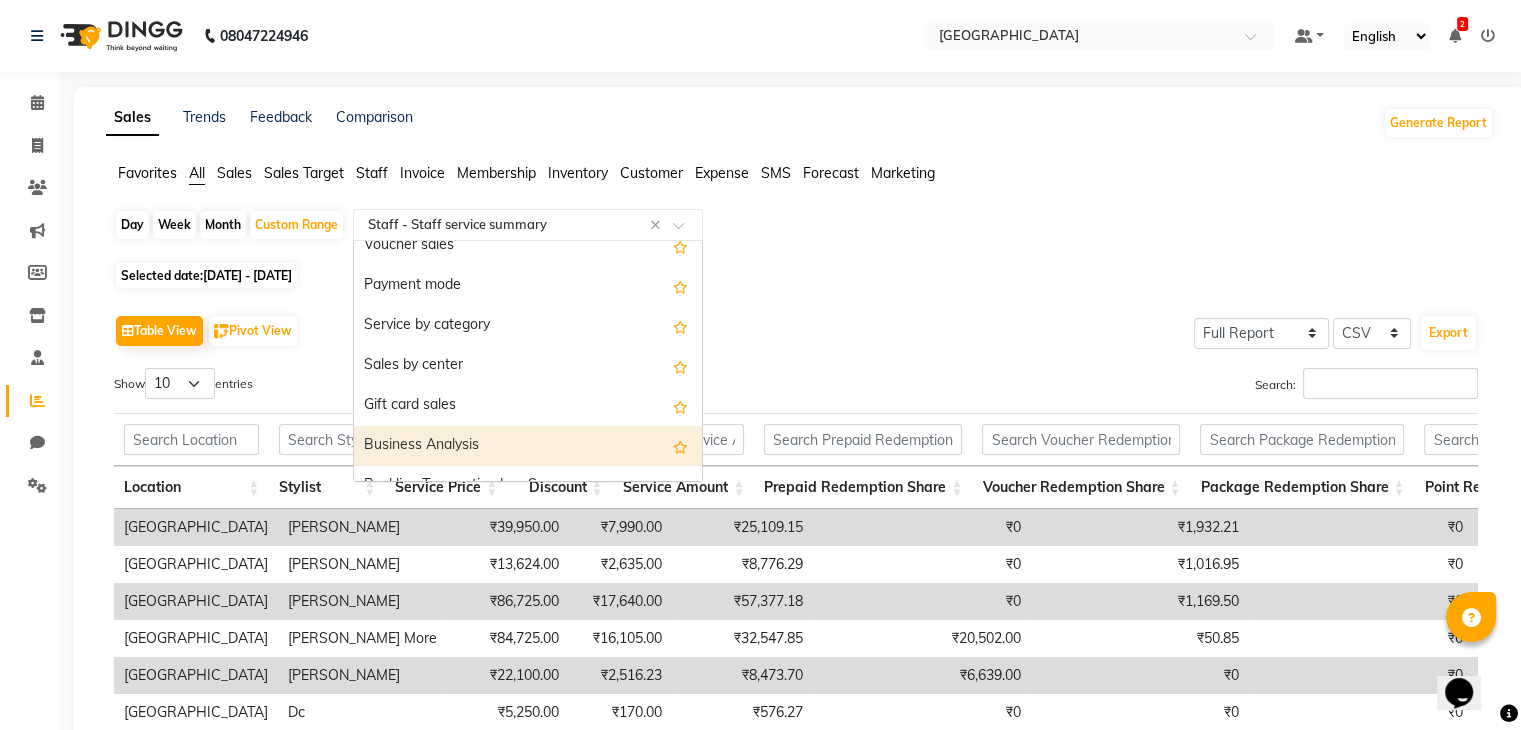 scroll, scrollTop: 331, scrollLeft: 0, axis: vertical 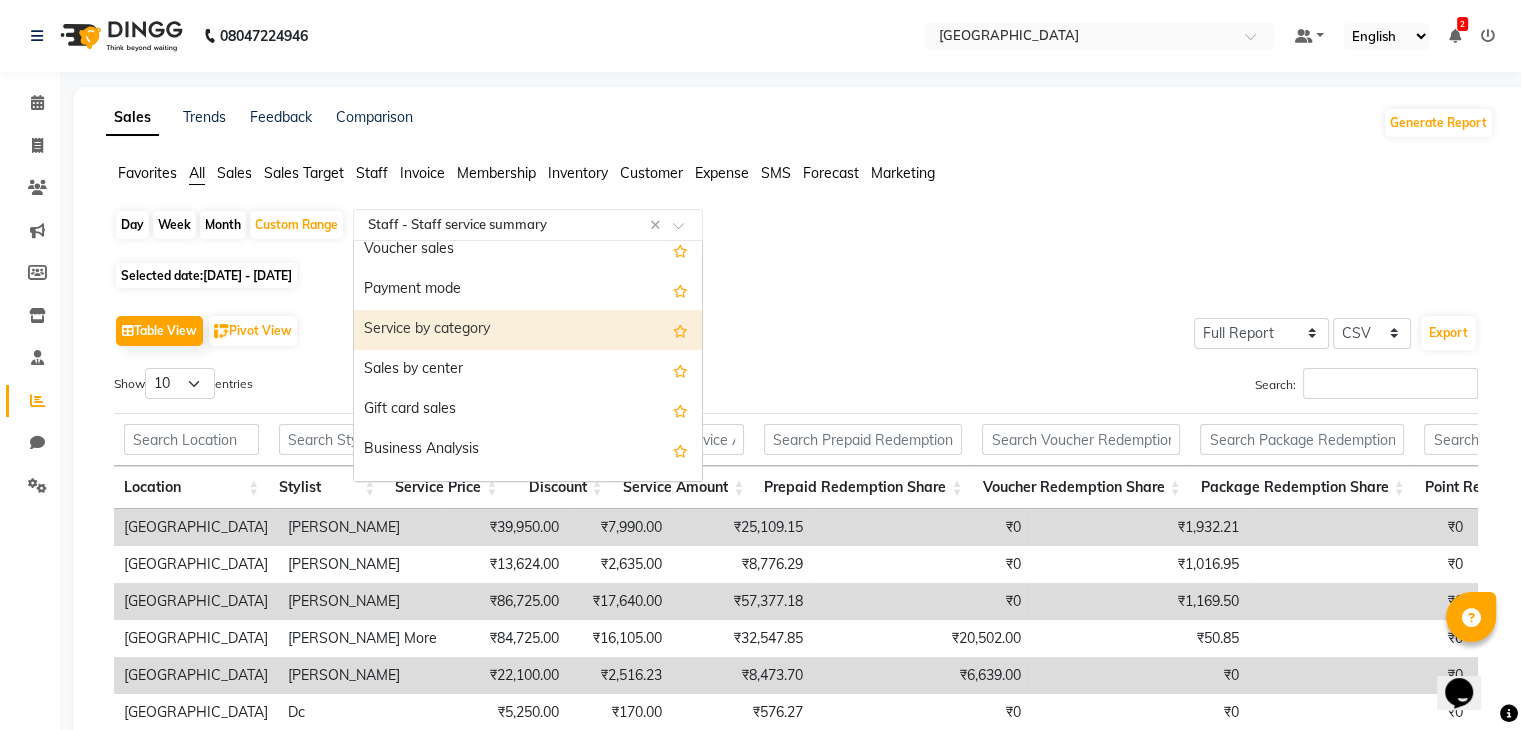 click on "Service by category" at bounding box center [528, 330] 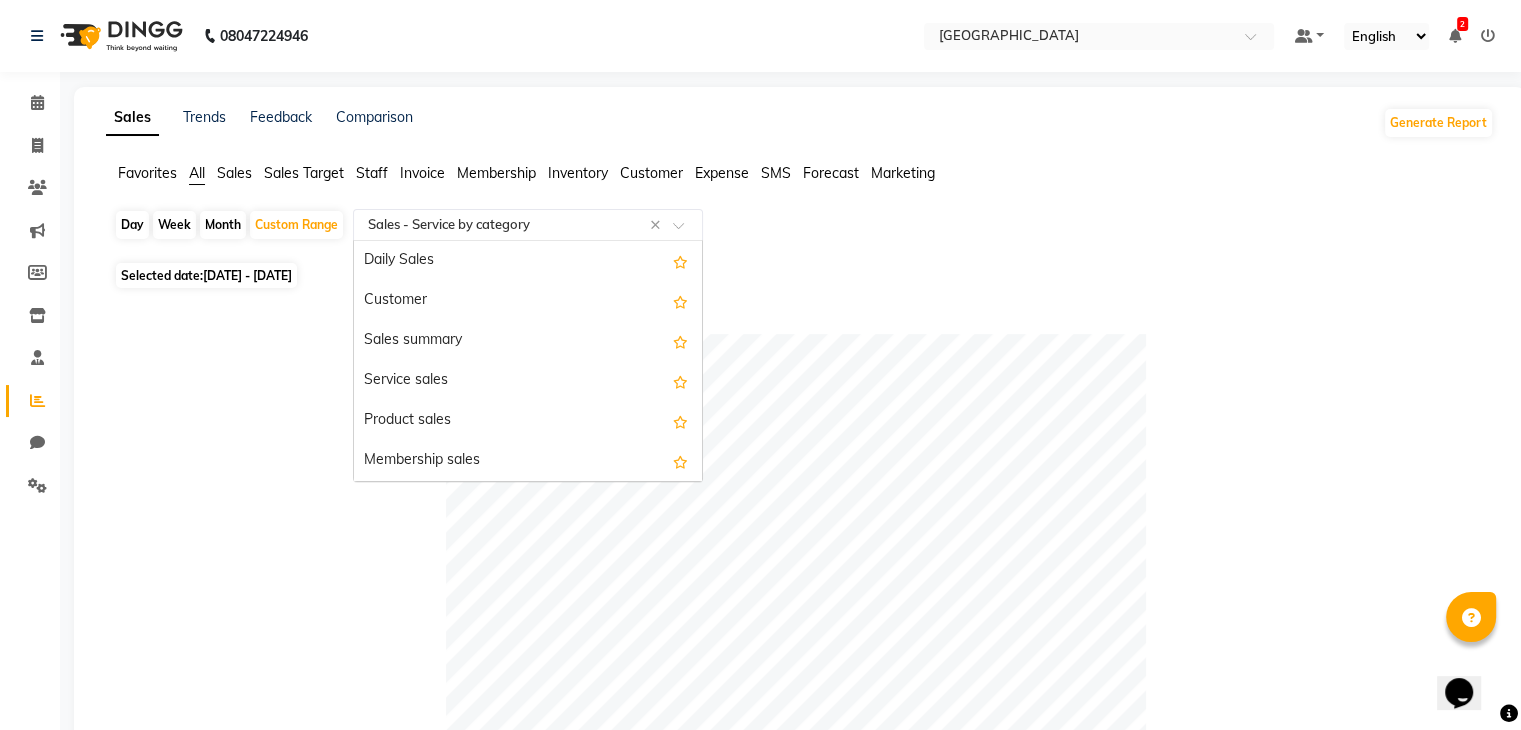 click 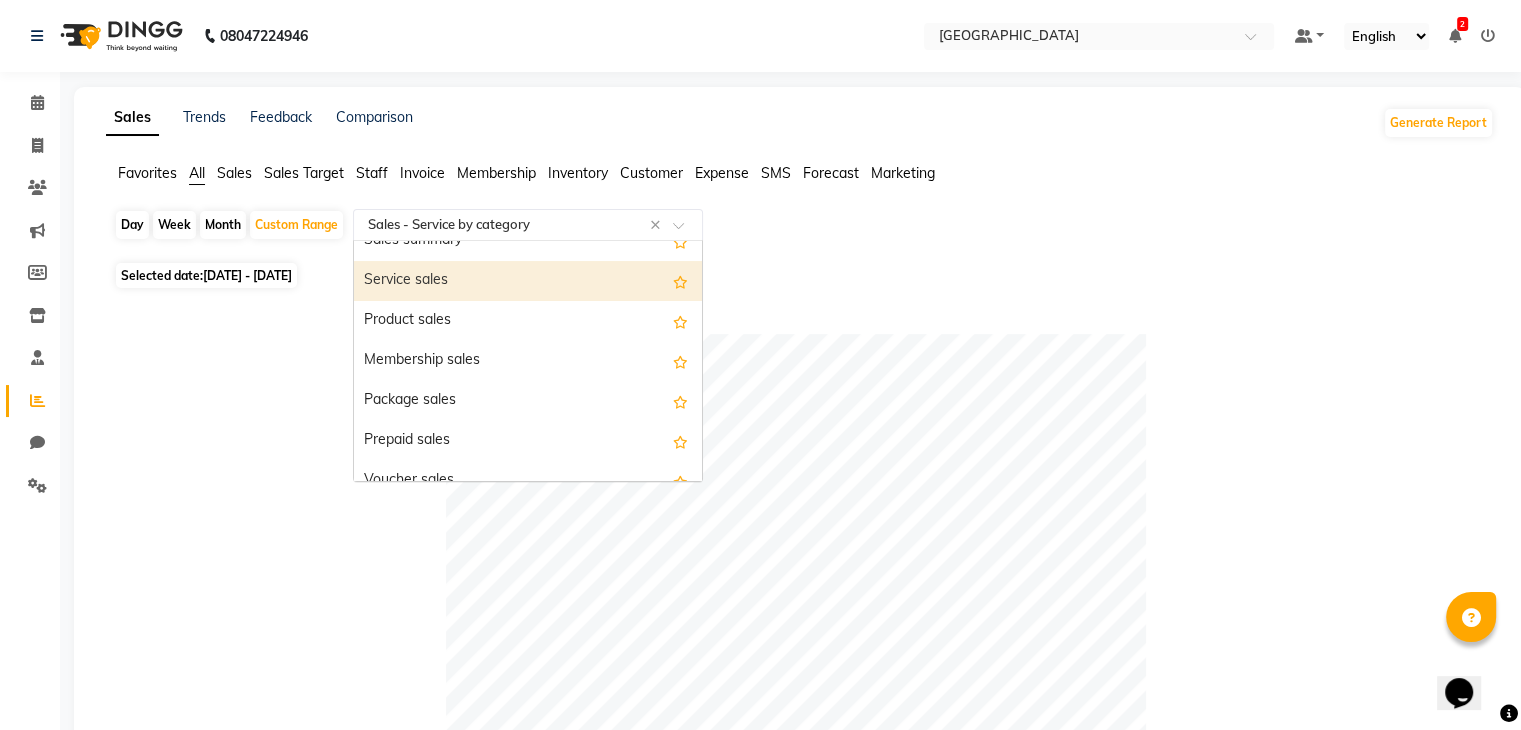 scroll, scrollTop: 100, scrollLeft: 0, axis: vertical 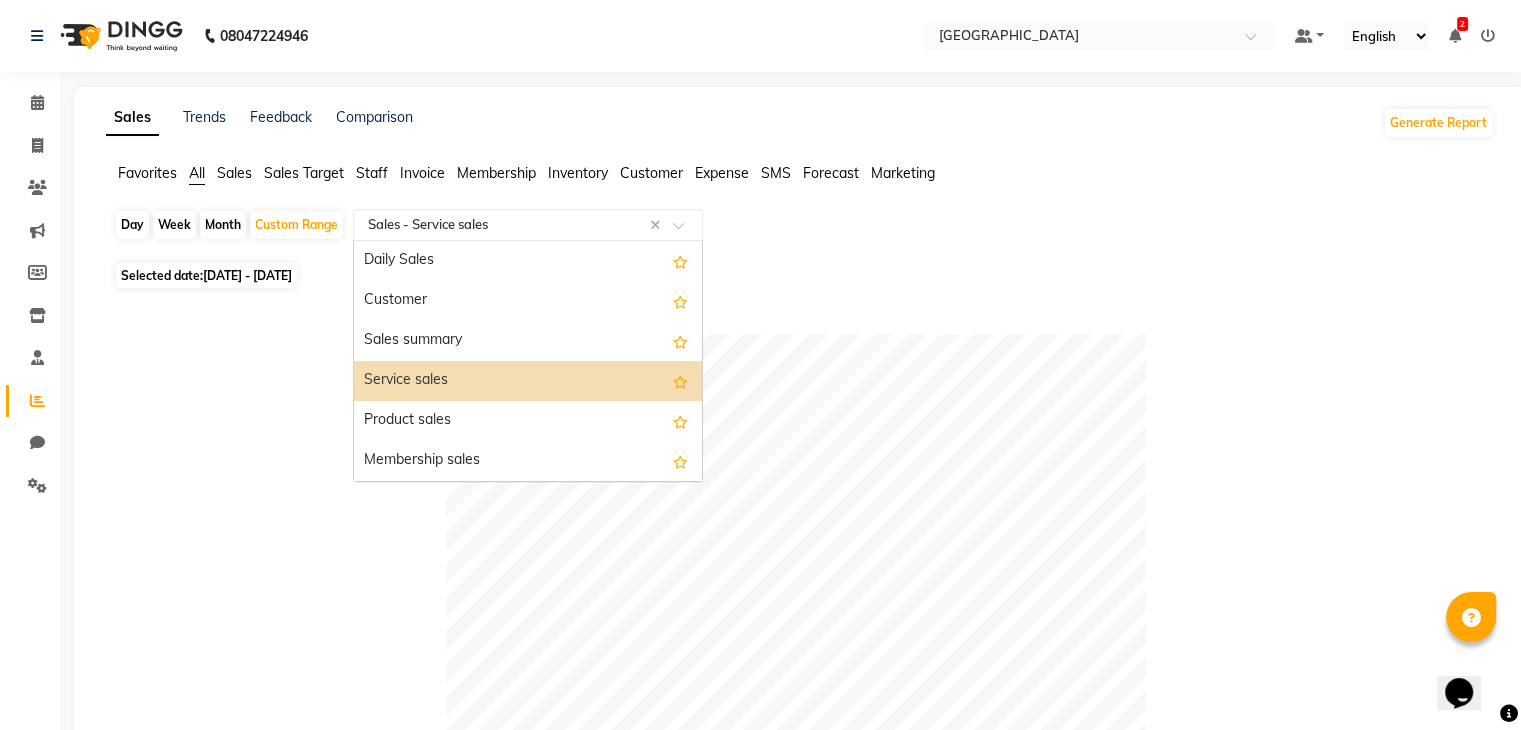 click 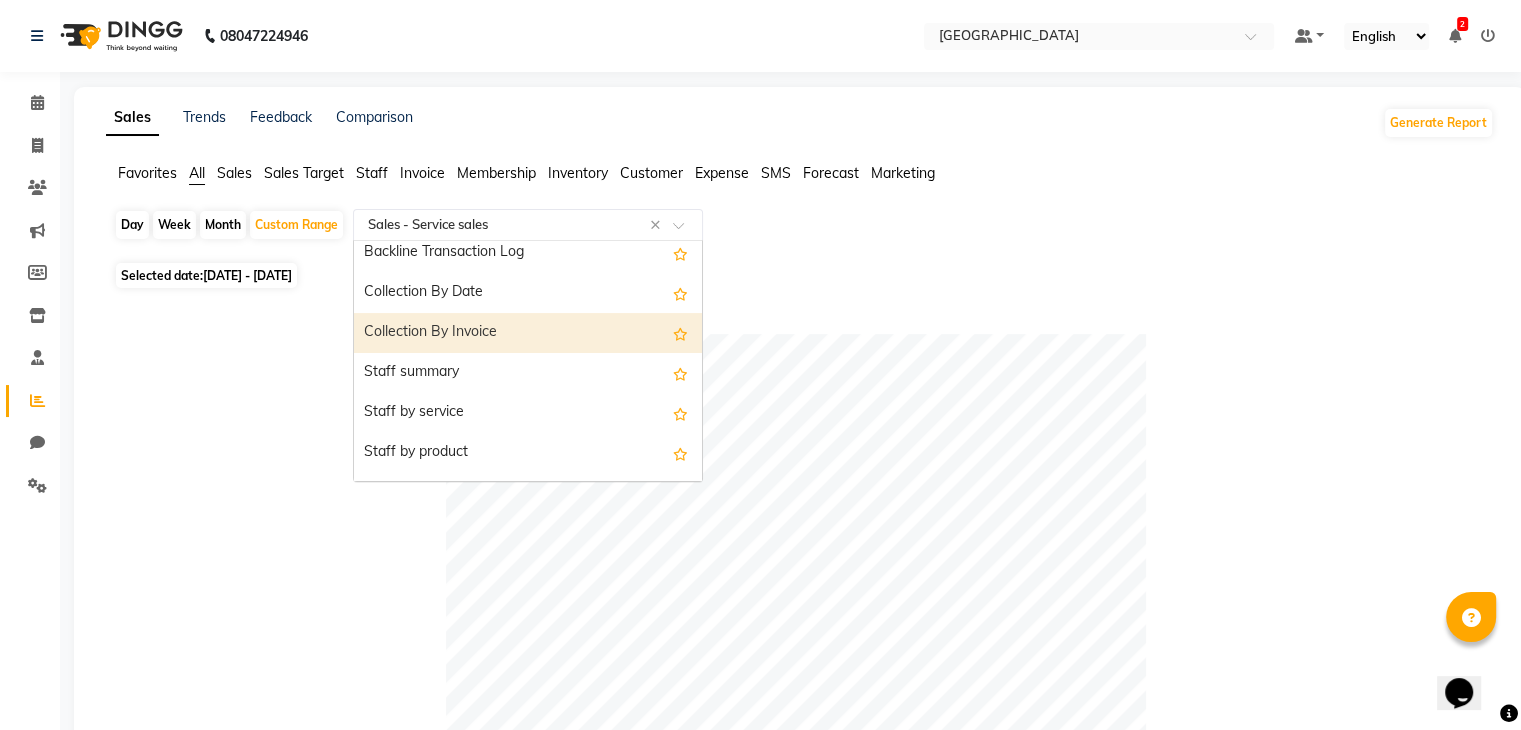 scroll, scrollTop: 608, scrollLeft: 0, axis: vertical 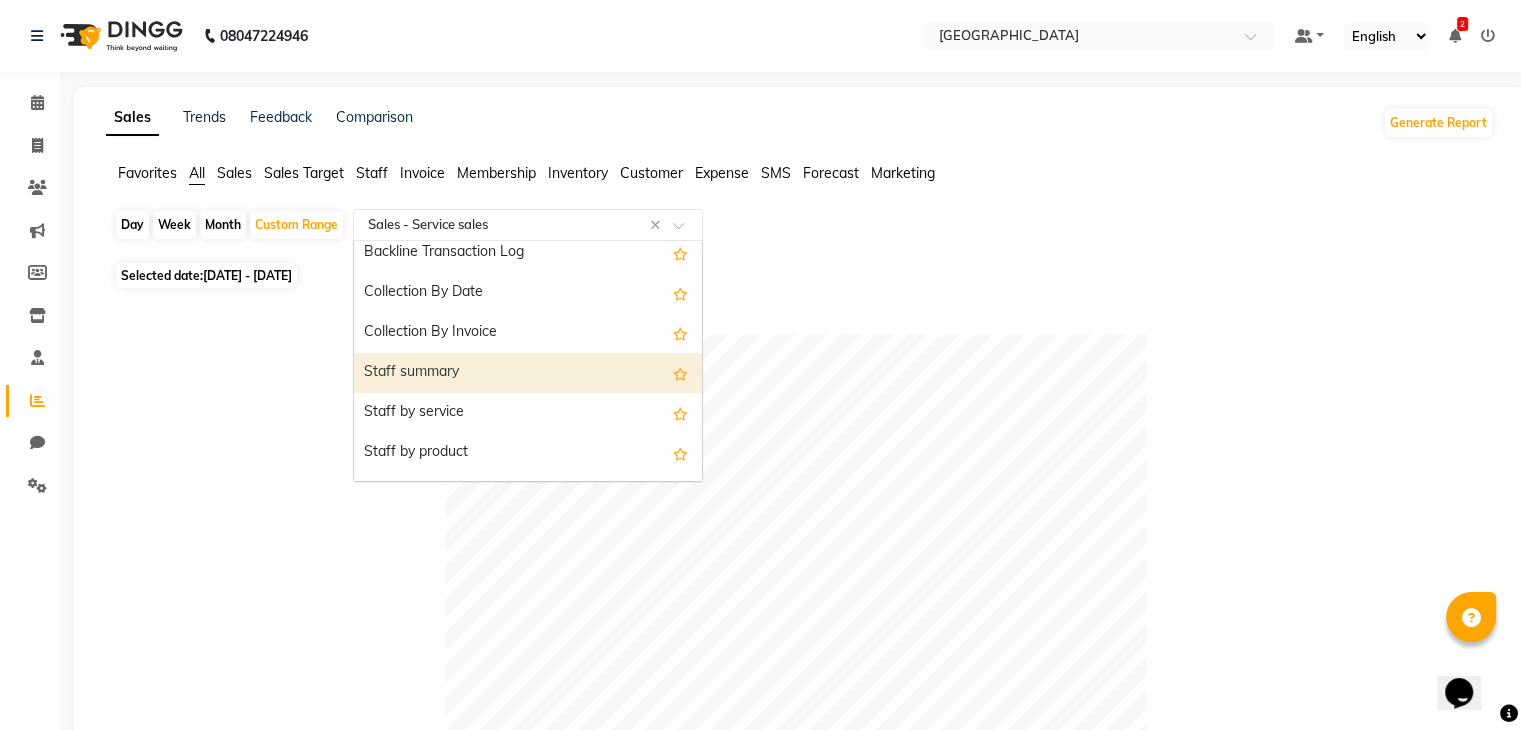 click on "Staff summary" at bounding box center [528, 373] 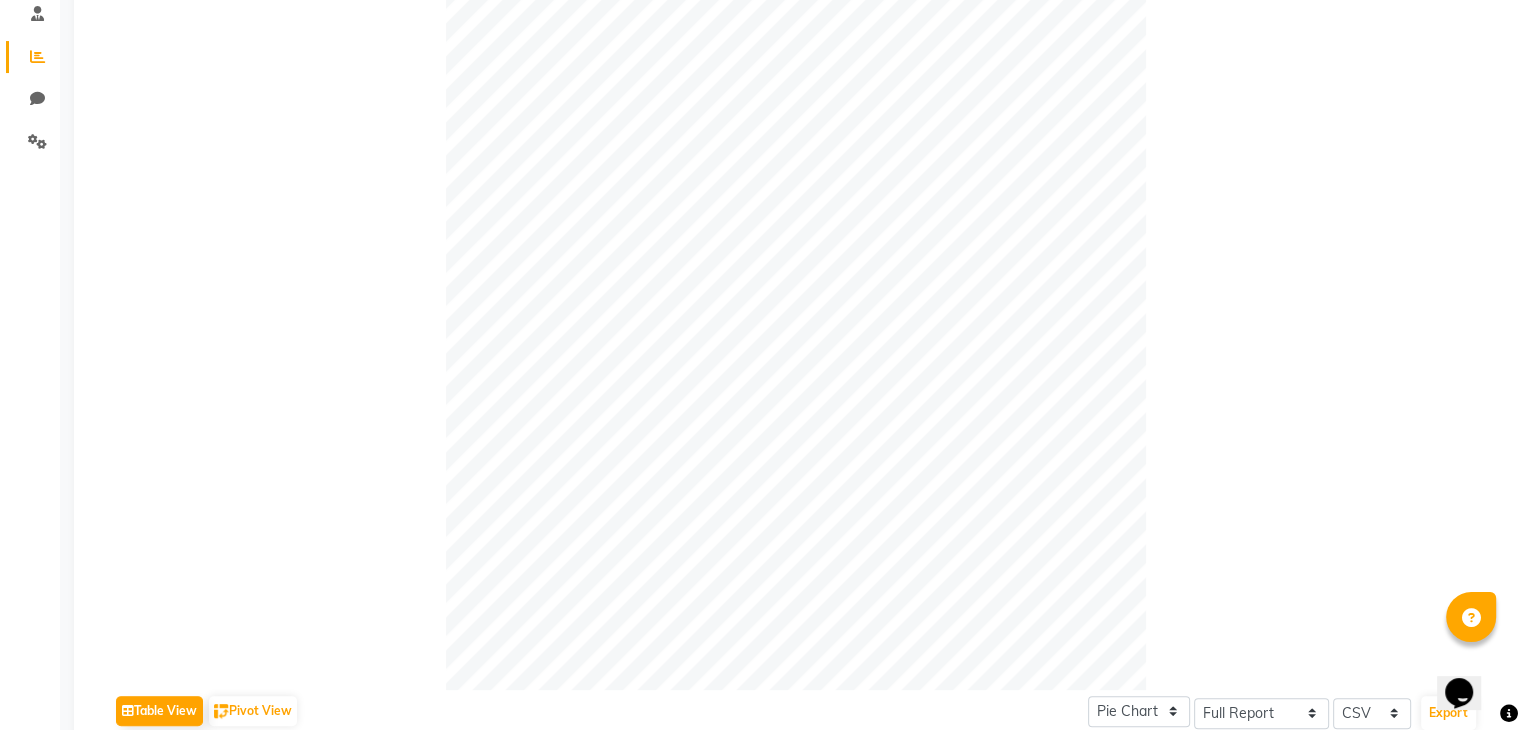 scroll, scrollTop: 0, scrollLeft: 0, axis: both 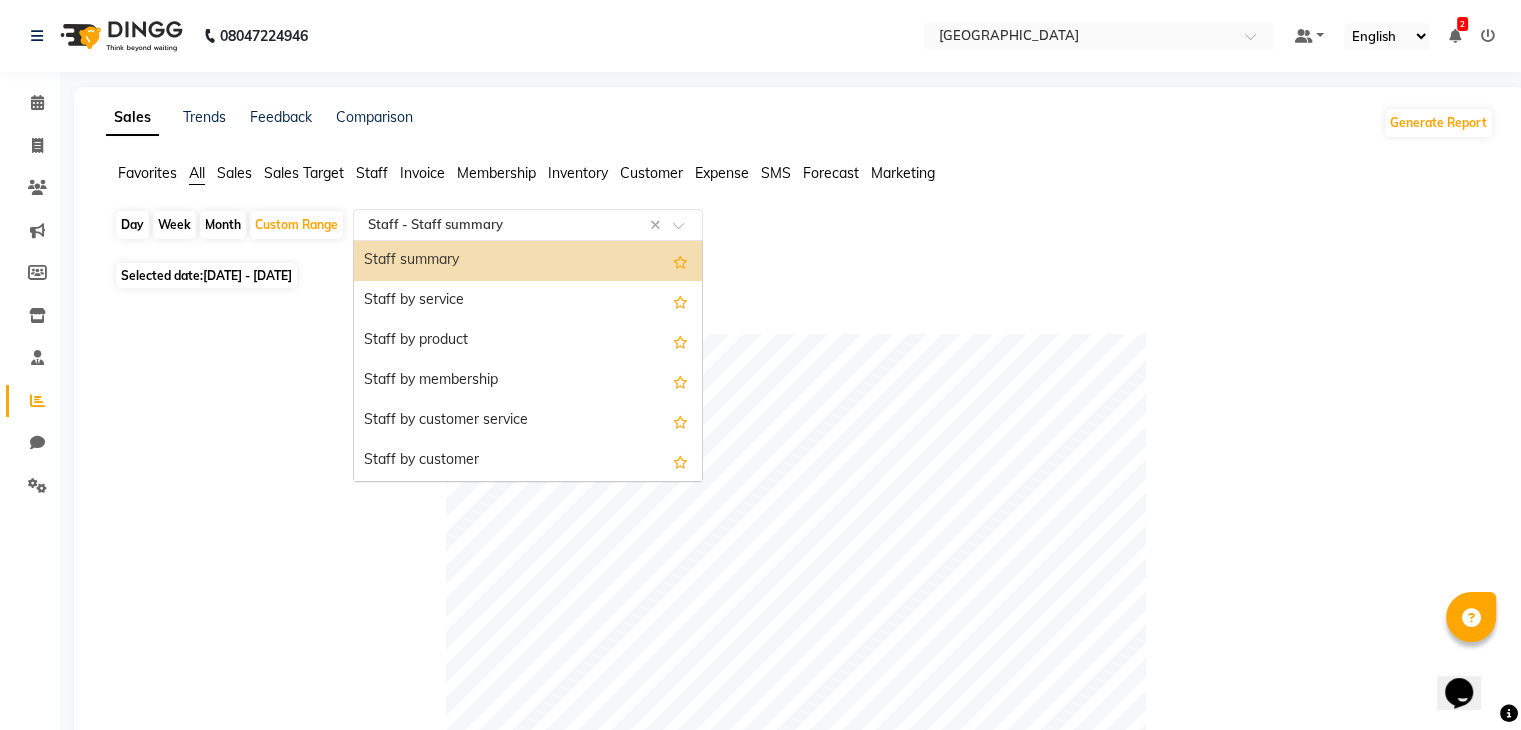 click on "Select Report Type × Staff -  Staff summary ×" 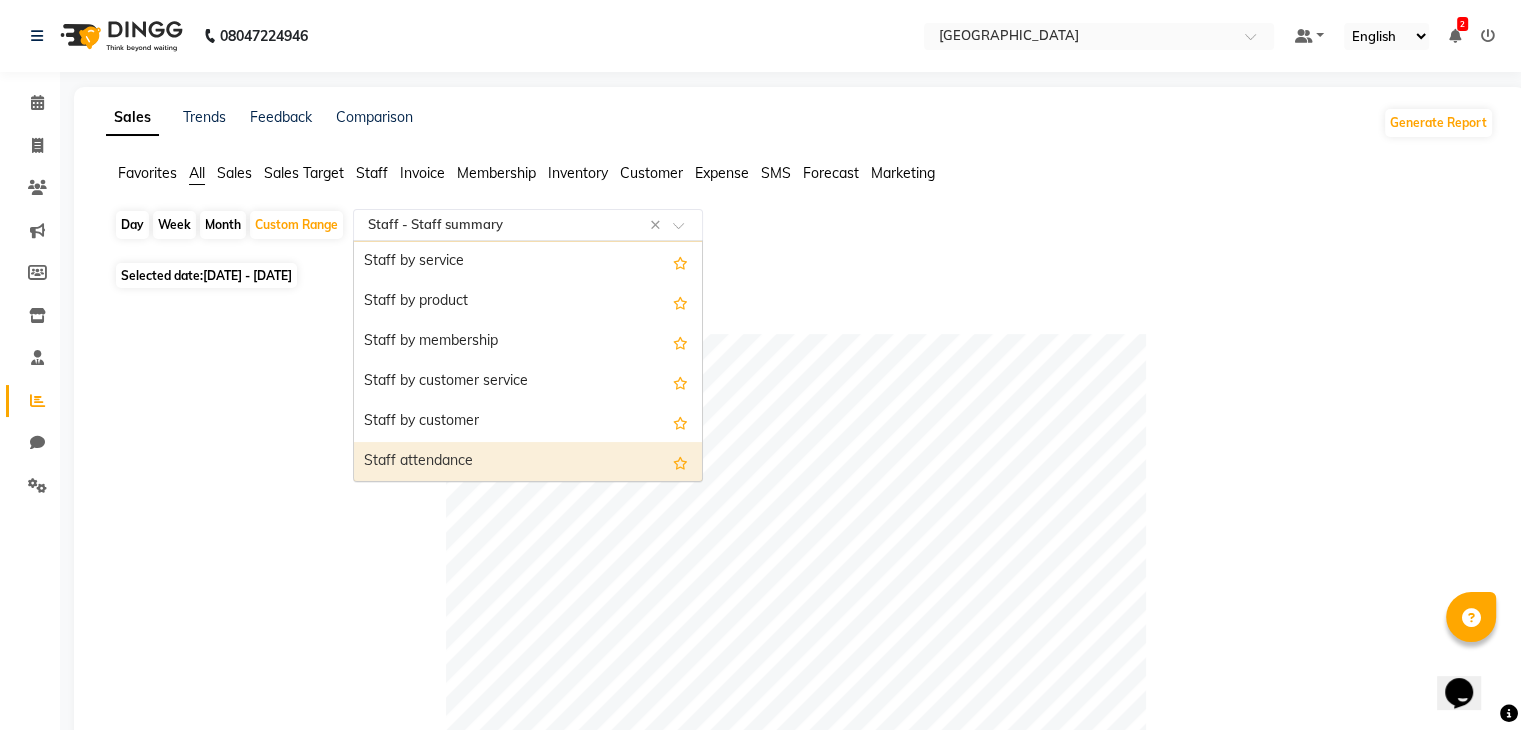 scroll, scrollTop: 760, scrollLeft: 0, axis: vertical 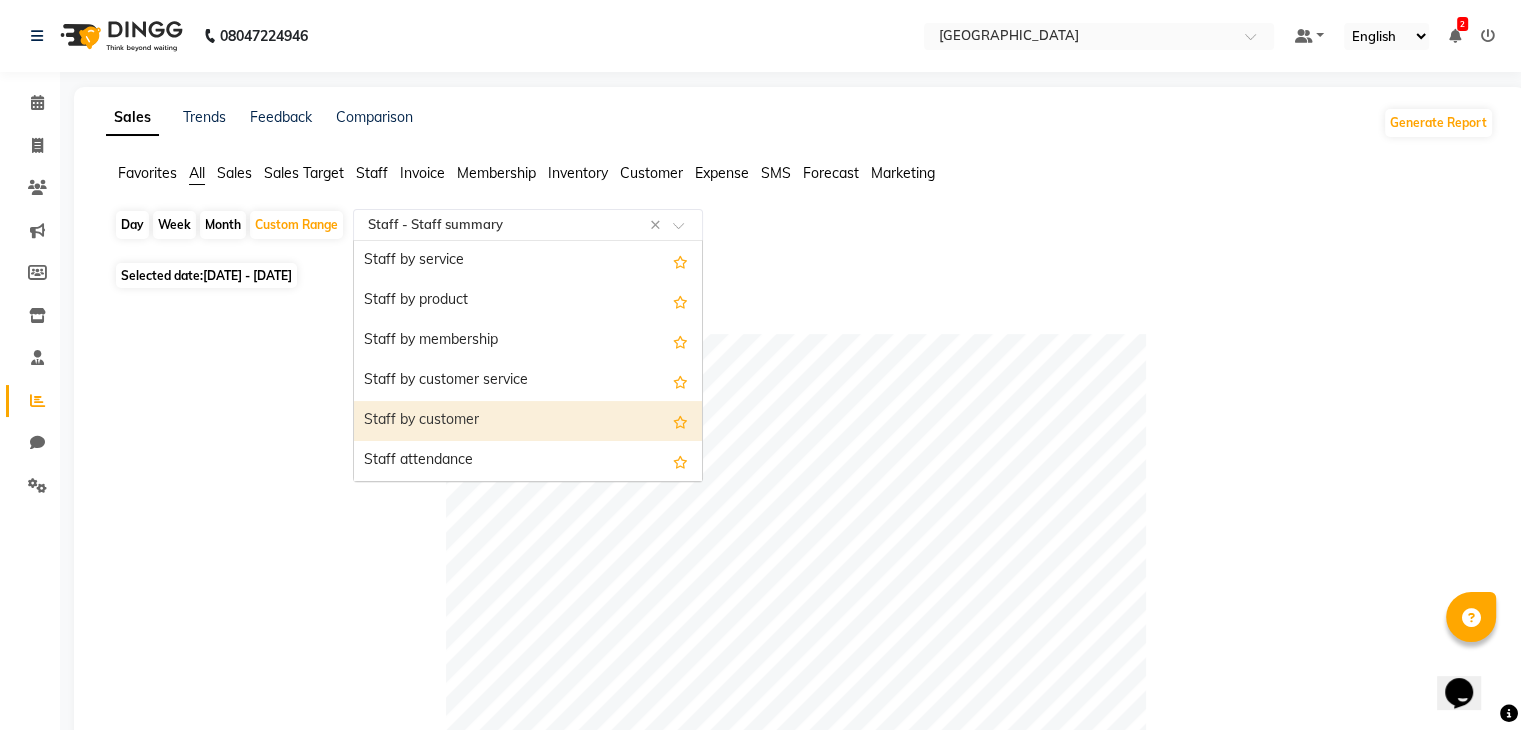 click on "Staff by customer" at bounding box center [528, 421] 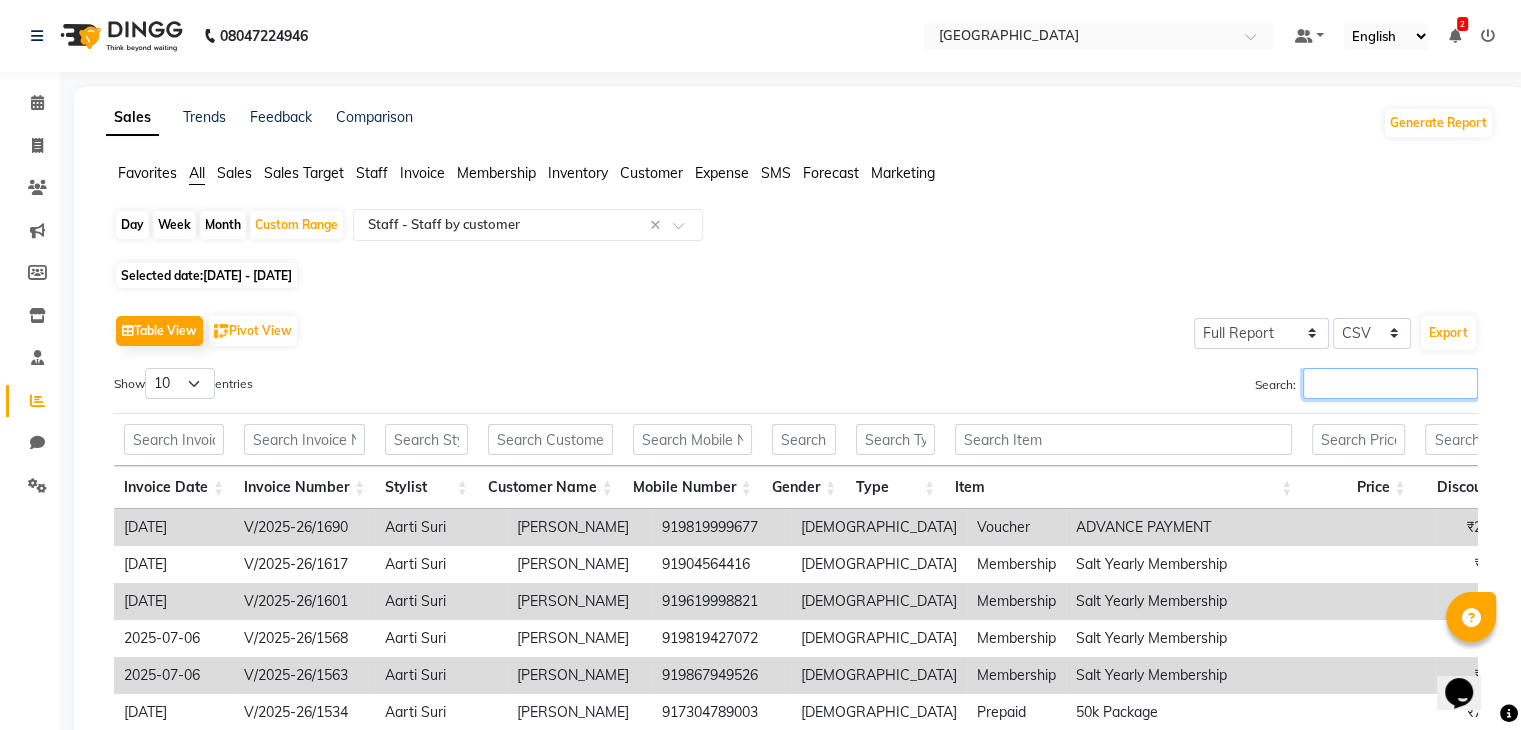 click on "Search:" at bounding box center (1390, 383) 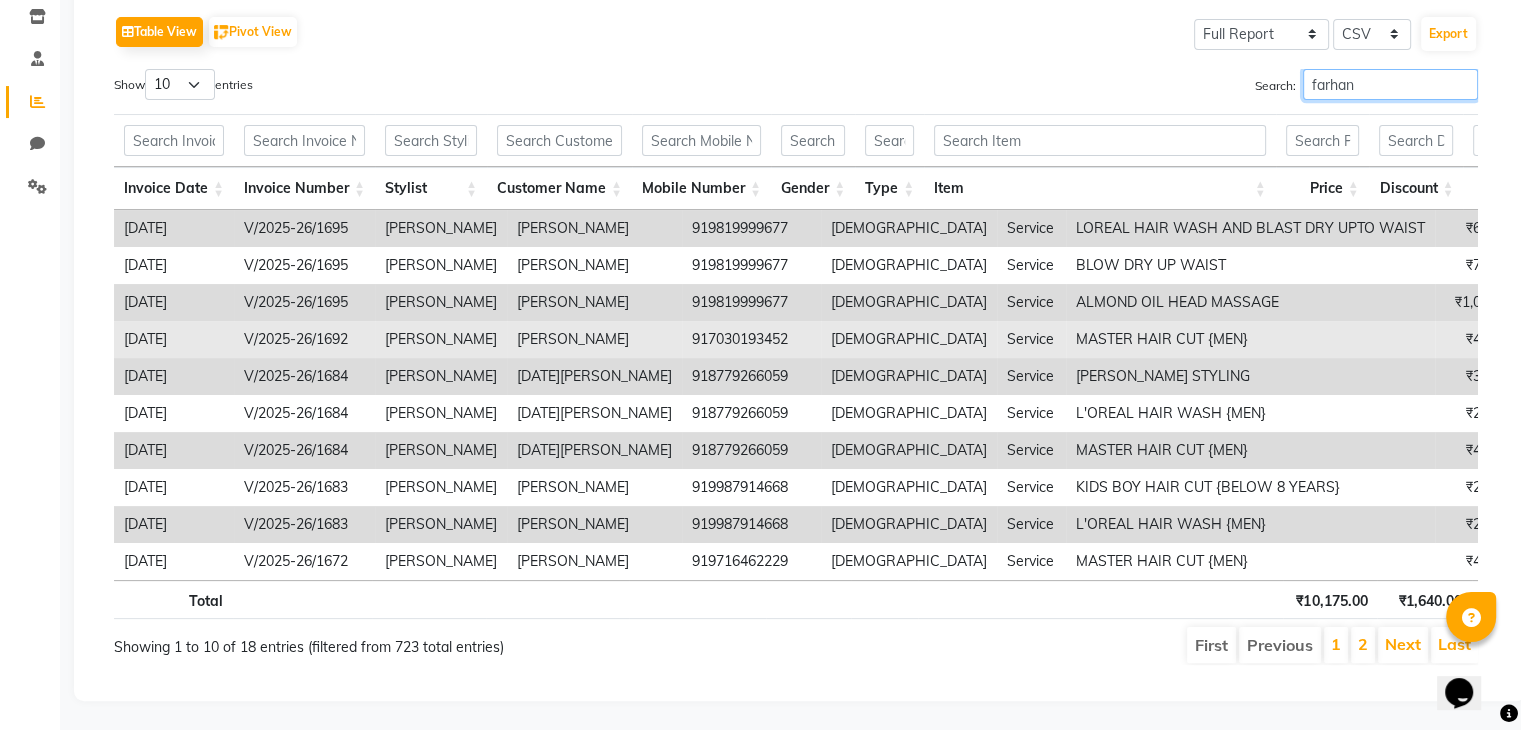 scroll, scrollTop: 297, scrollLeft: 0, axis: vertical 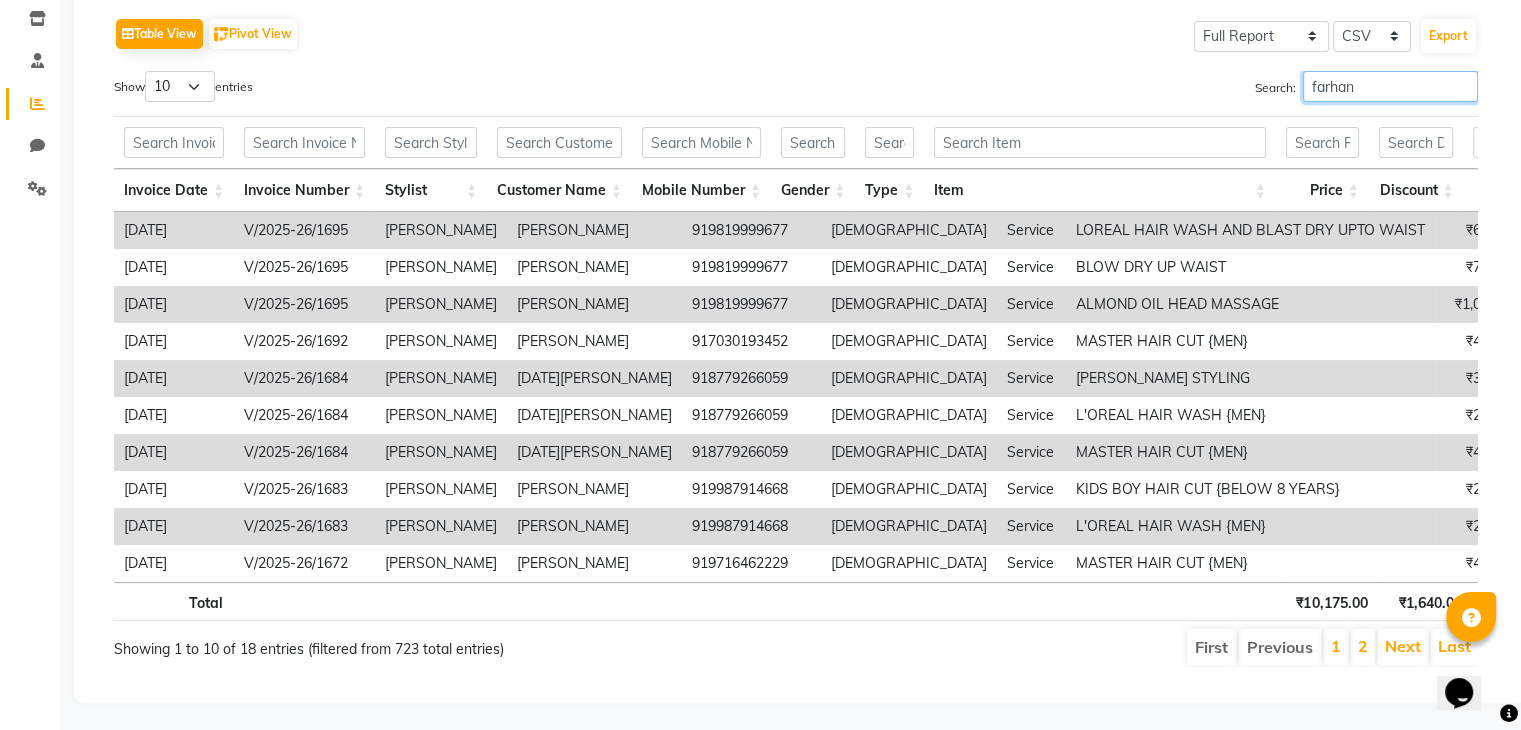 type on "farhan" 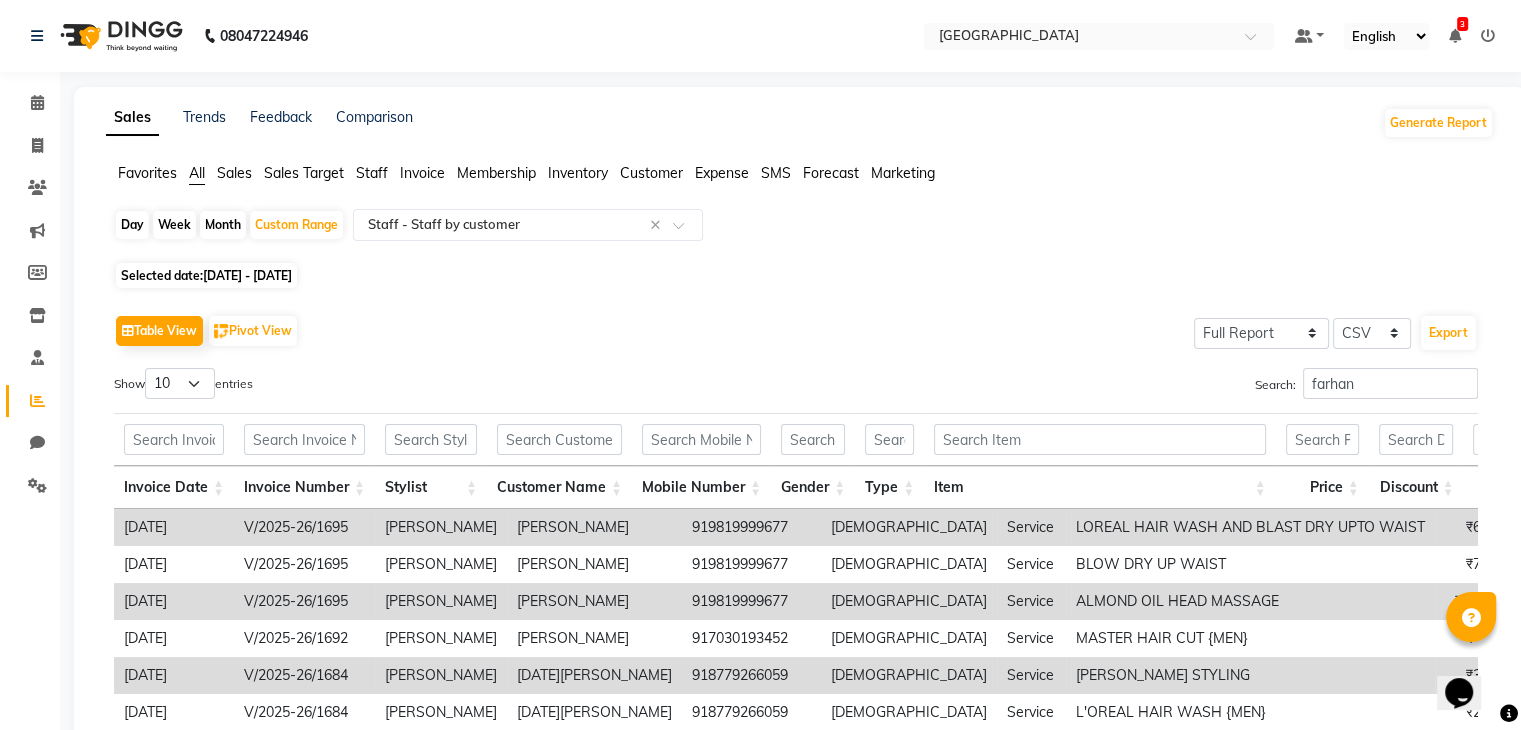 click on "Selected date:  [DATE] - [DATE]" 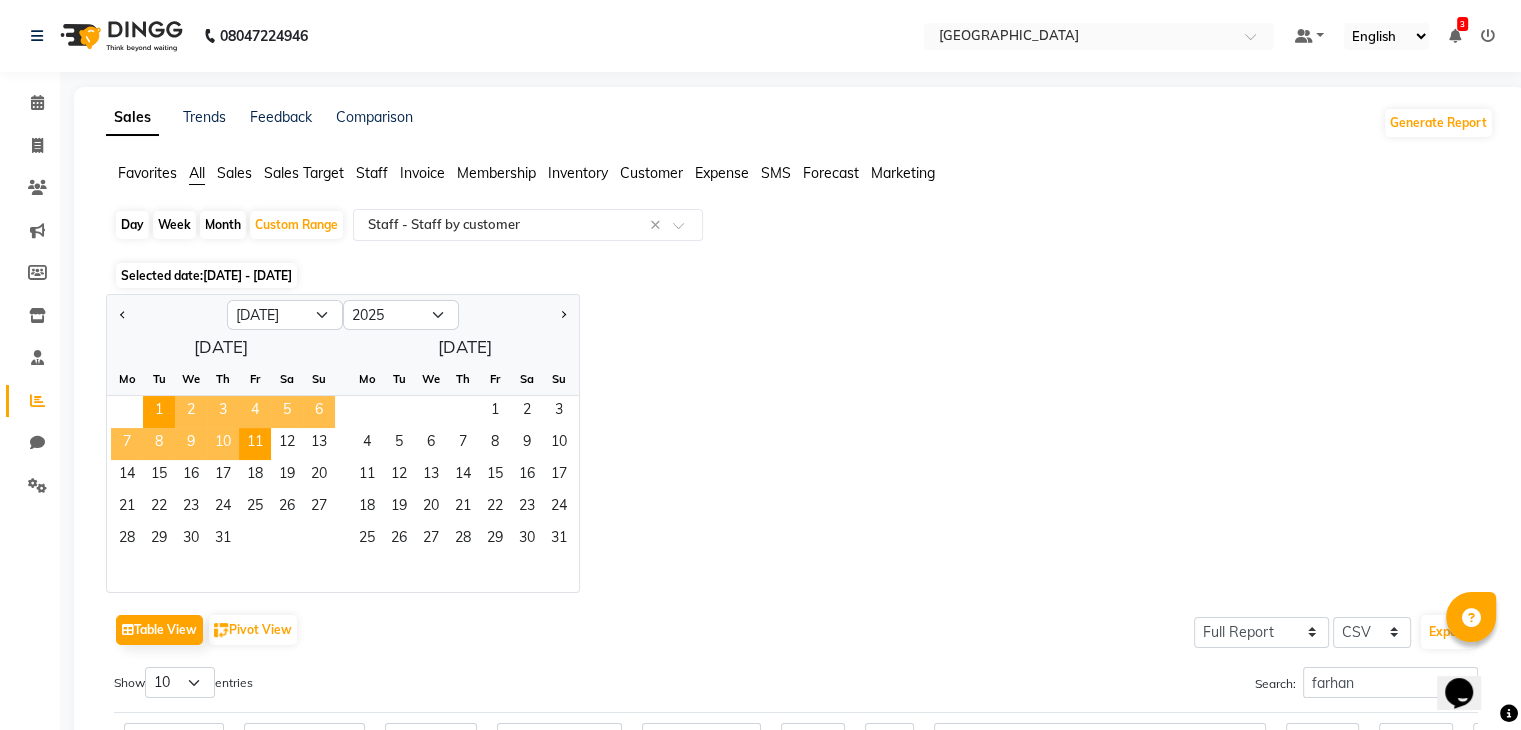 click on "Selected date:  [DATE] - [DATE]" 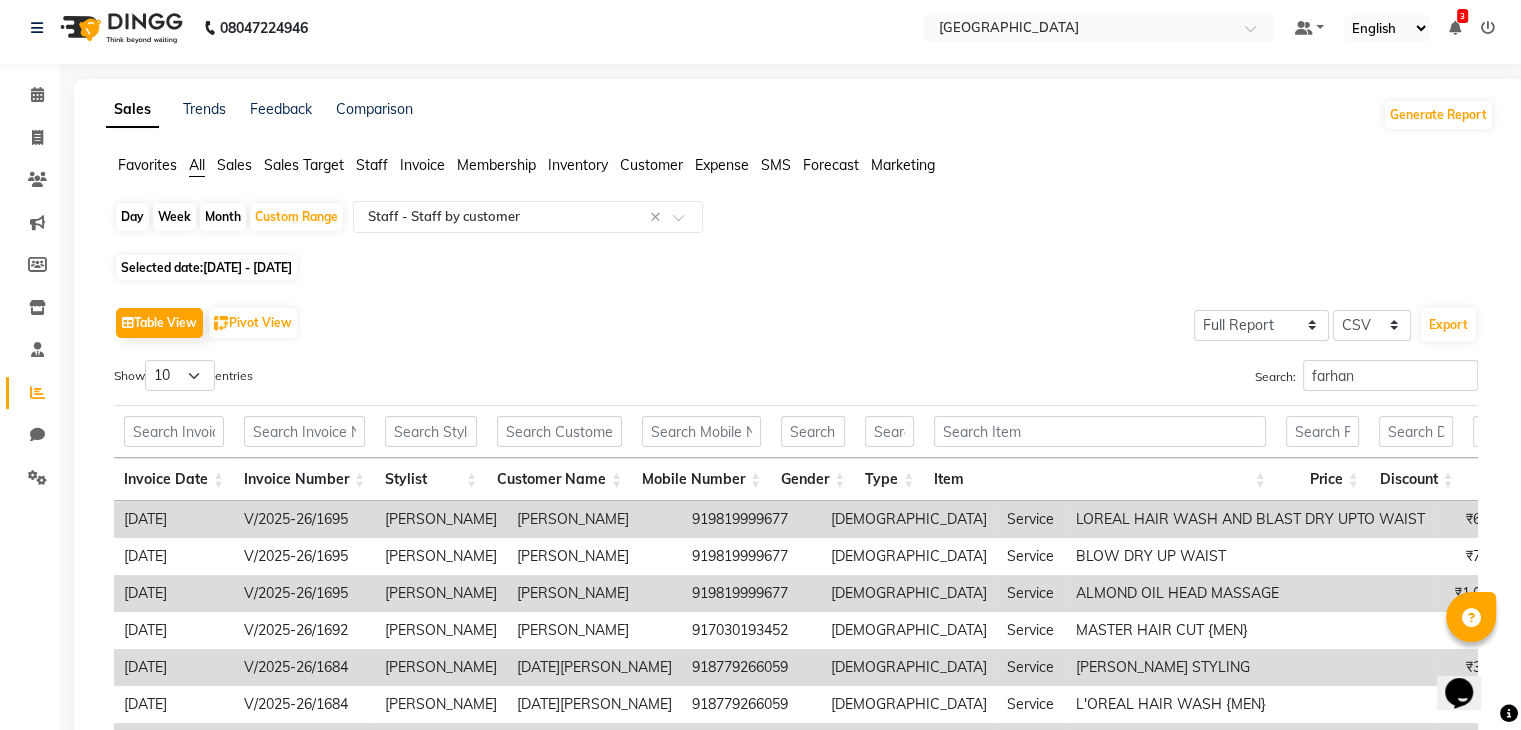 scroll, scrollTop: 0, scrollLeft: 0, axis: both 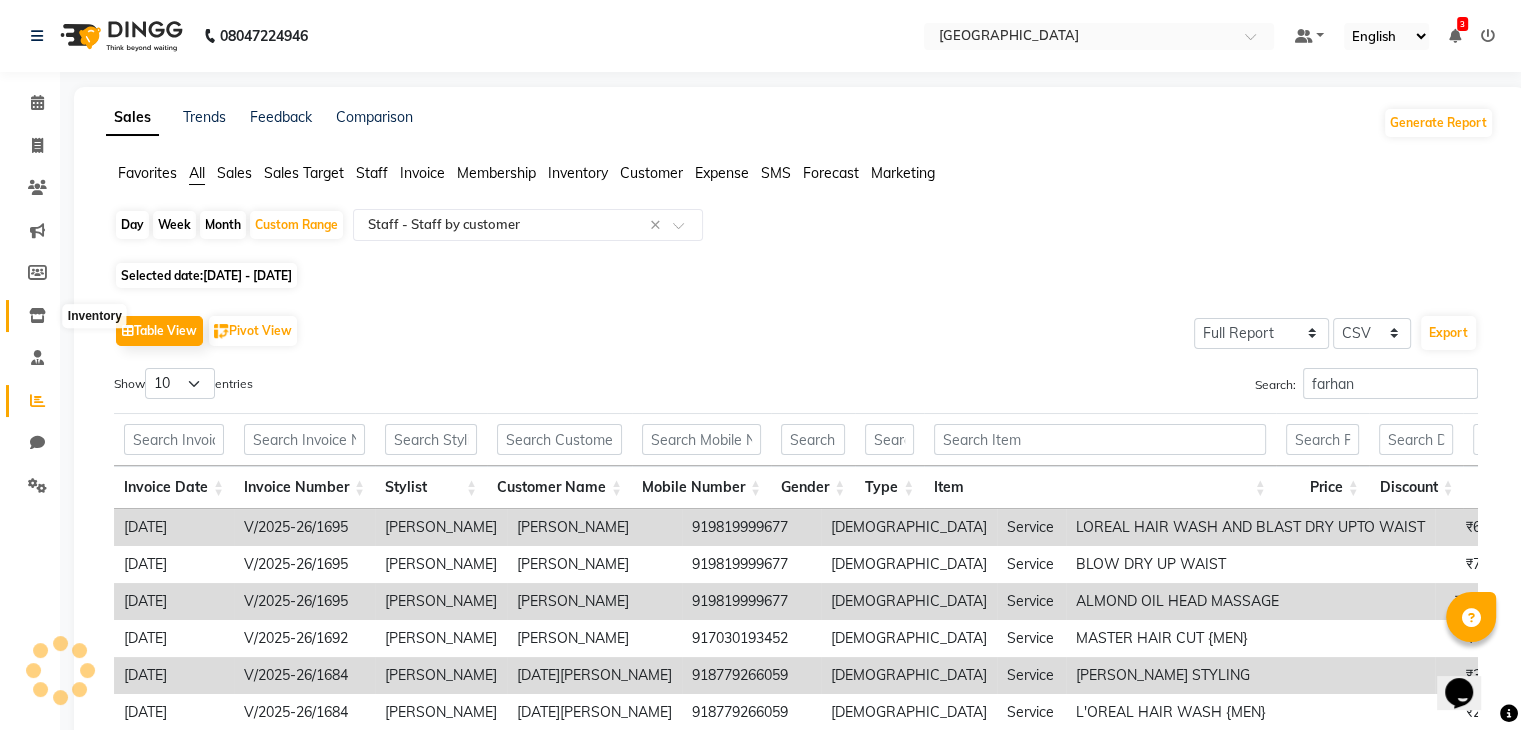 click 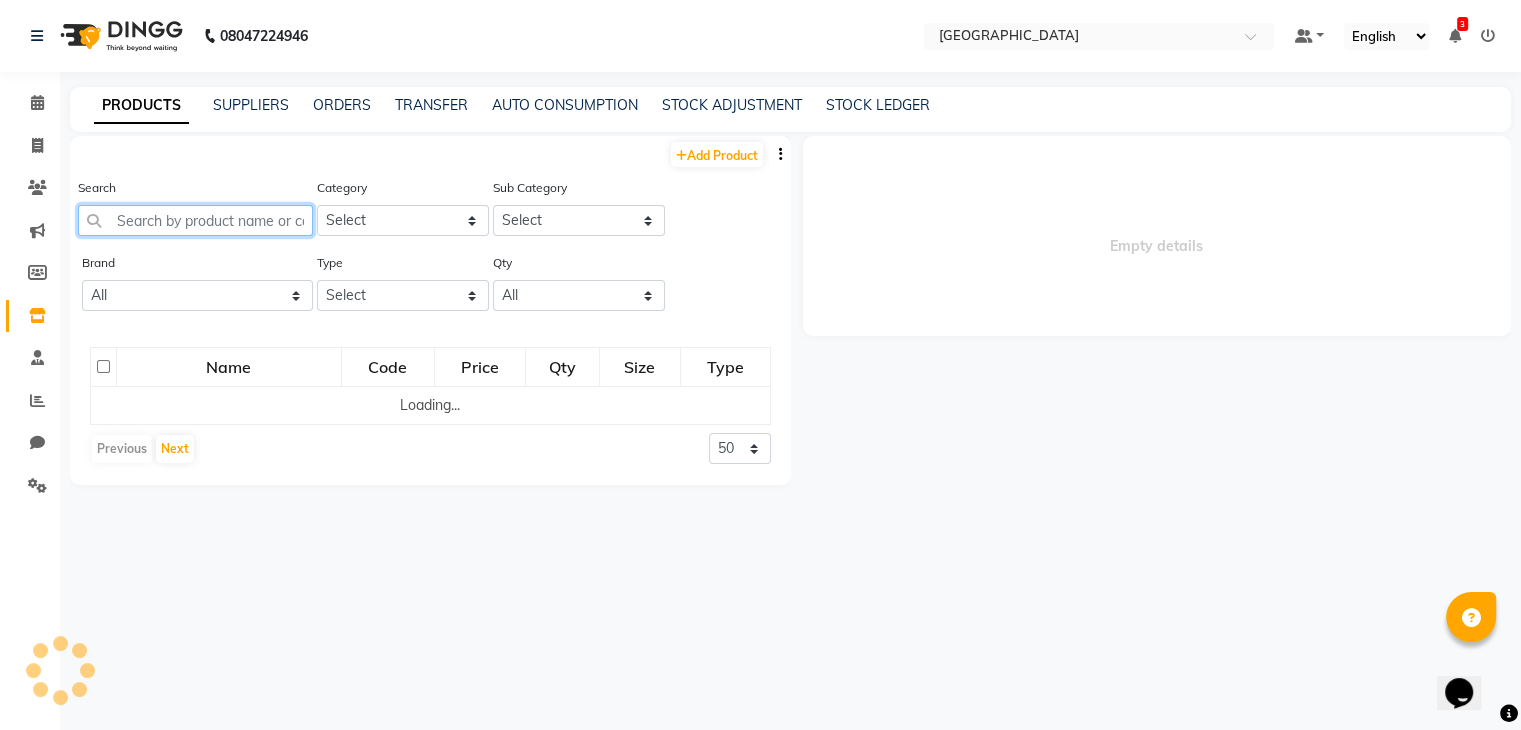 select 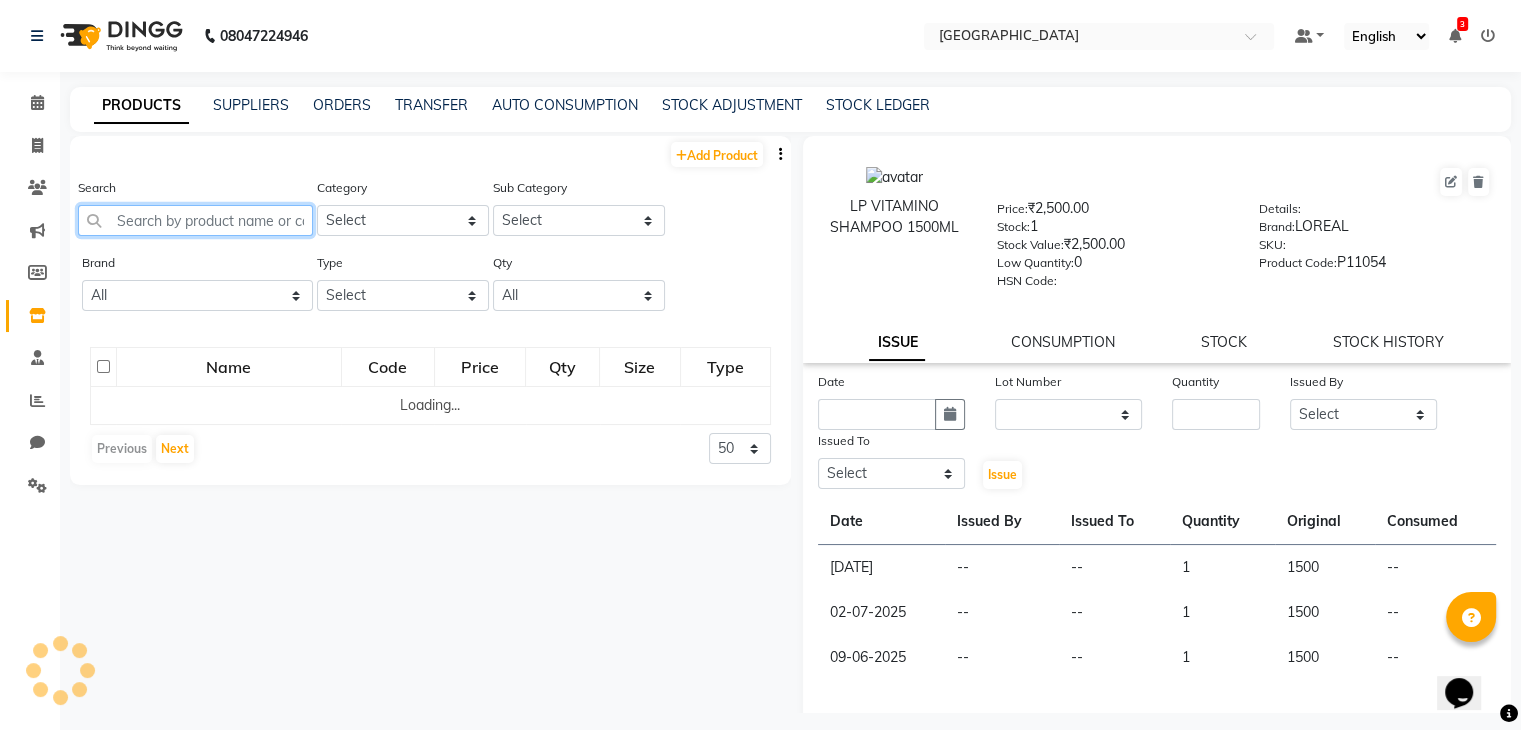 drag, startPoint x: 155, startPoint y: 237, endPoint x: 169, endPoint y: 212, distance: 28.653097 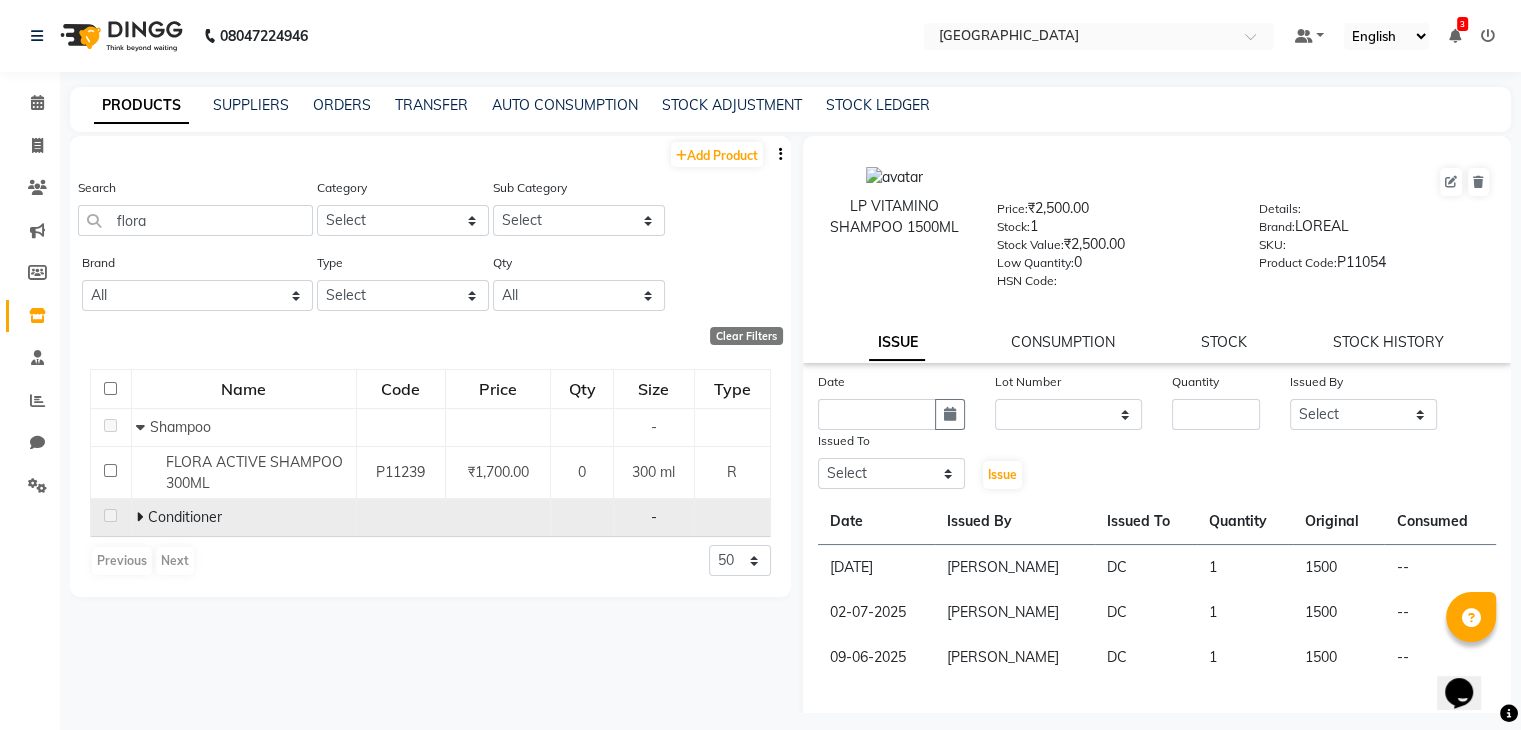 click 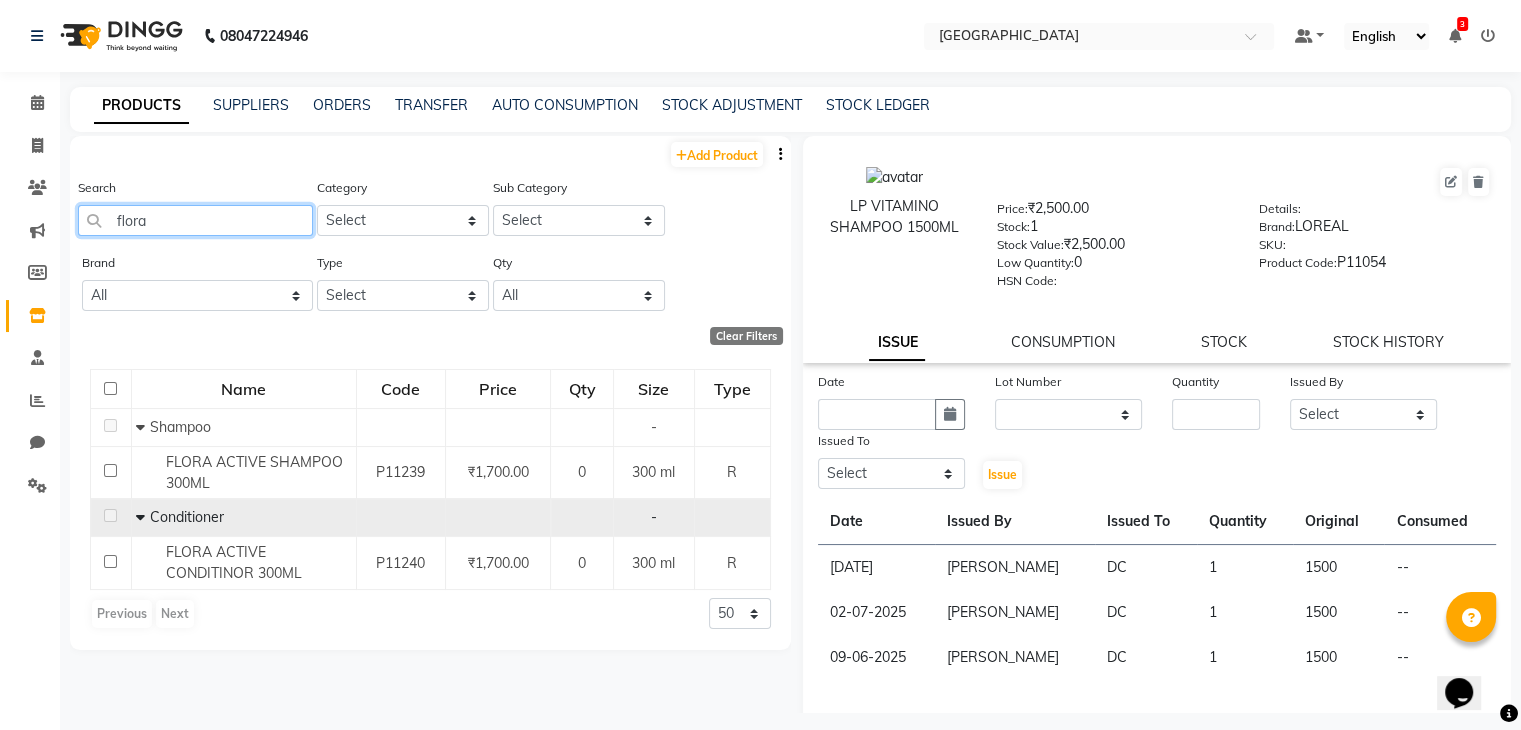 click on "flora" 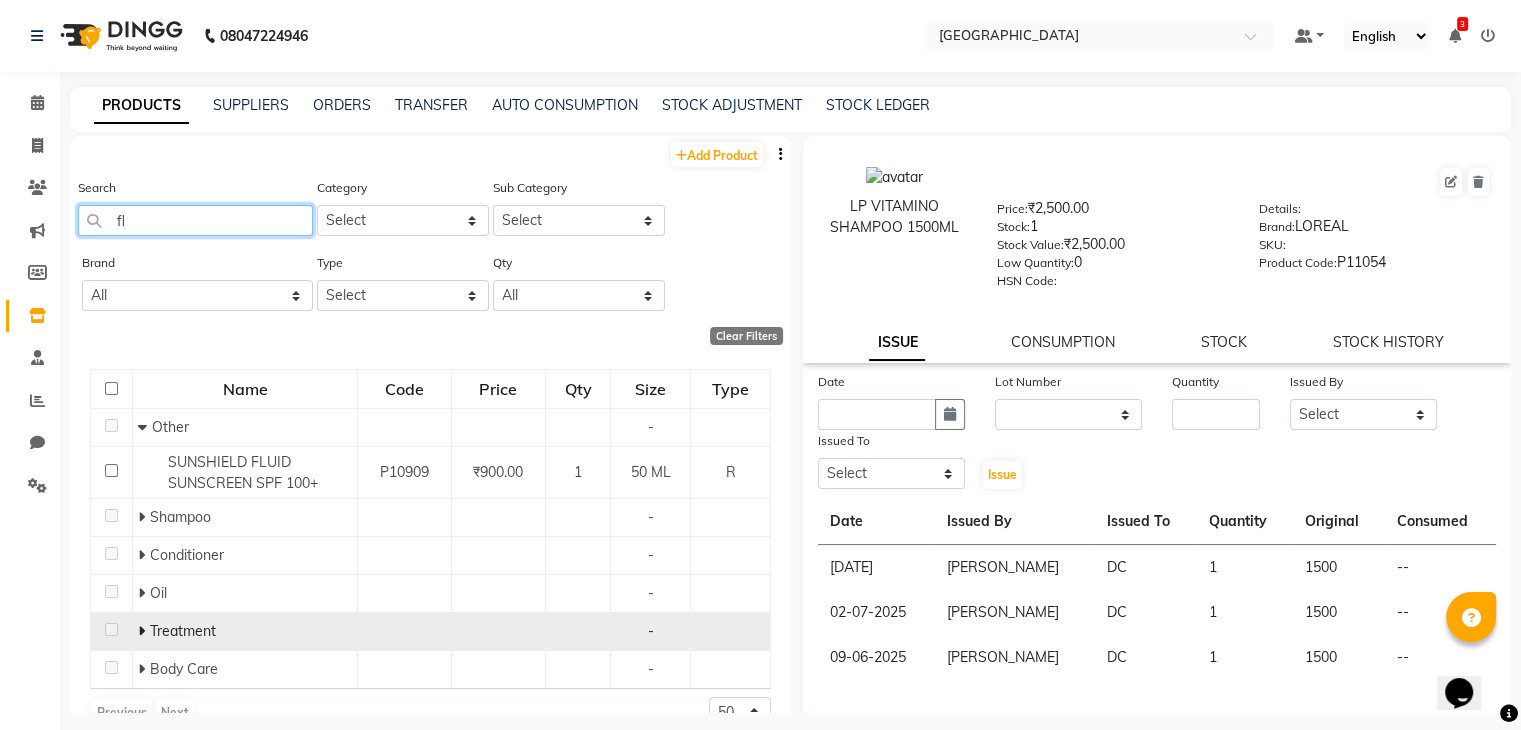 type on "fl" 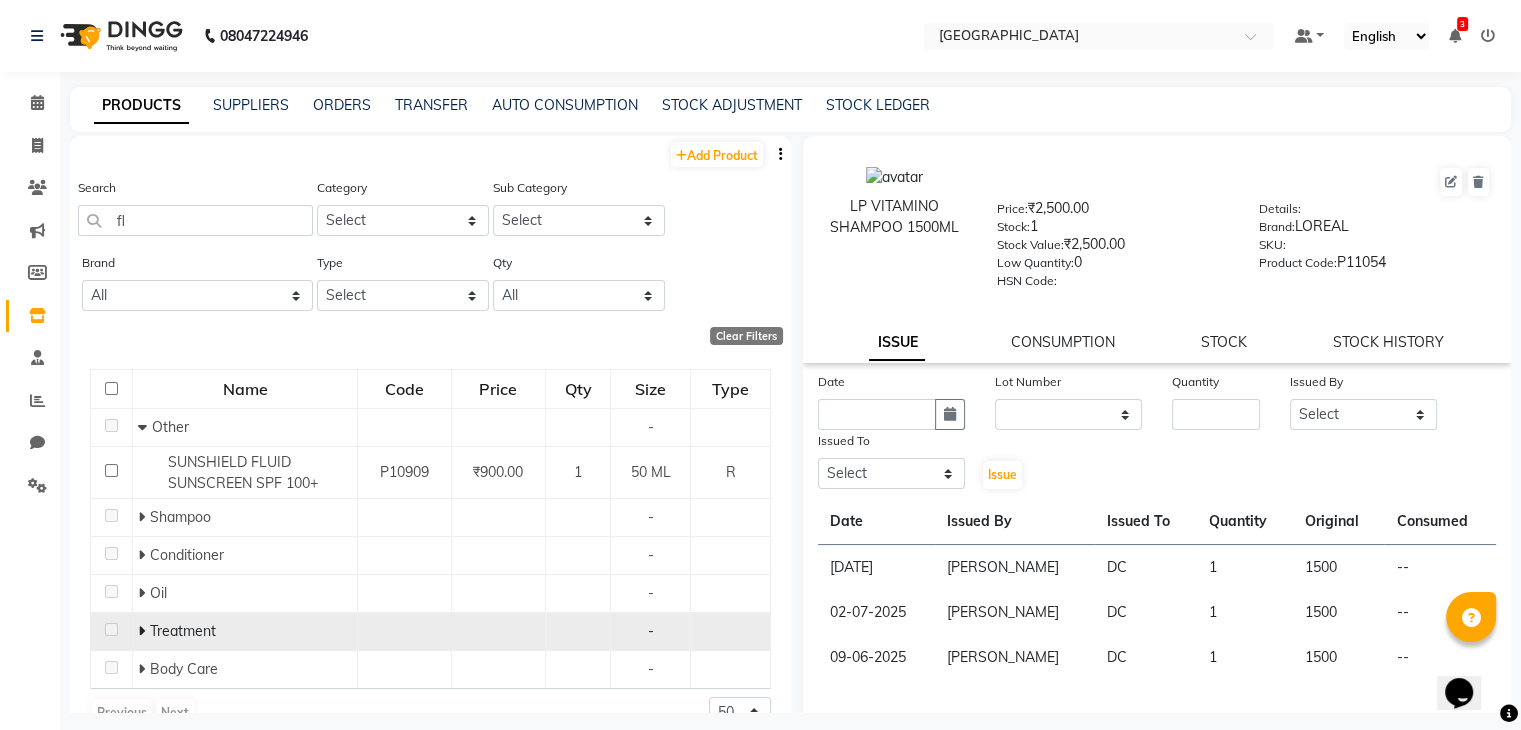 click 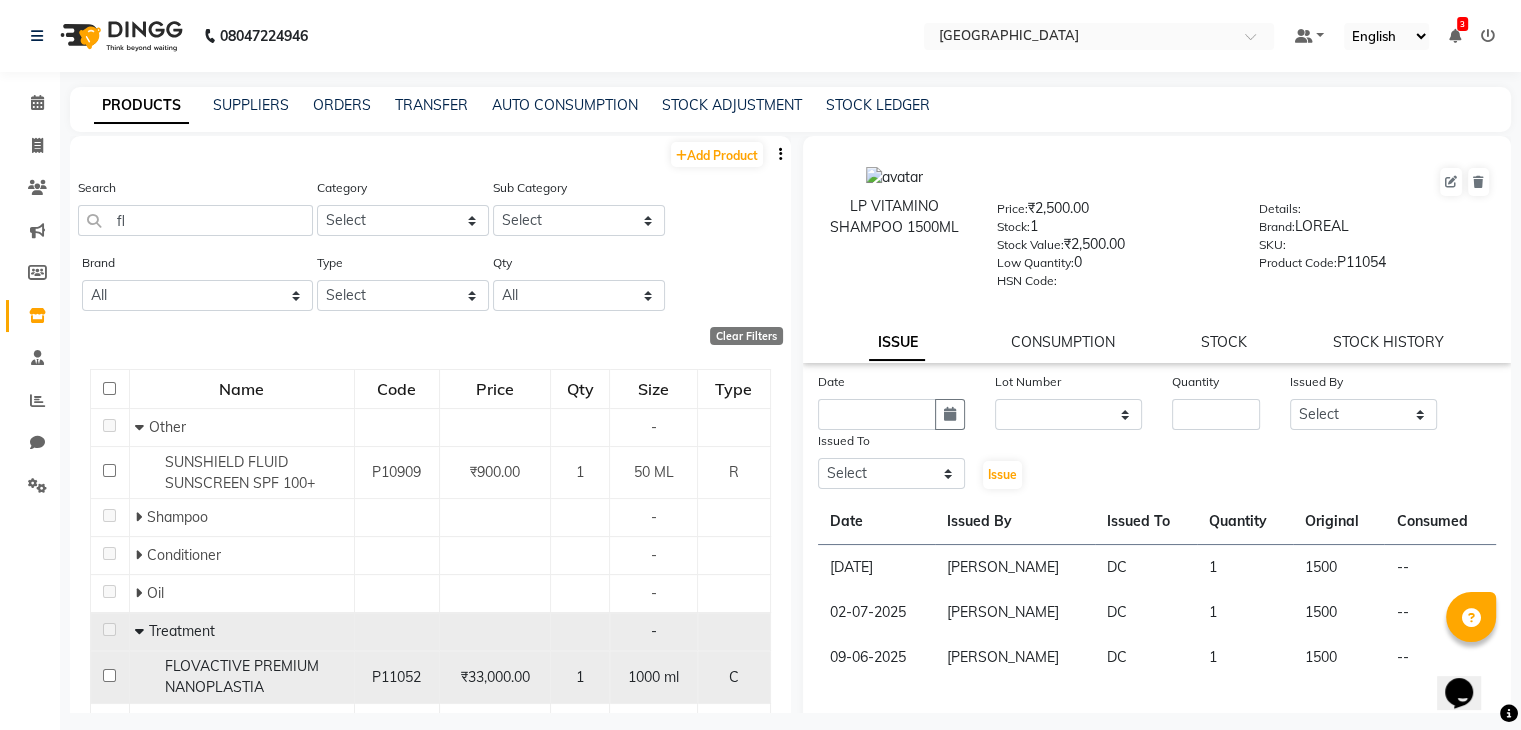 click on "FLOVACTIVE PREMIUM NANOPLASTIA" 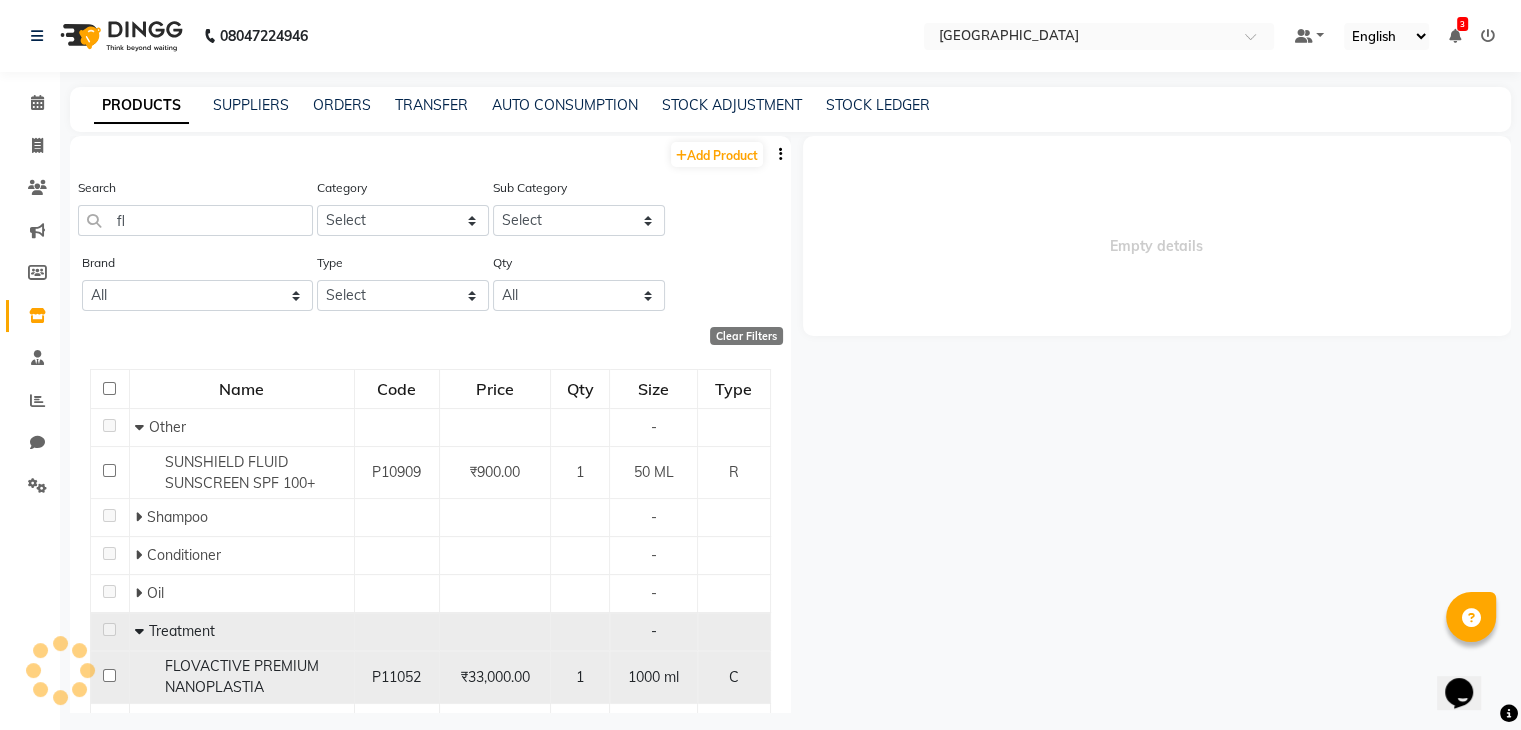 select 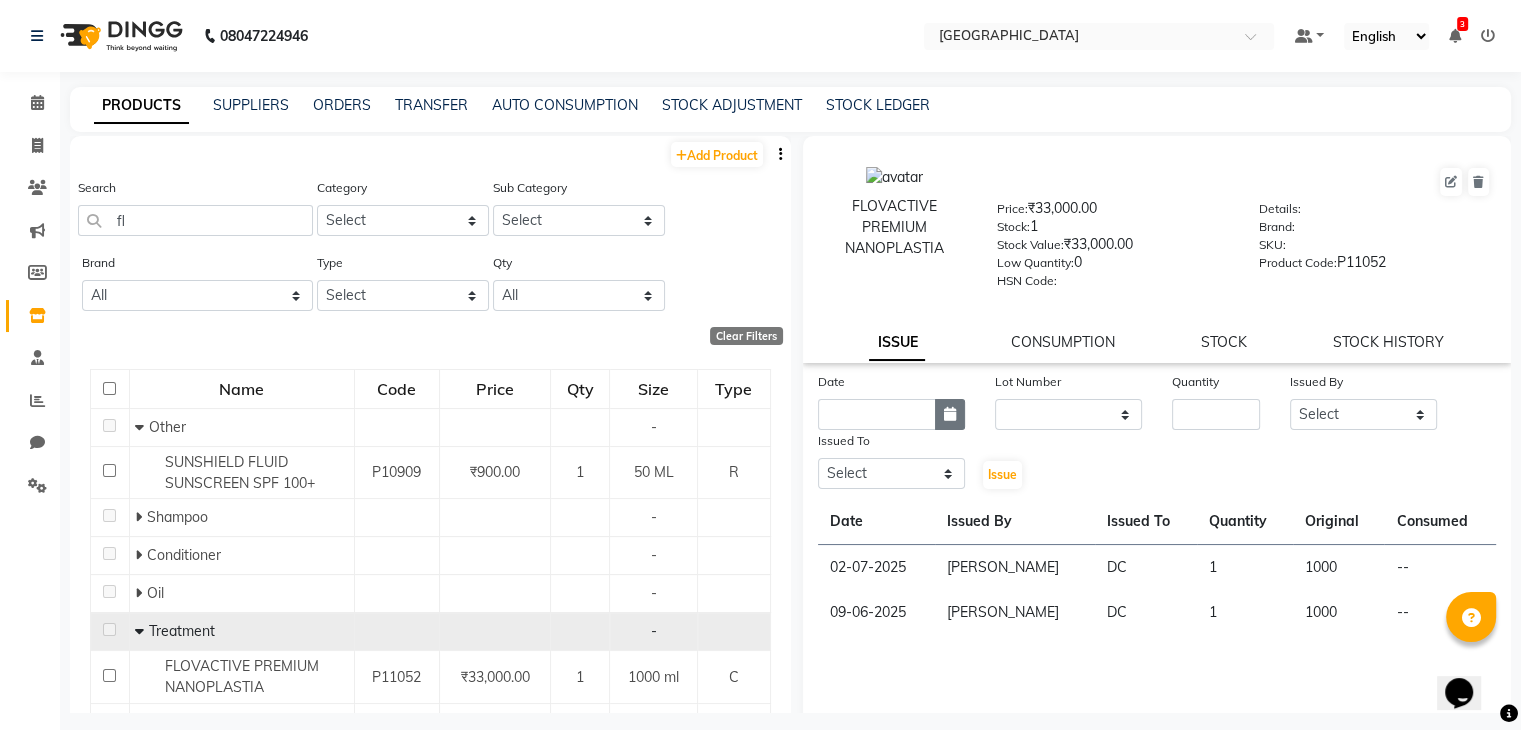 click 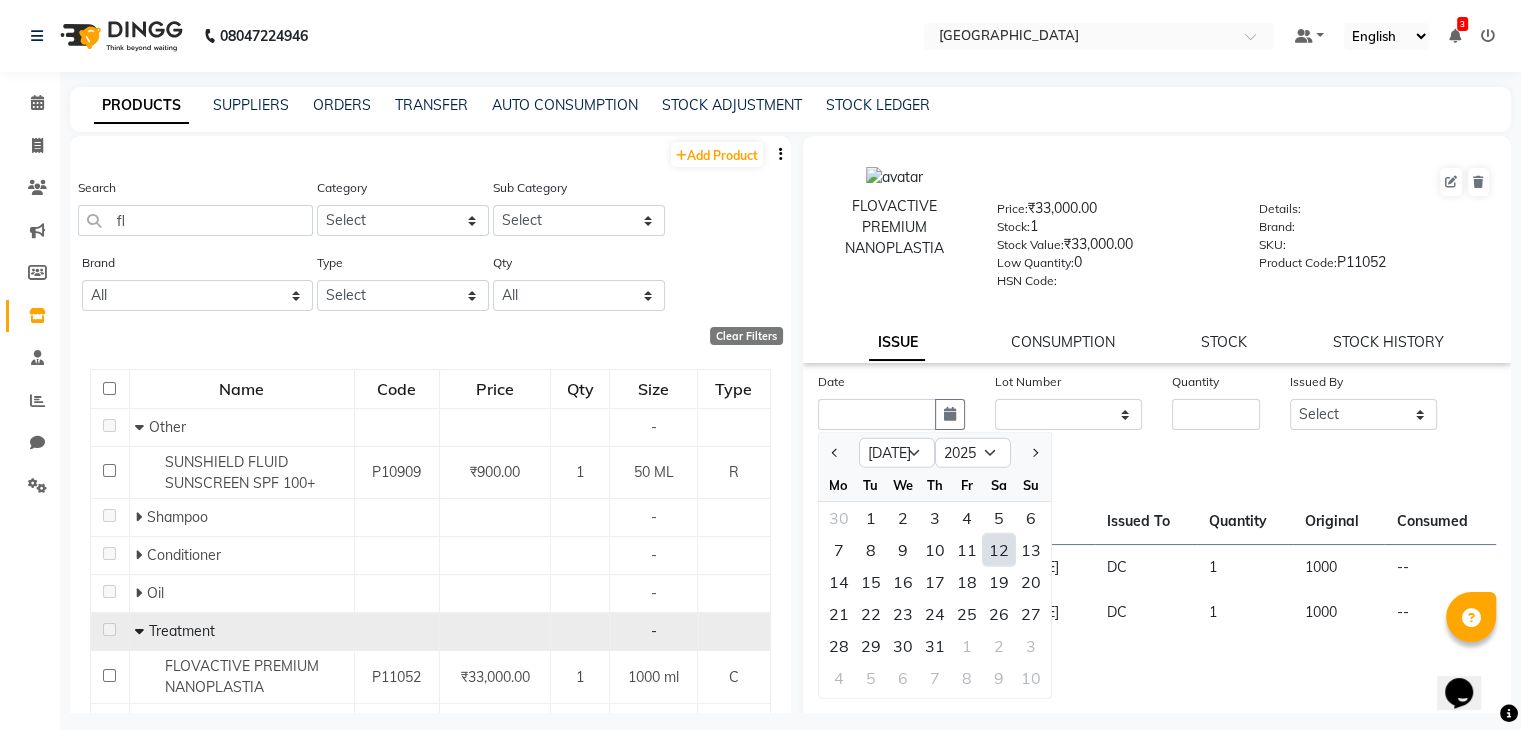 click on "12" 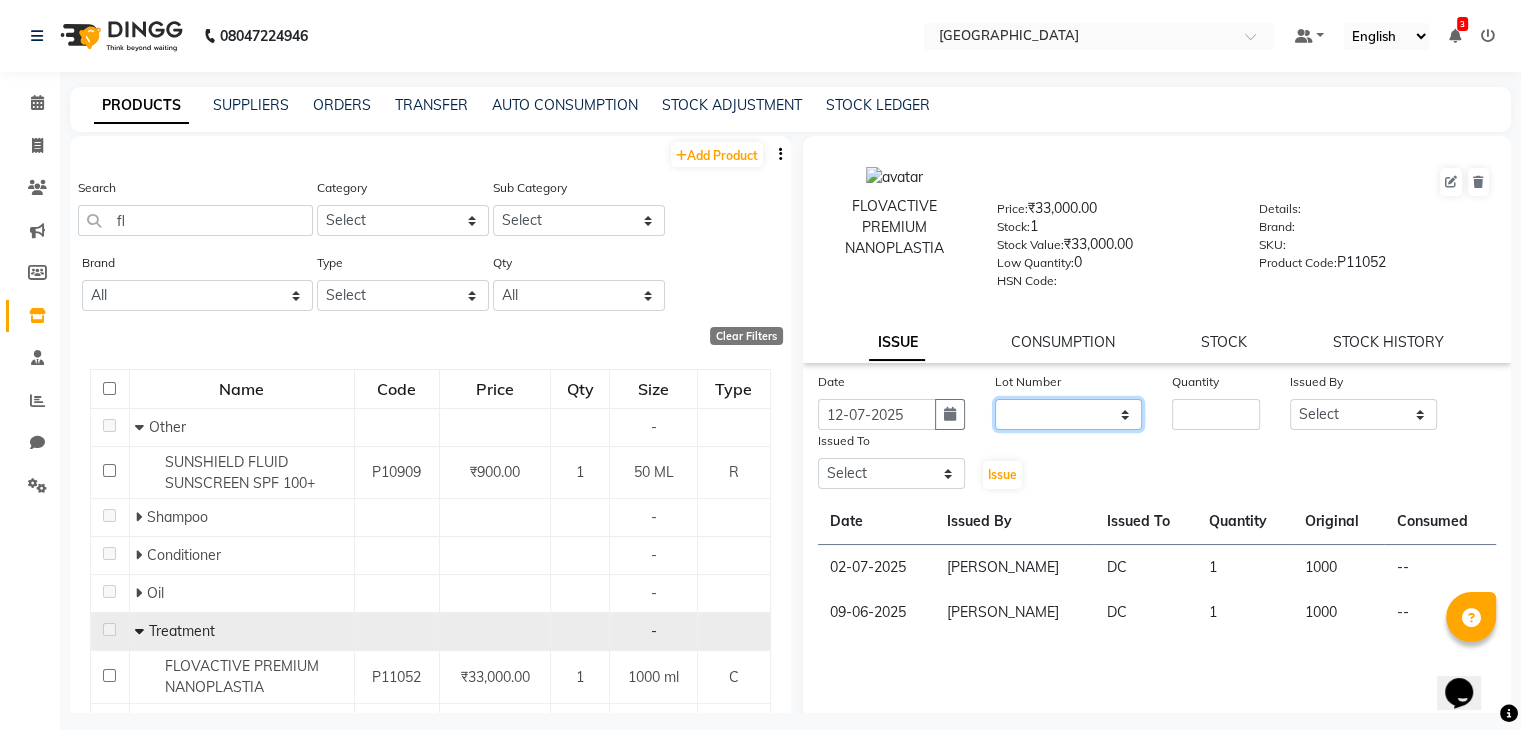 click on "None" 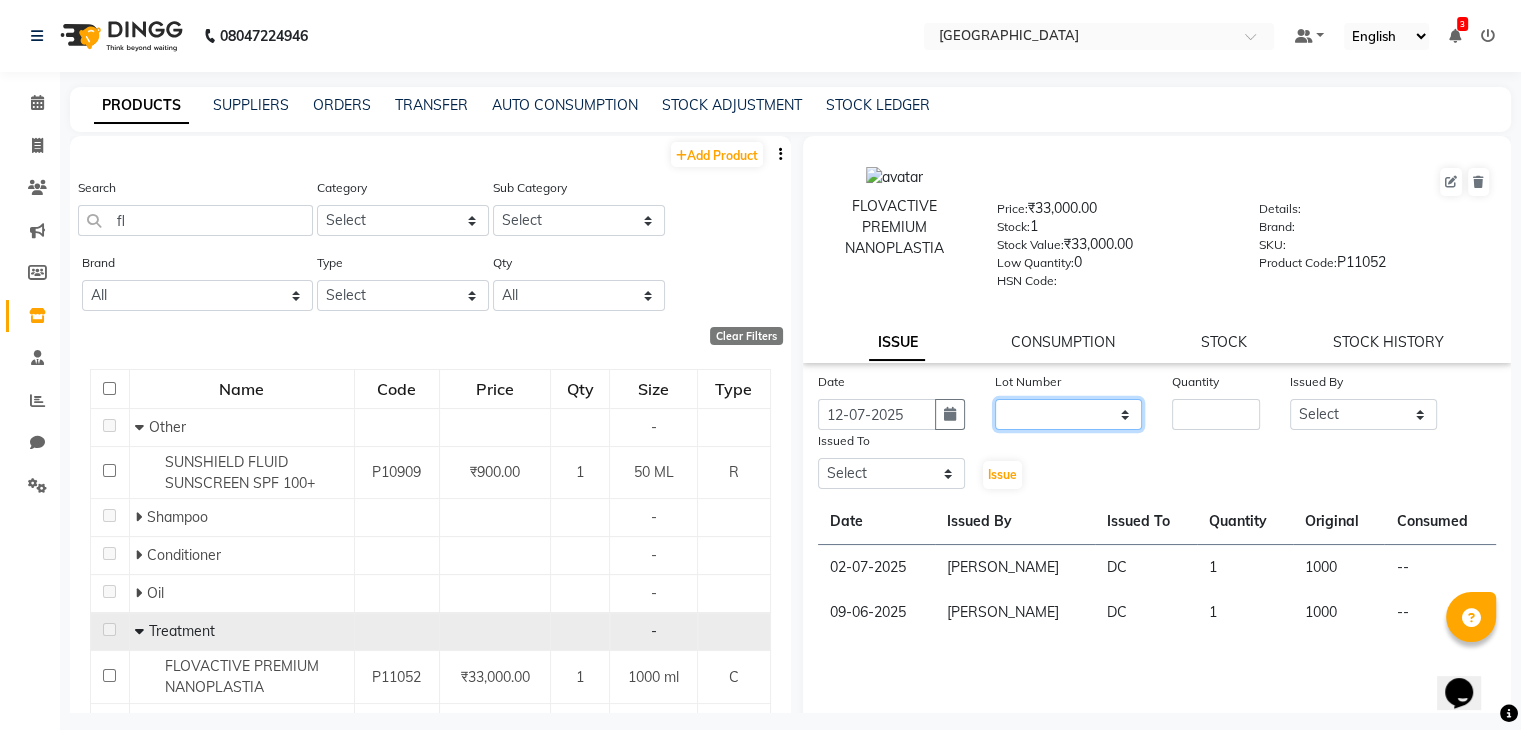 select on "0: null" 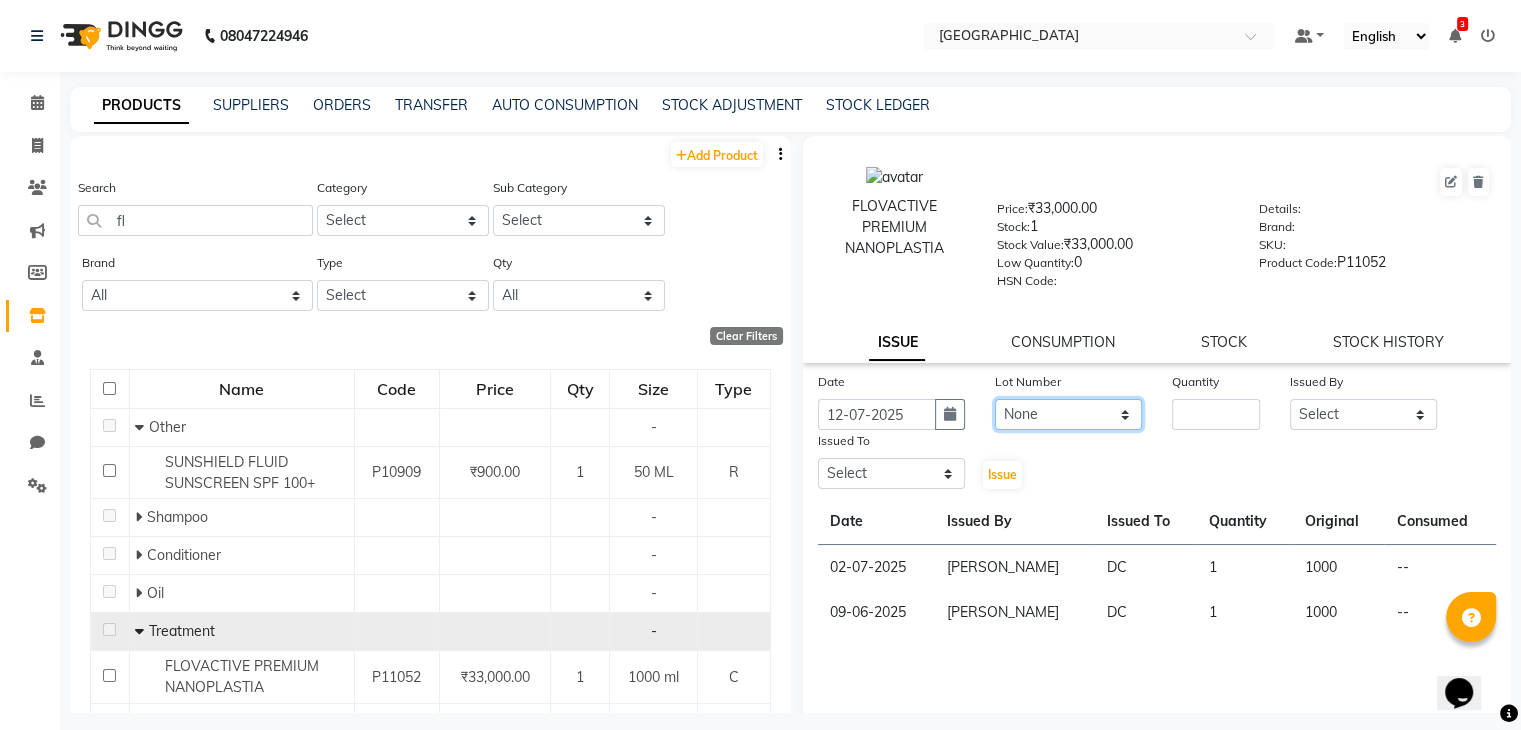 click on "None" 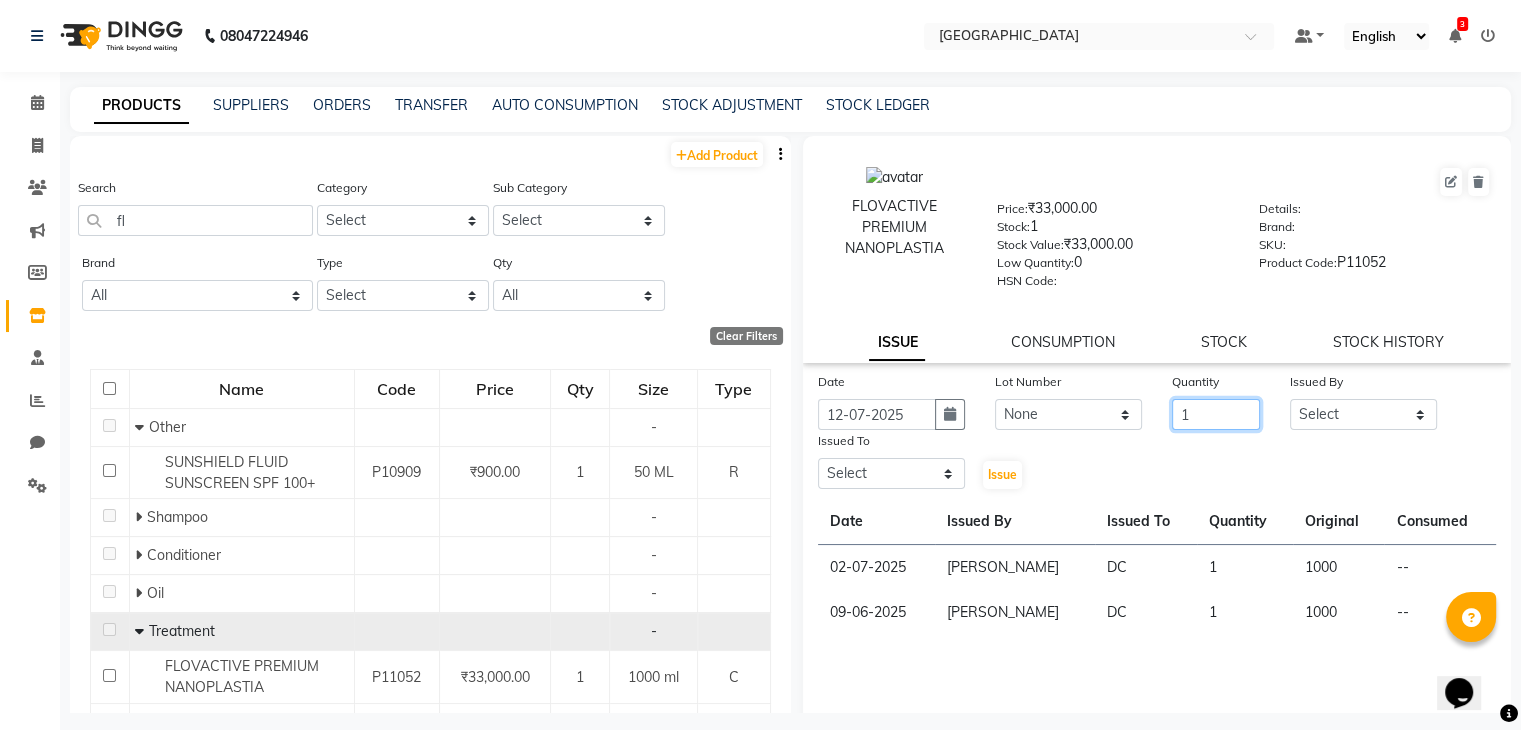 type on "1" 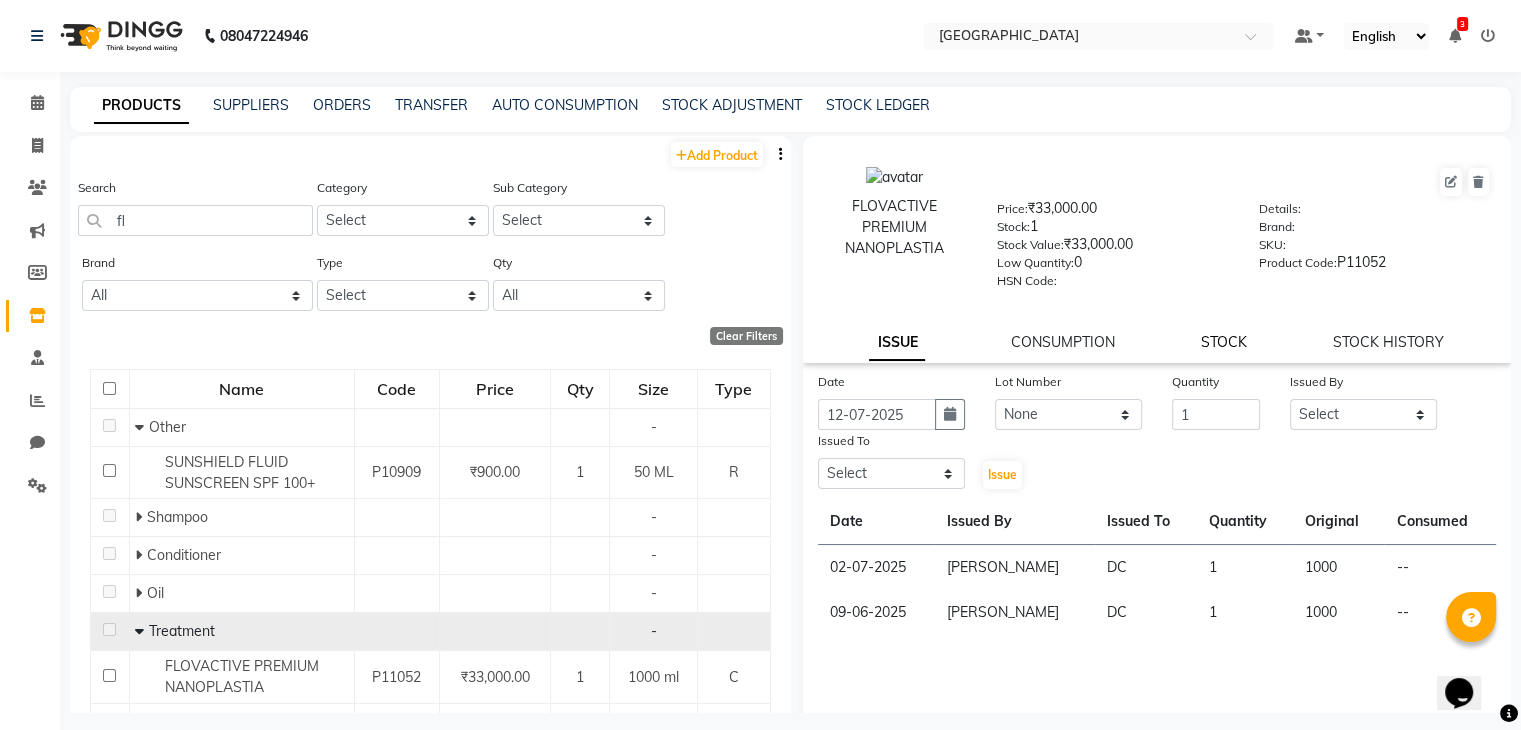 click on "STOCK" 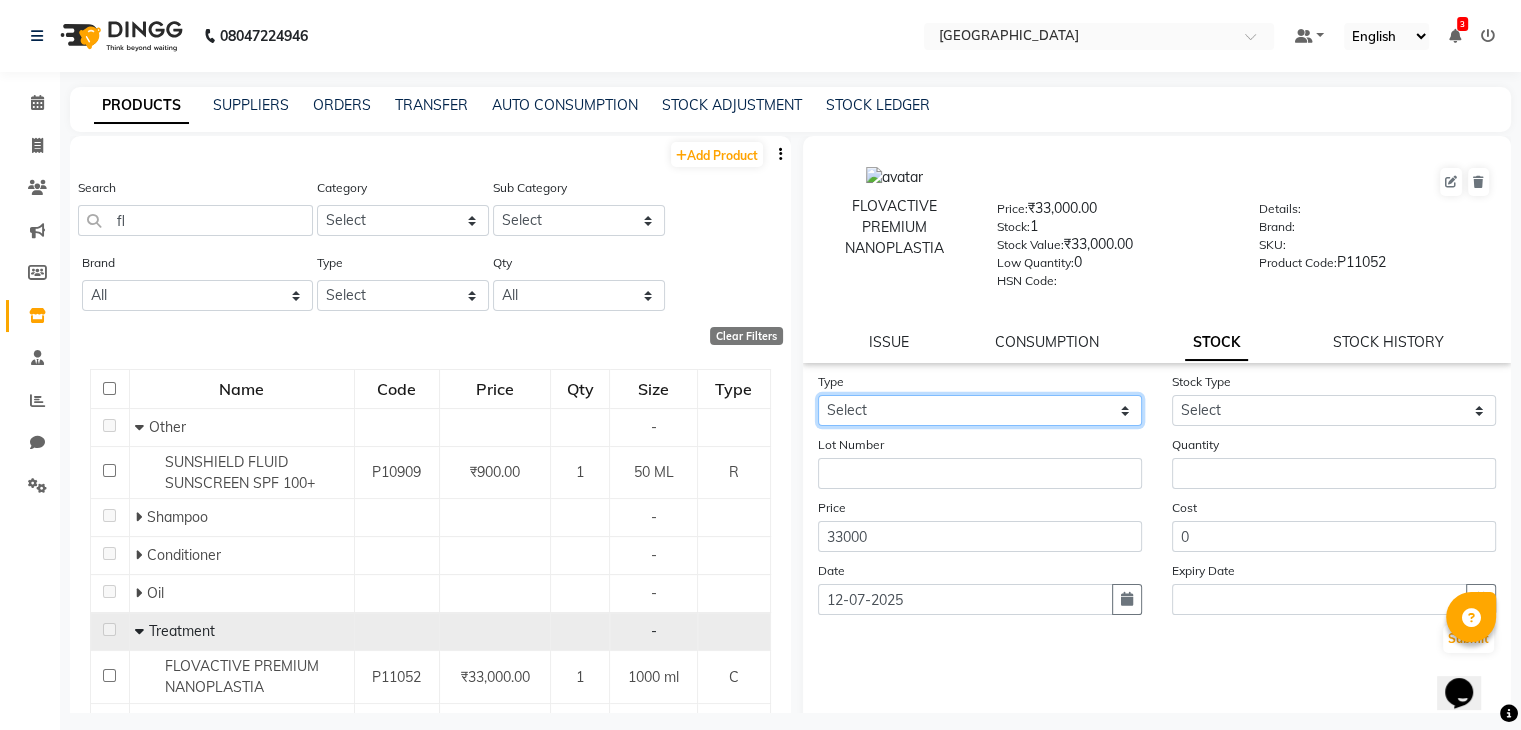 click on "Select In Out" 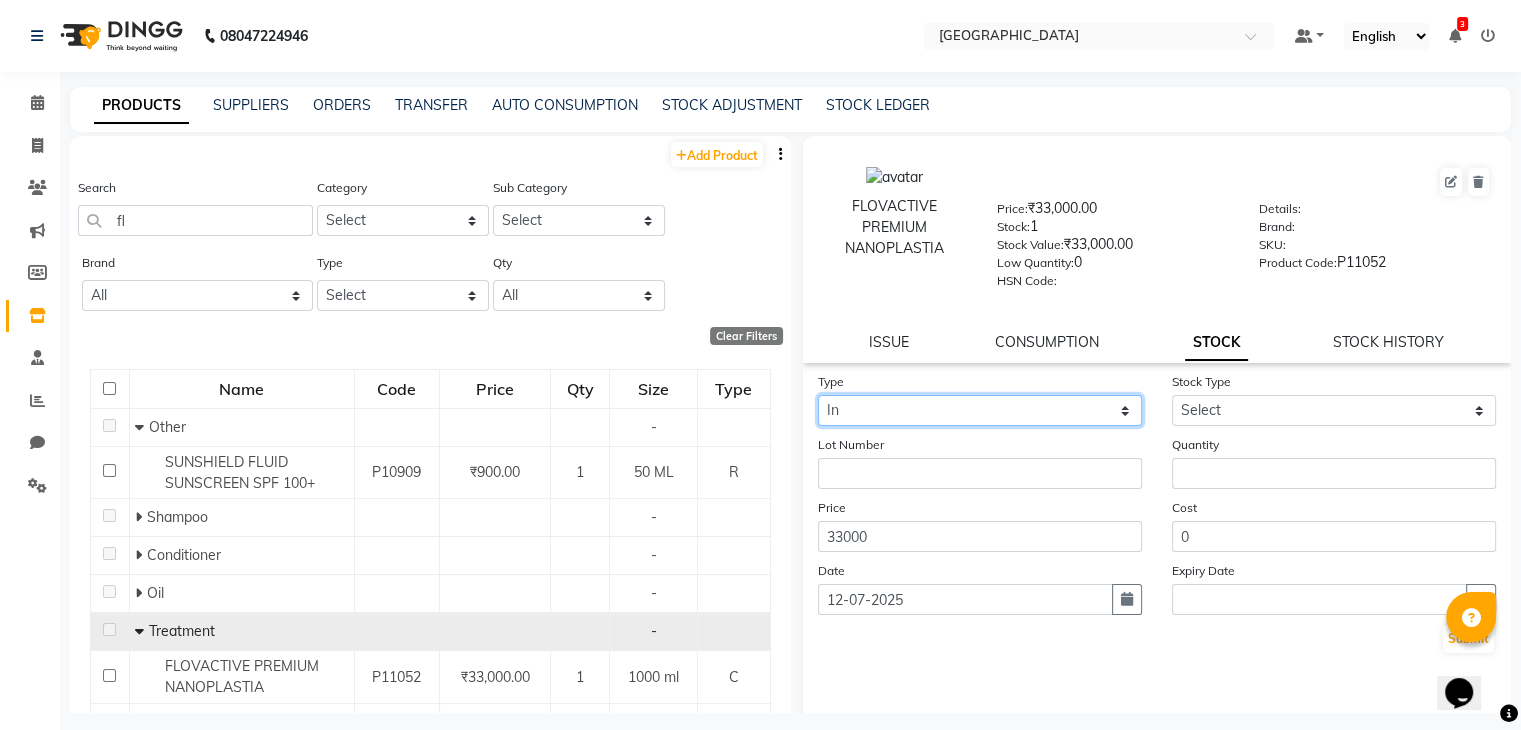 click on "Select In Out" 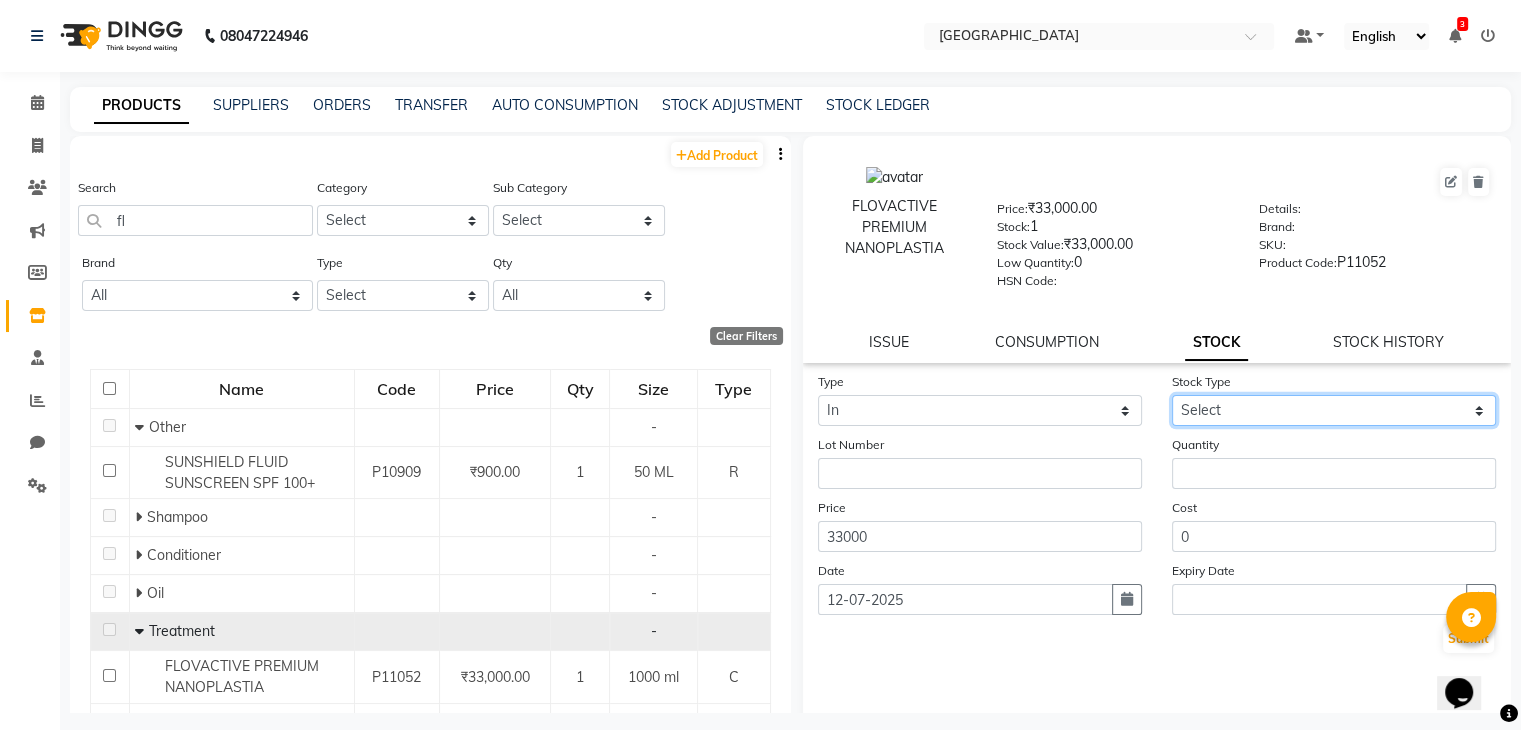 select on "new stock" 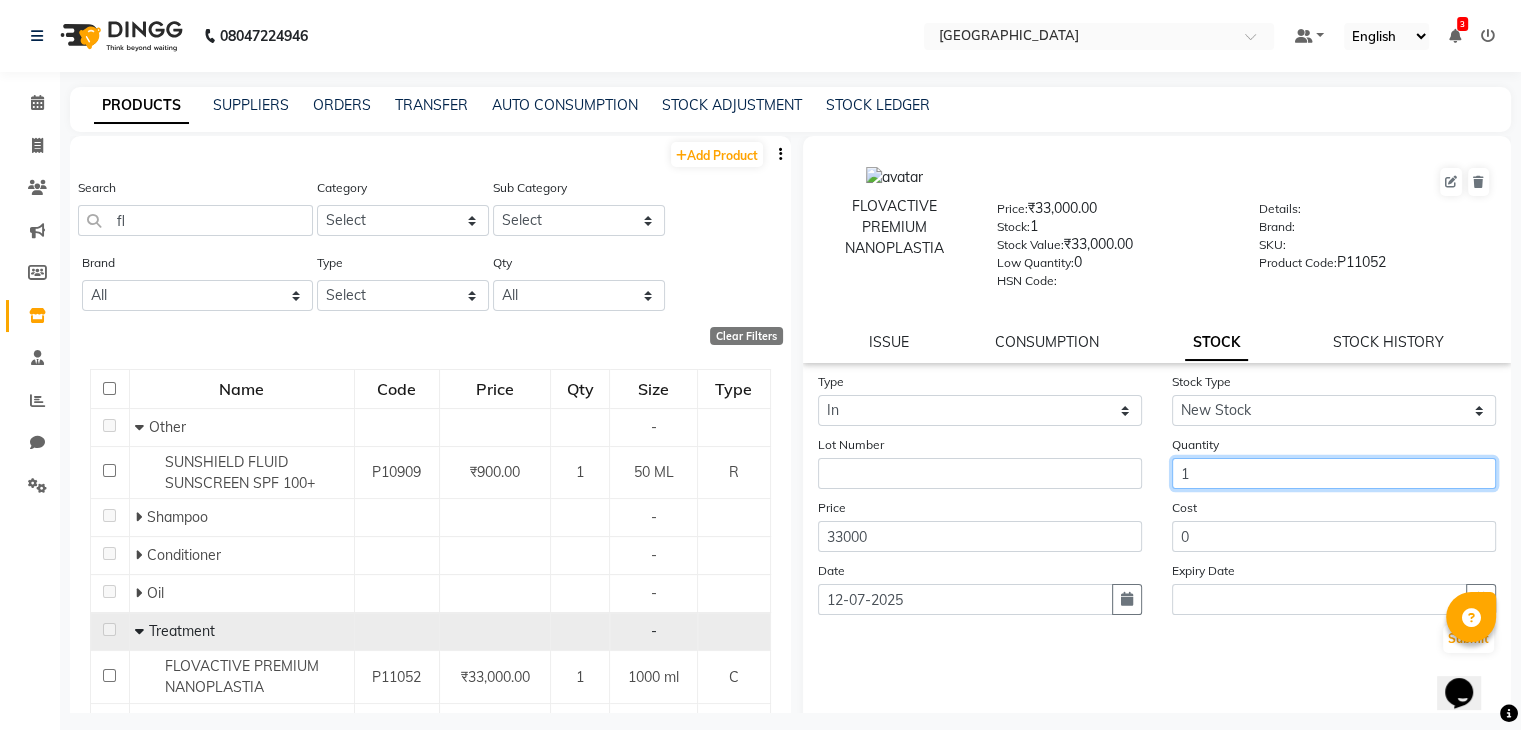 type on "1" 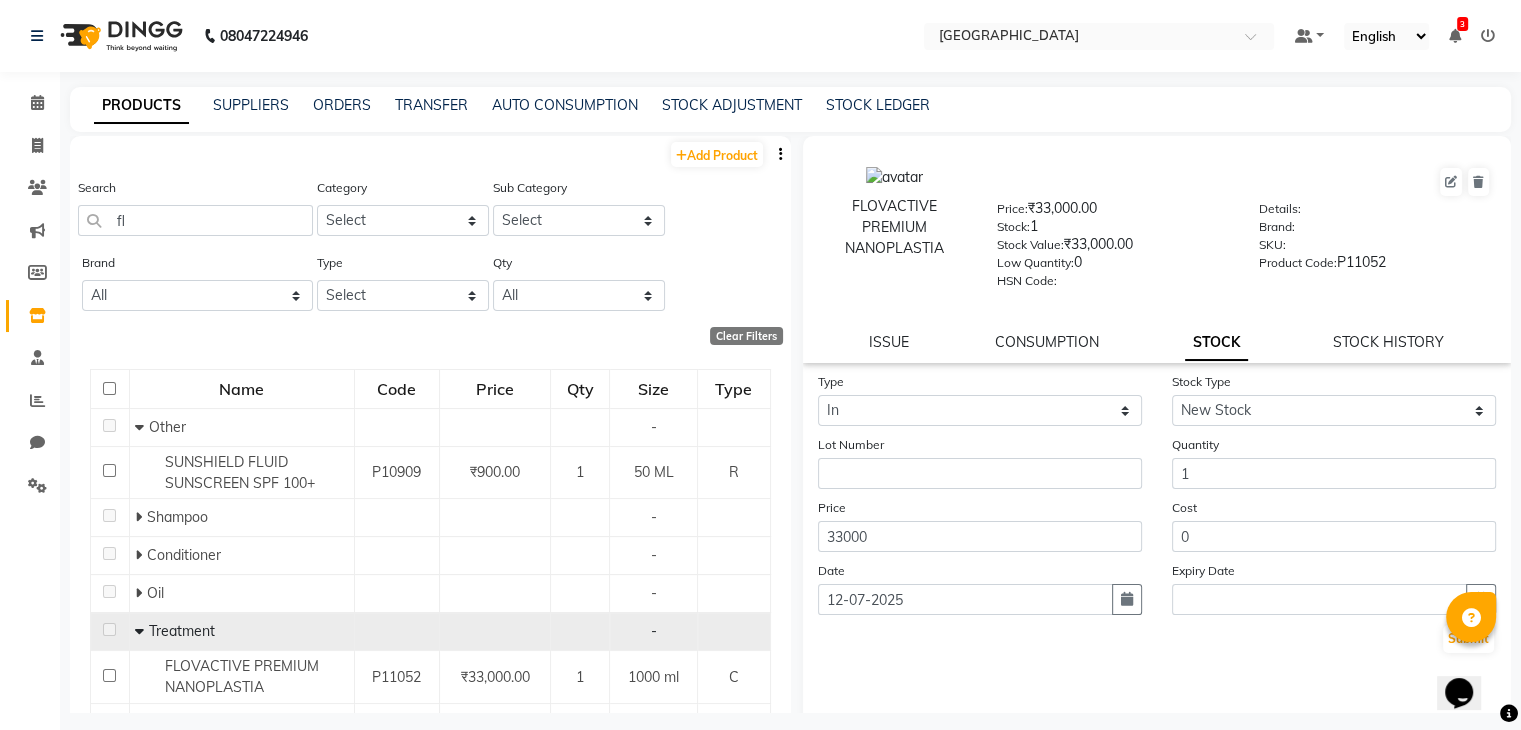 type 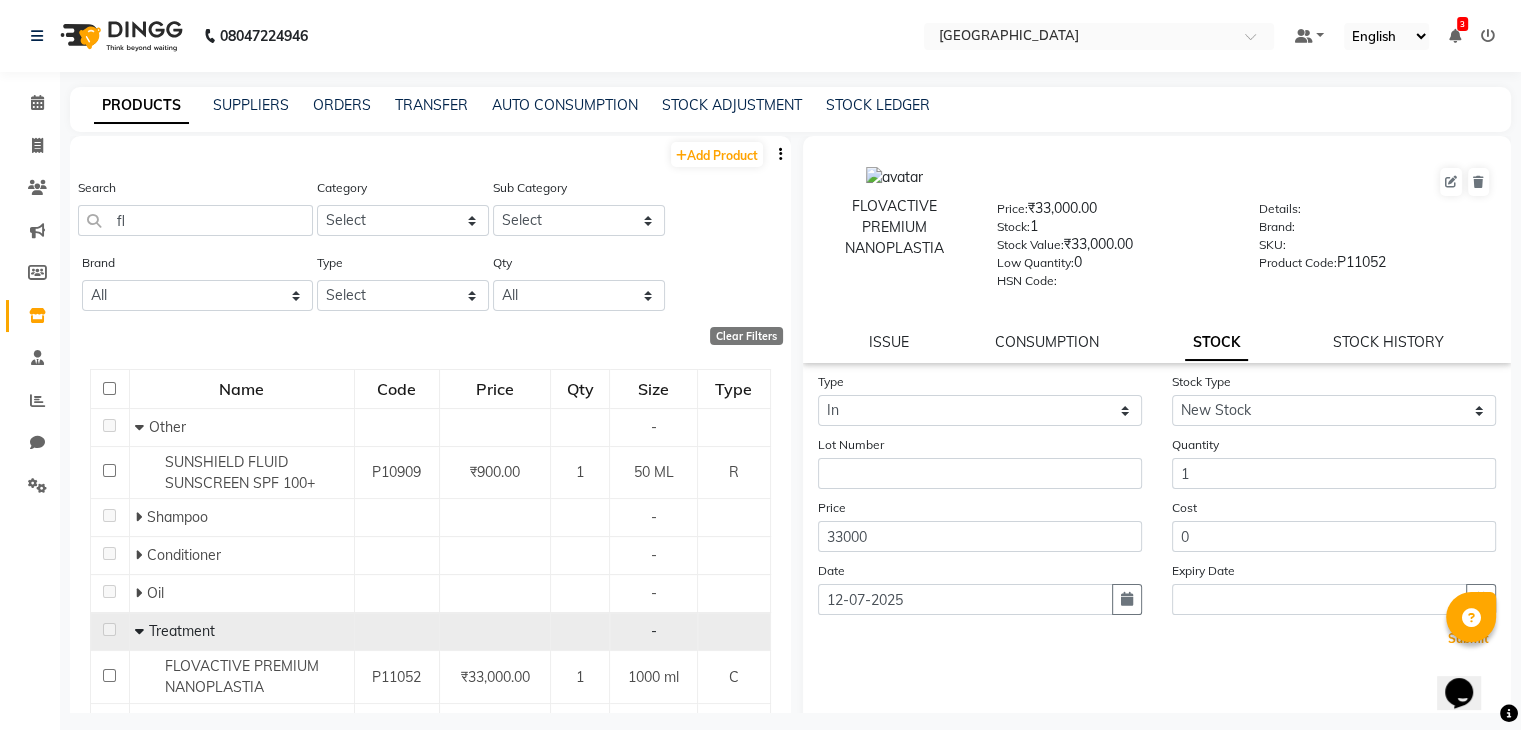 type 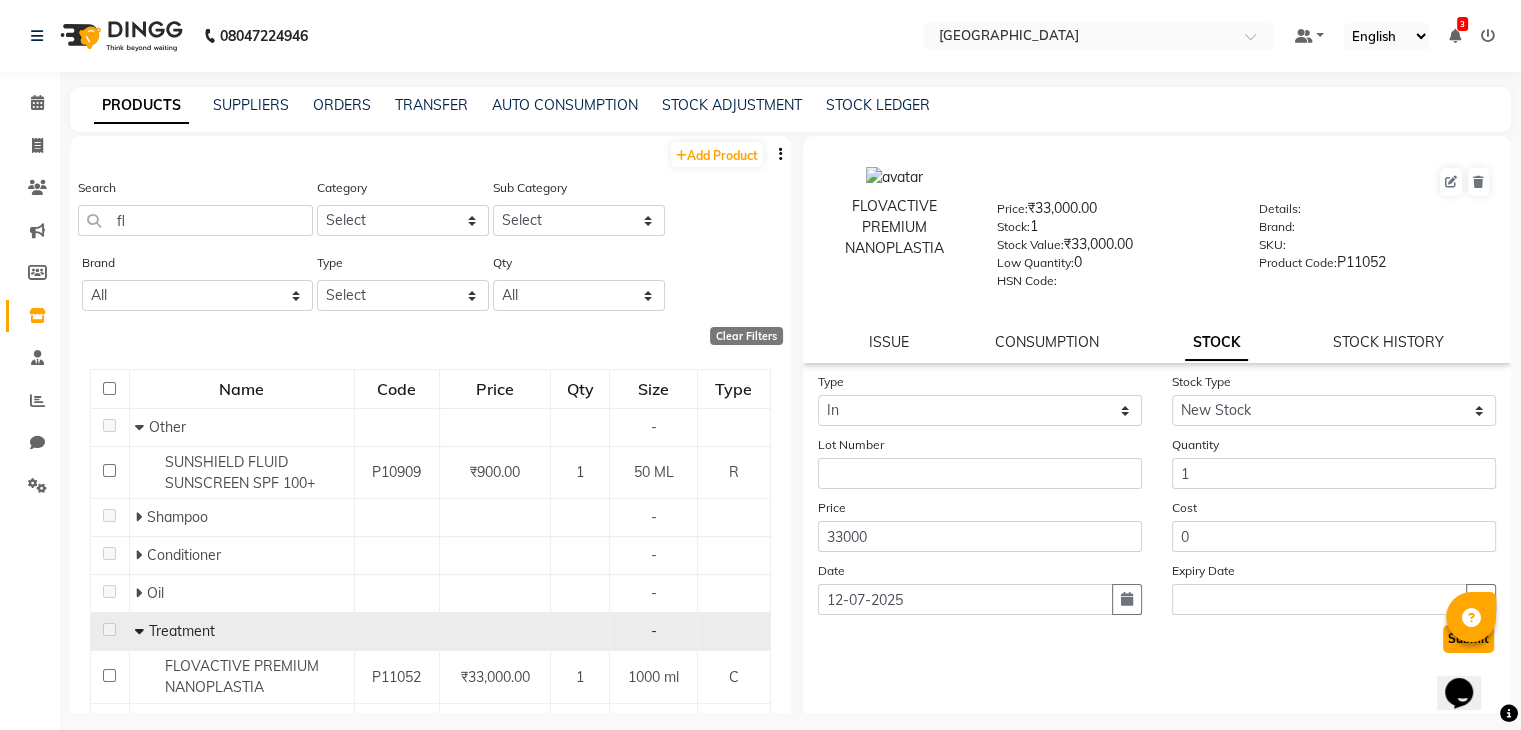 click on "Submit" 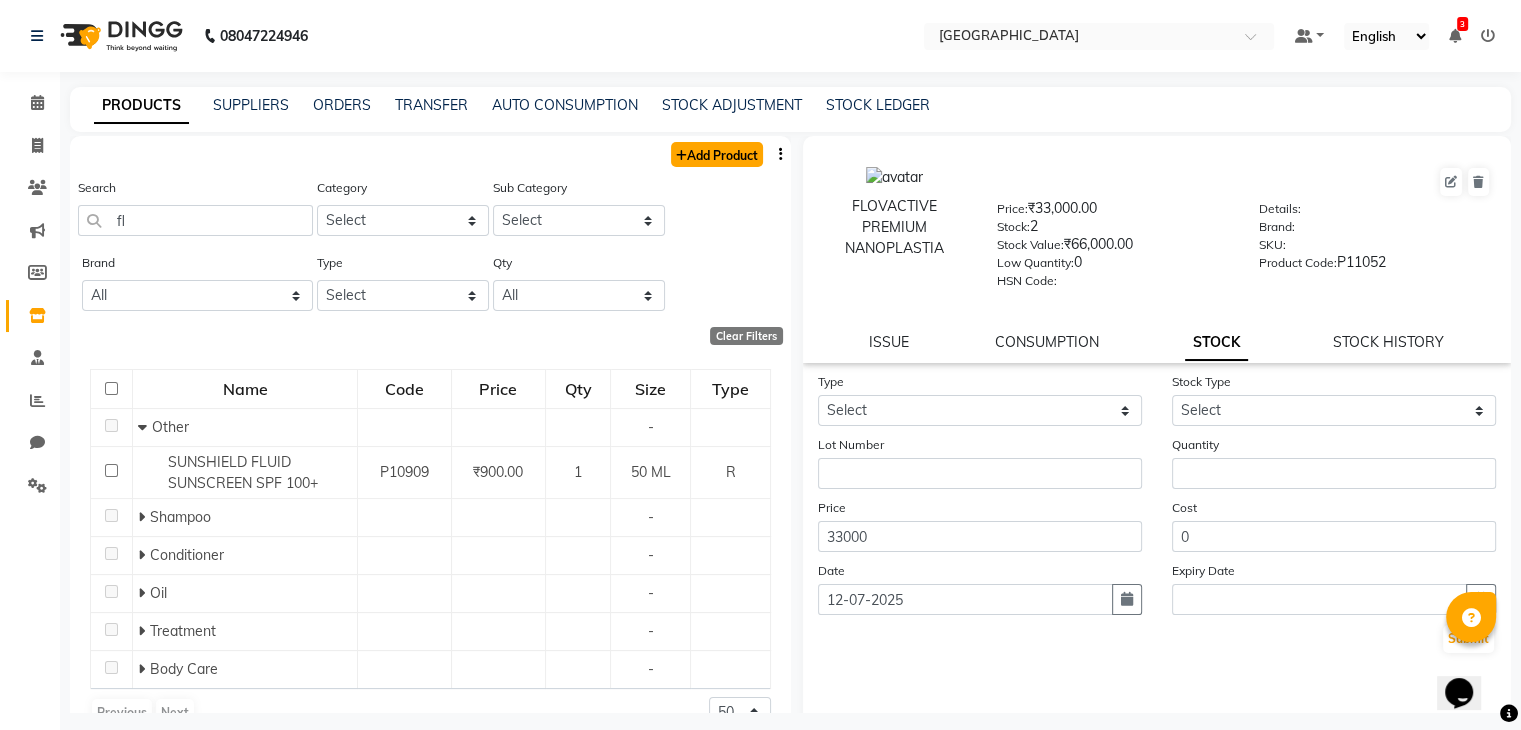 click on "Add Product" 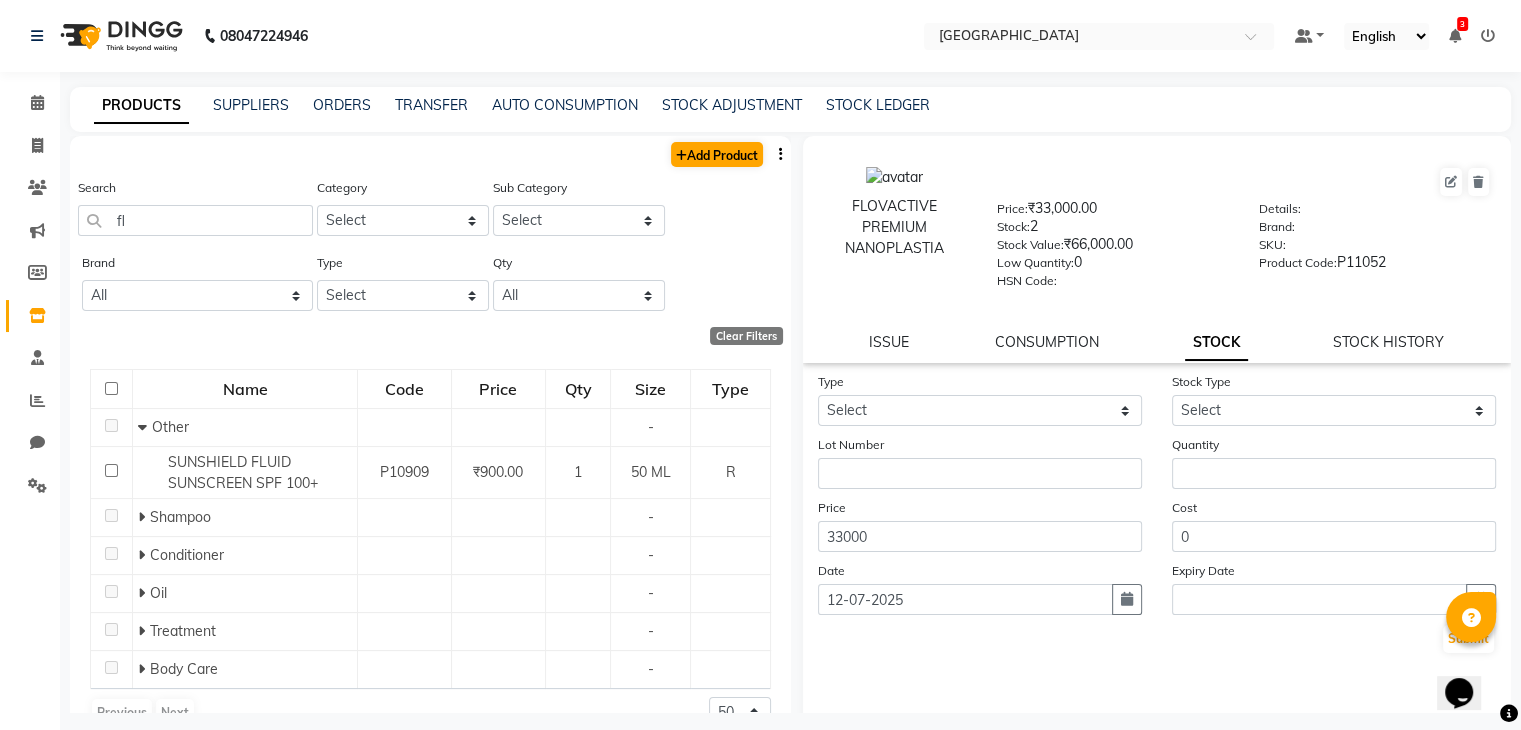 select on "true" 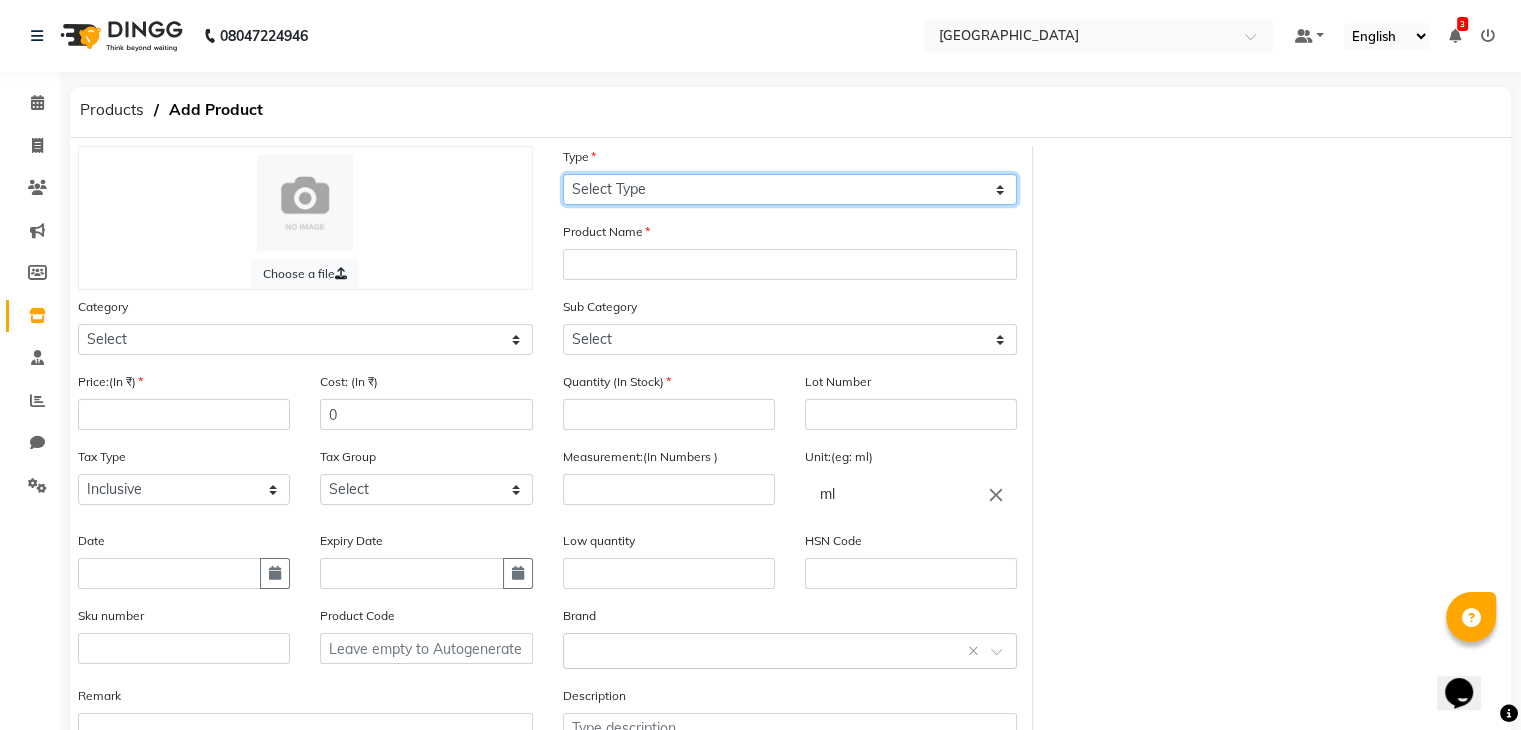 click on "Select Type Both Retail Consumable" 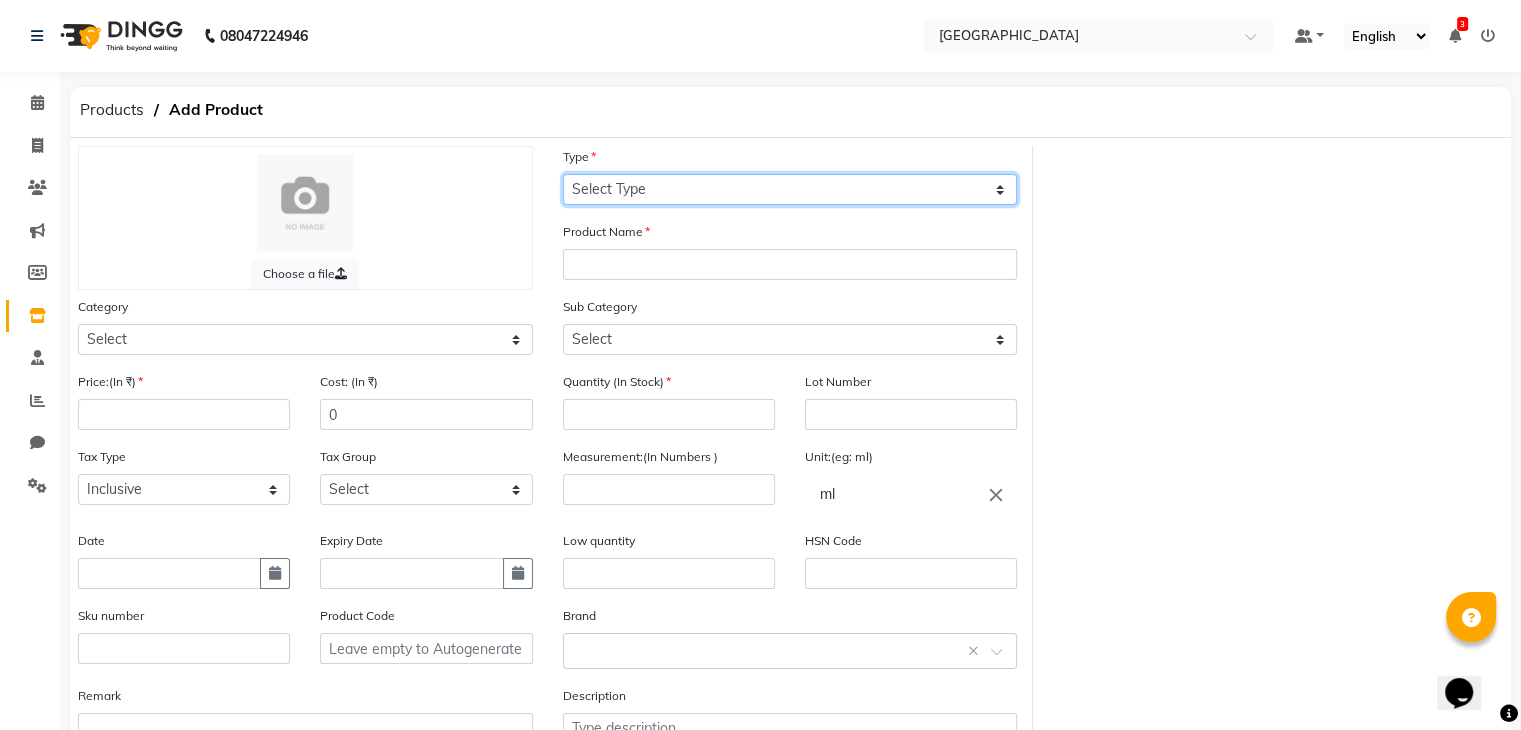 select on "C" 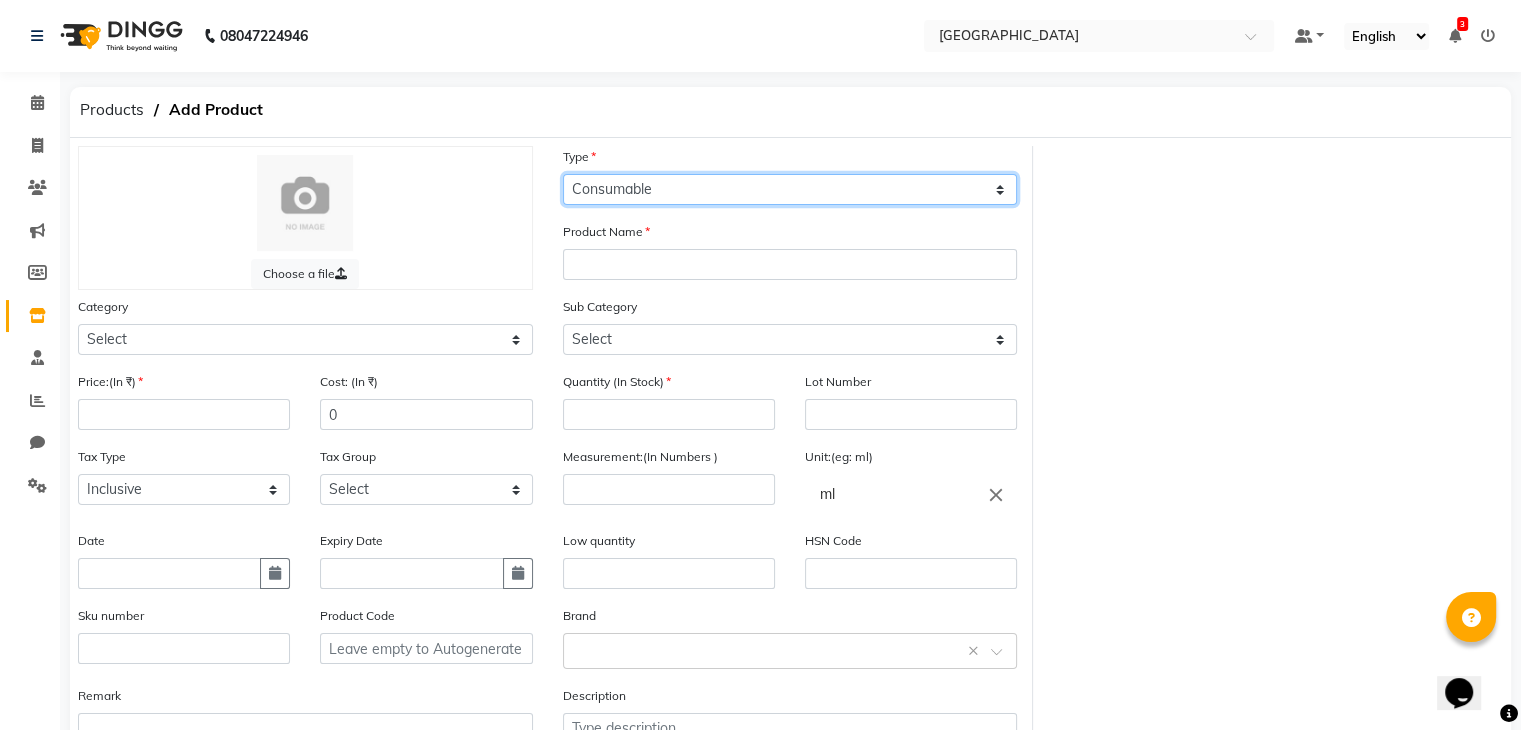 click on "Select Type Both Retail Consumable" 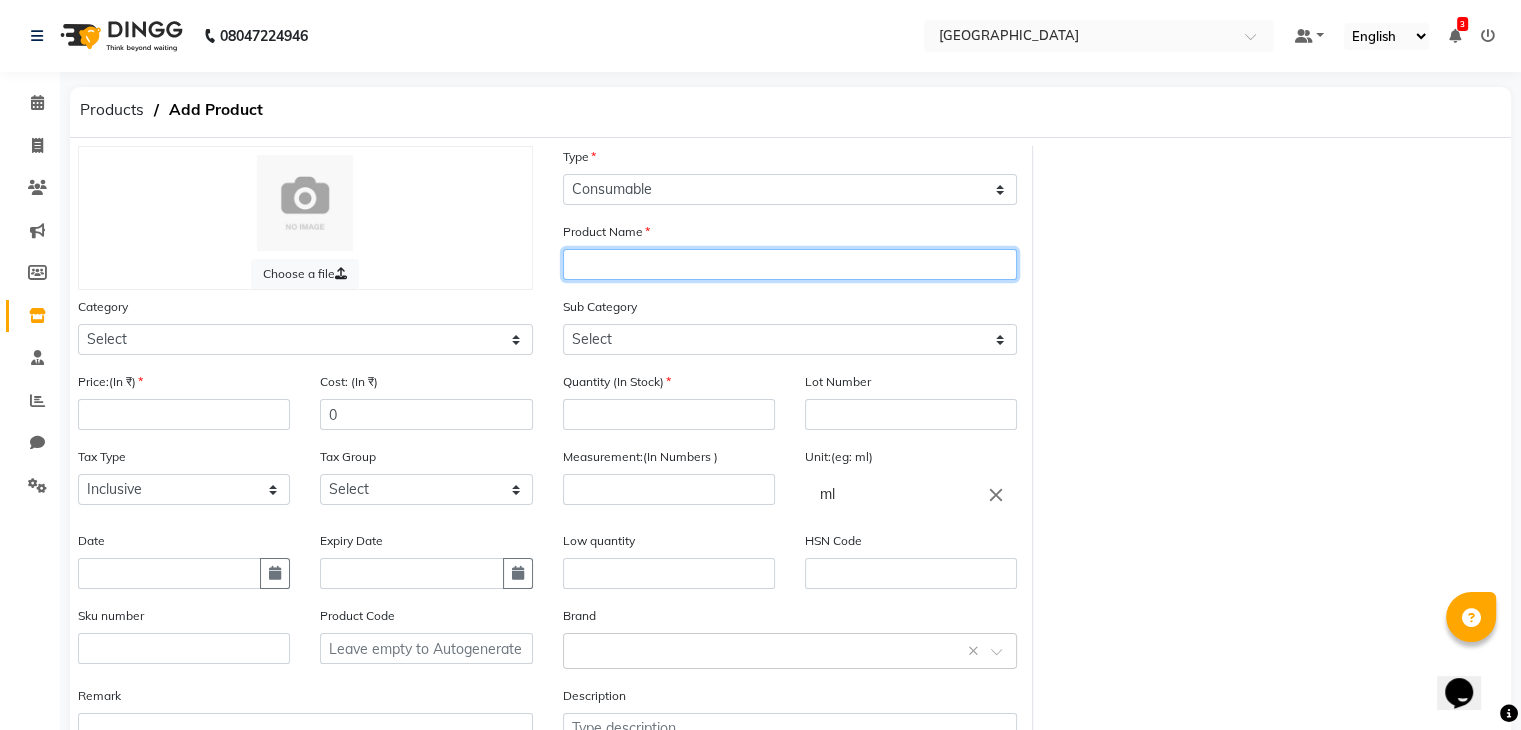 click 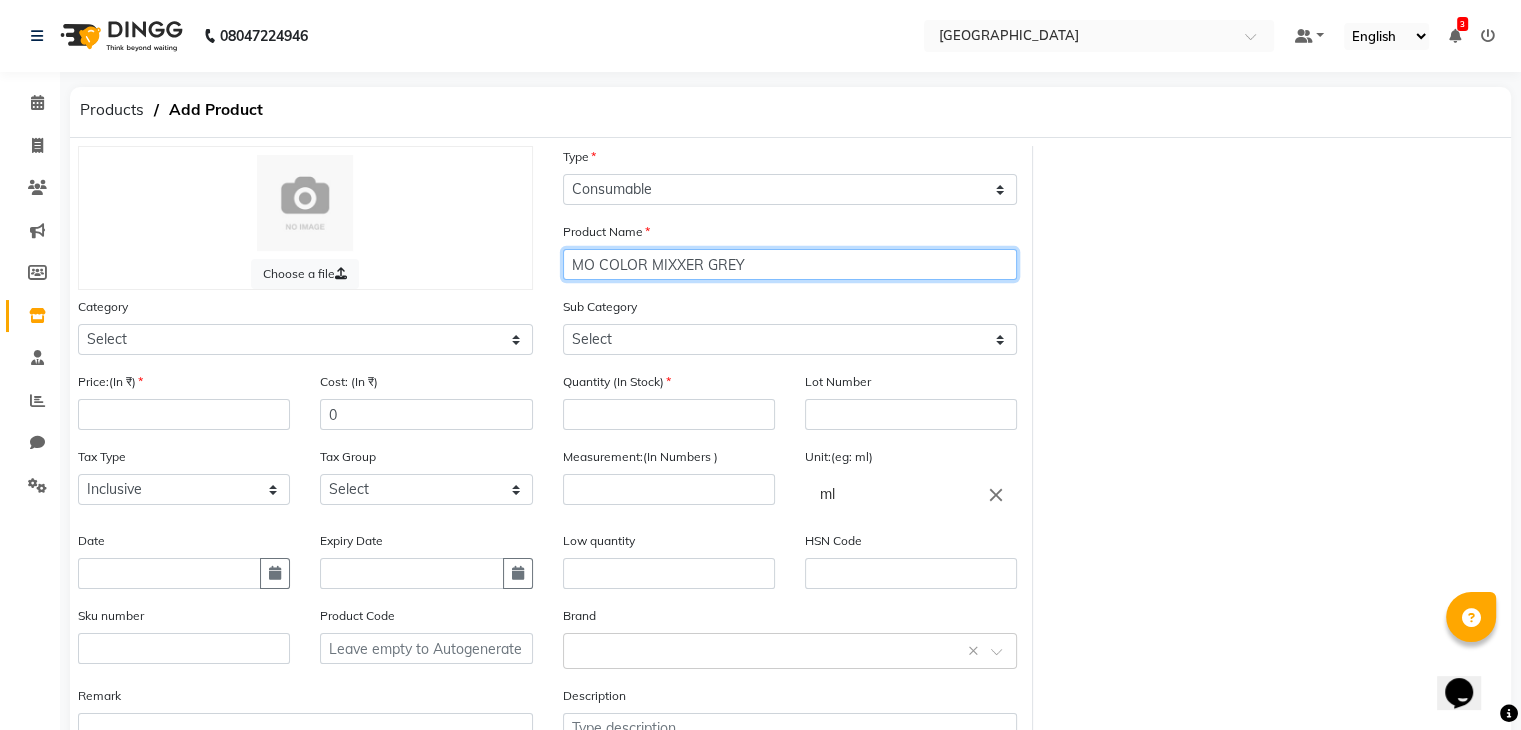 type on "MO COLOR MIXXER GREY" 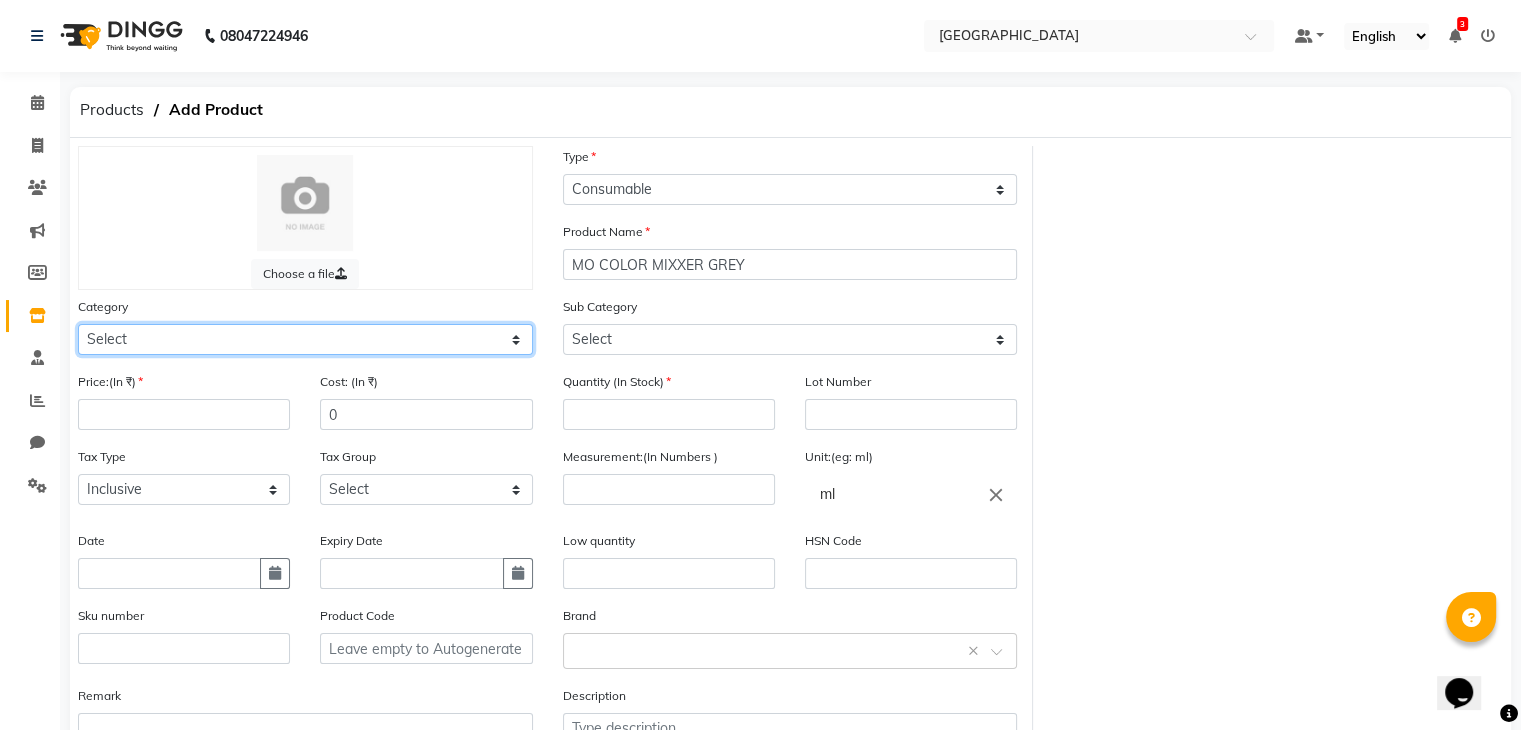 select on "1482201100" 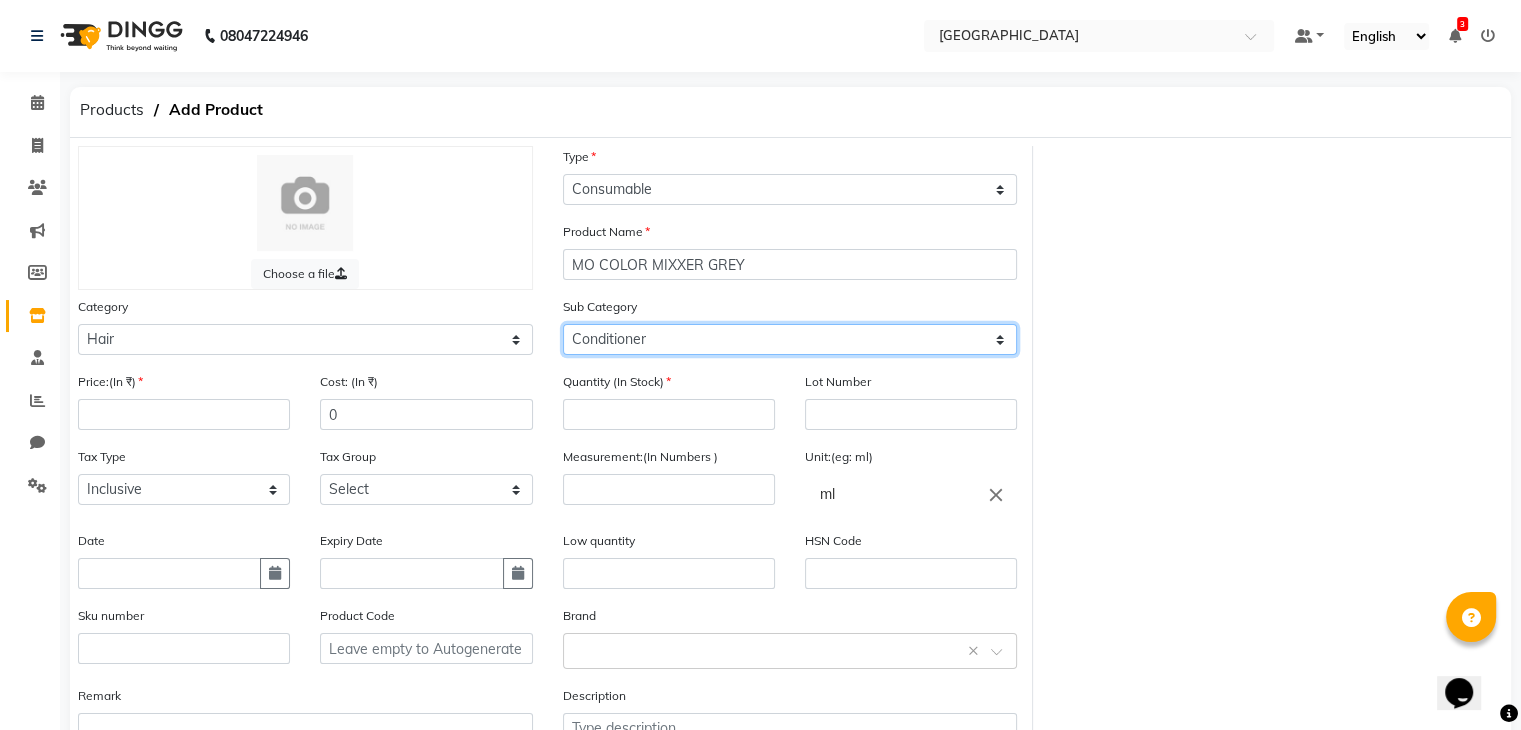 click on "Select Shampoo Conditioner Cream Mask Oil Serum Color Appliances Treatment Styling Kit & Combo Other Conditioner" 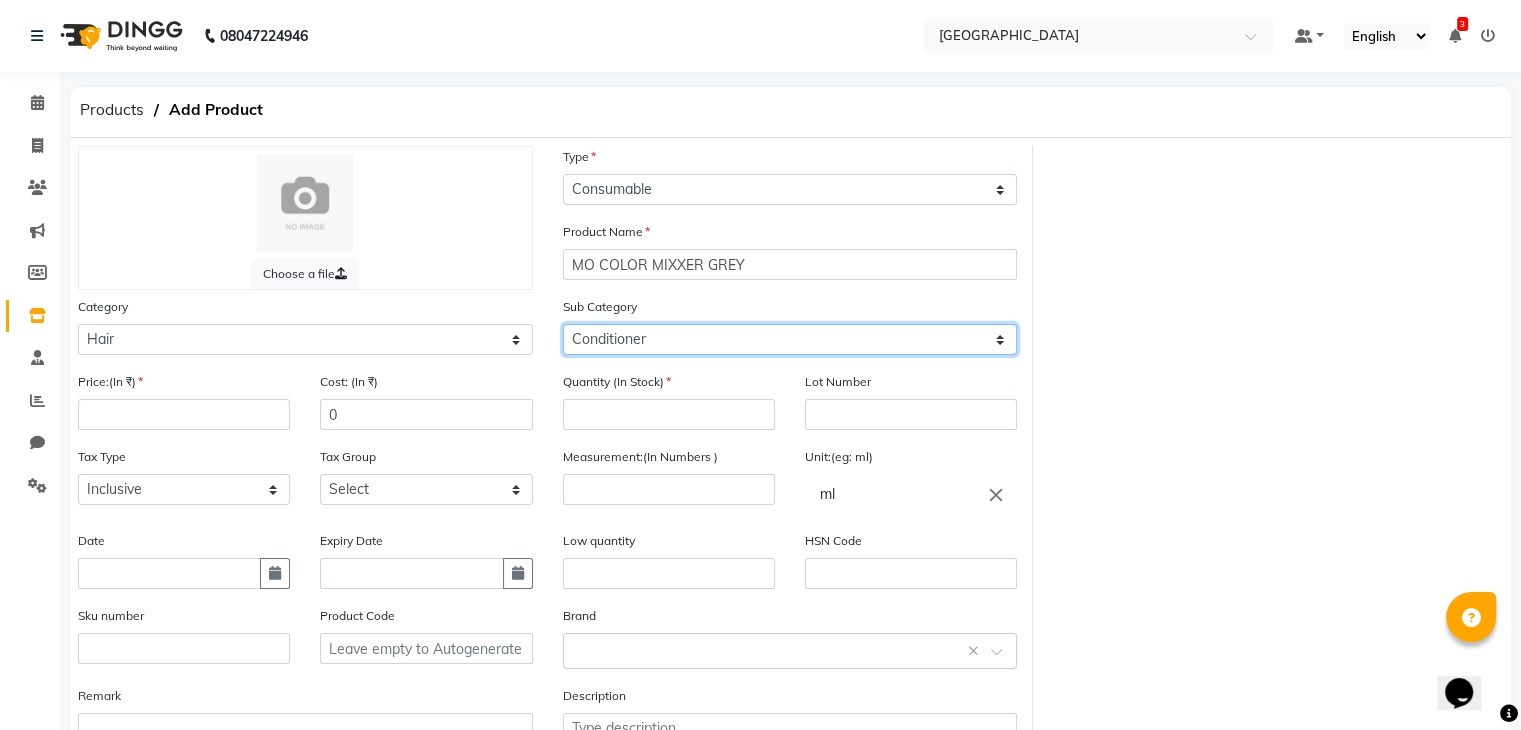 select on "1482201107" 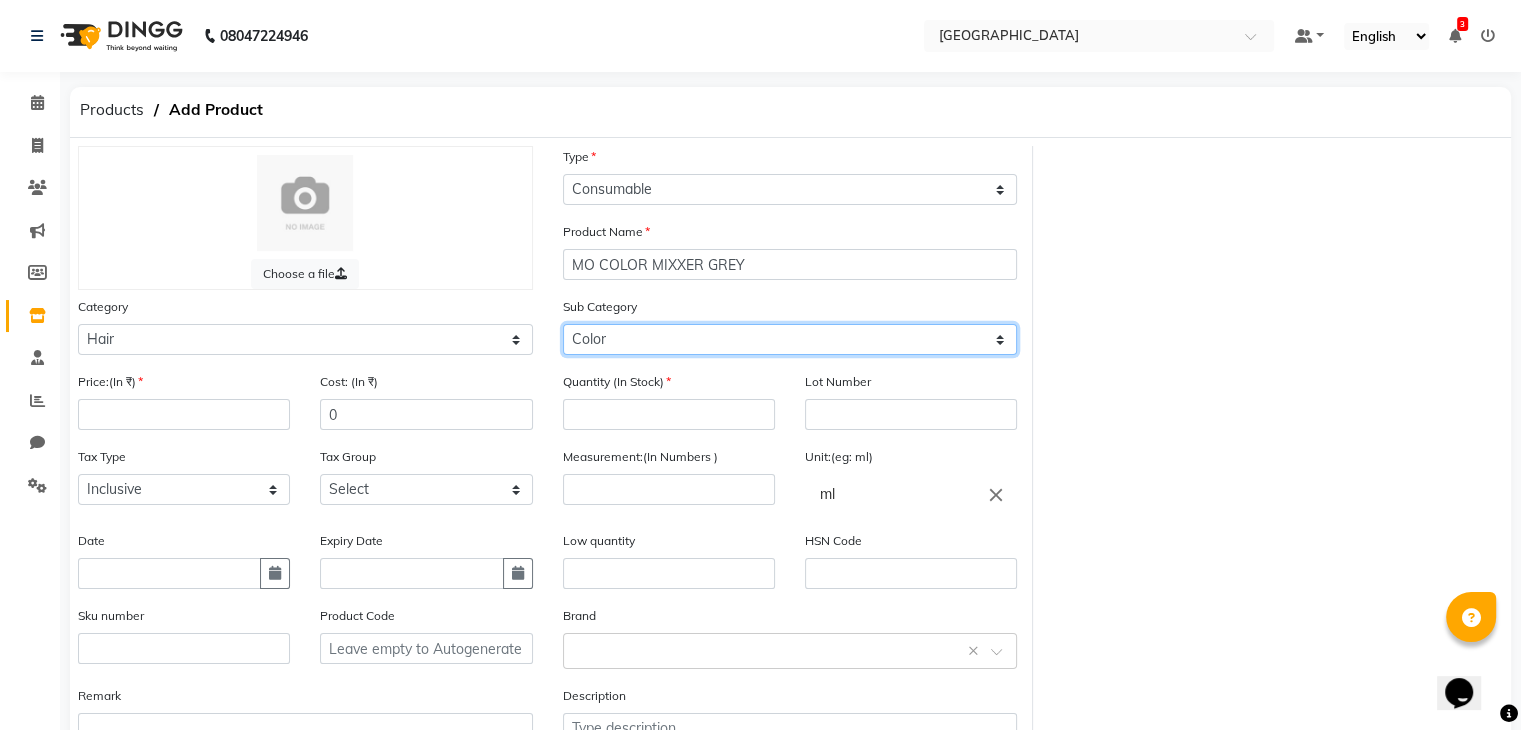 click on "Select Shampoo Conditioner Cream Mask Oil Serum Color Appliances Treatment Styling Kit & Combo Other Conditioner" 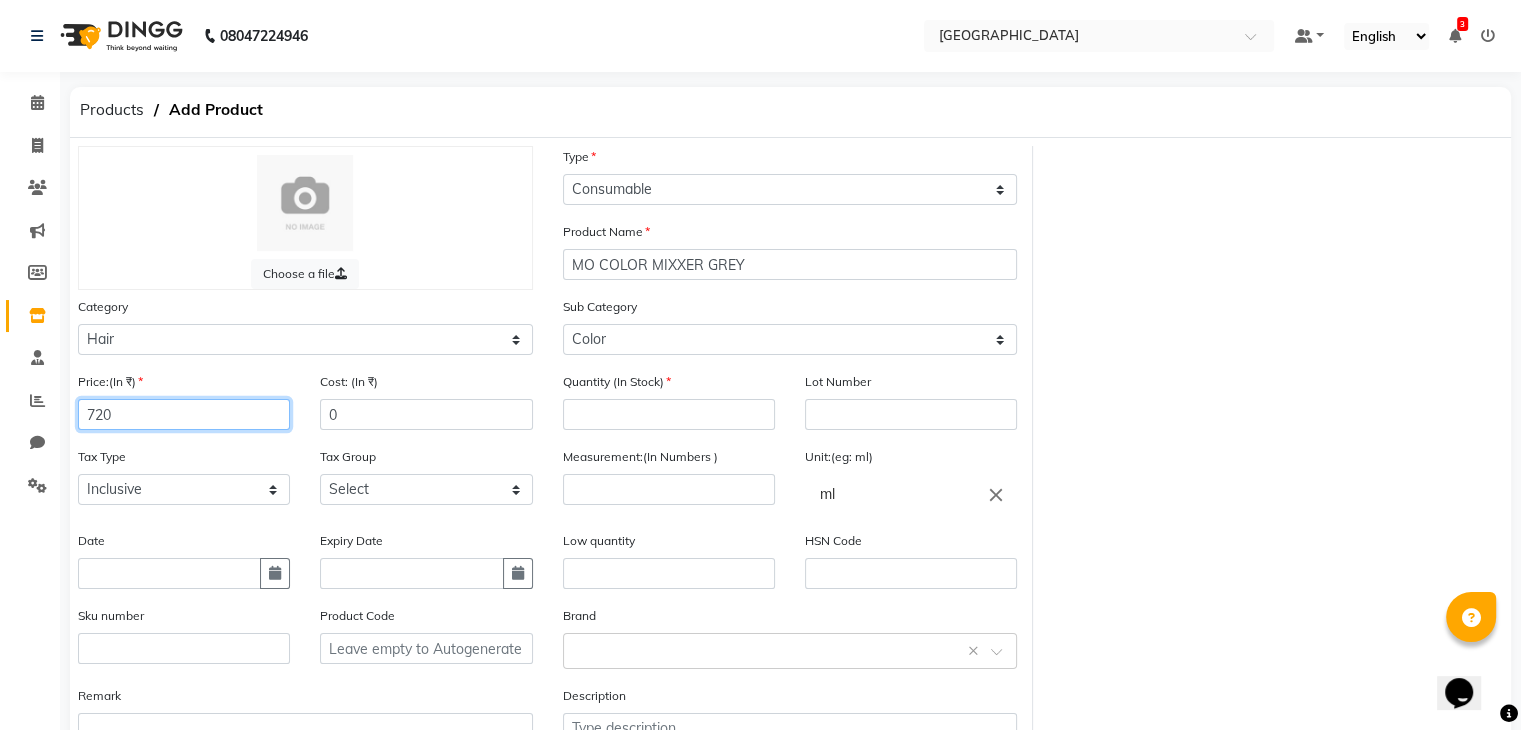 type on "720" 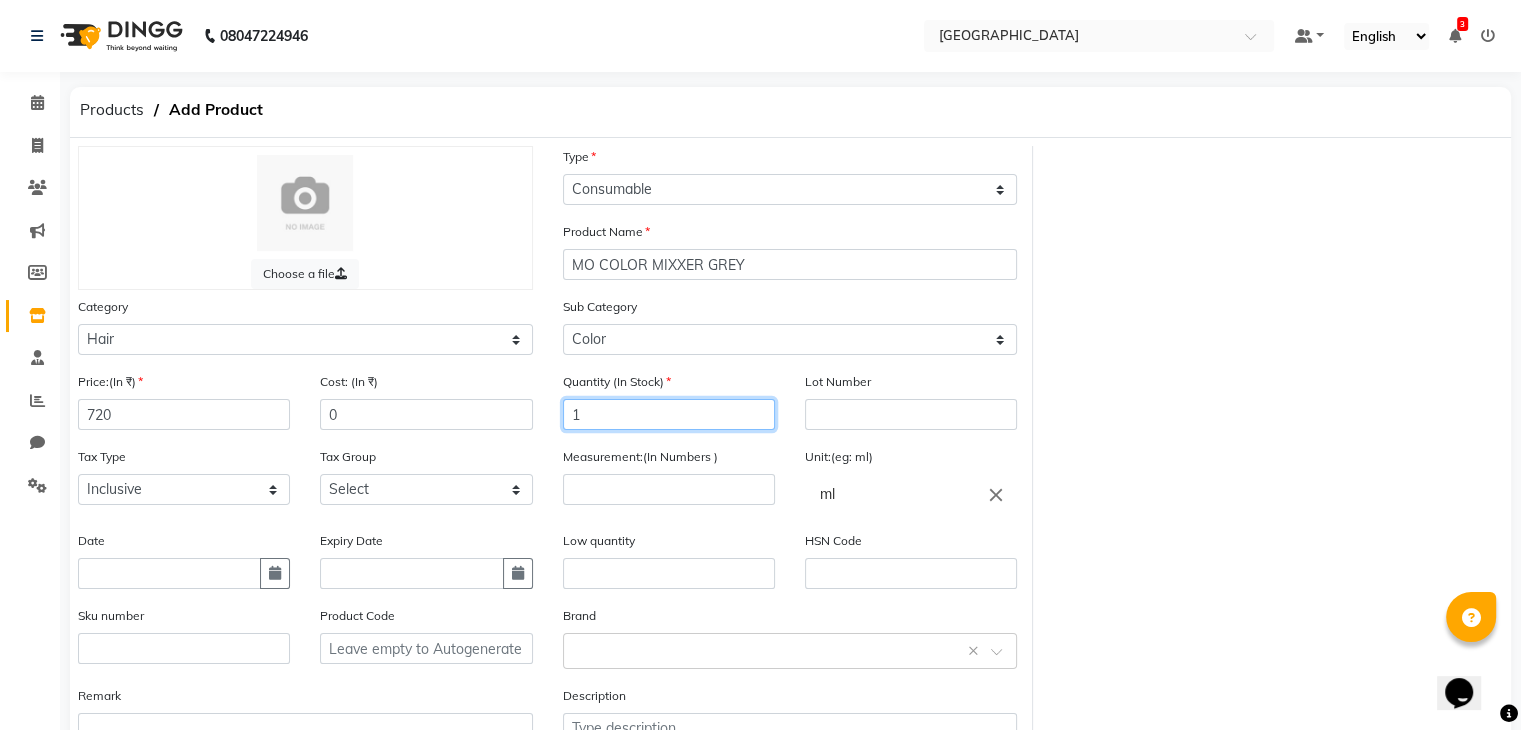 type on "1" 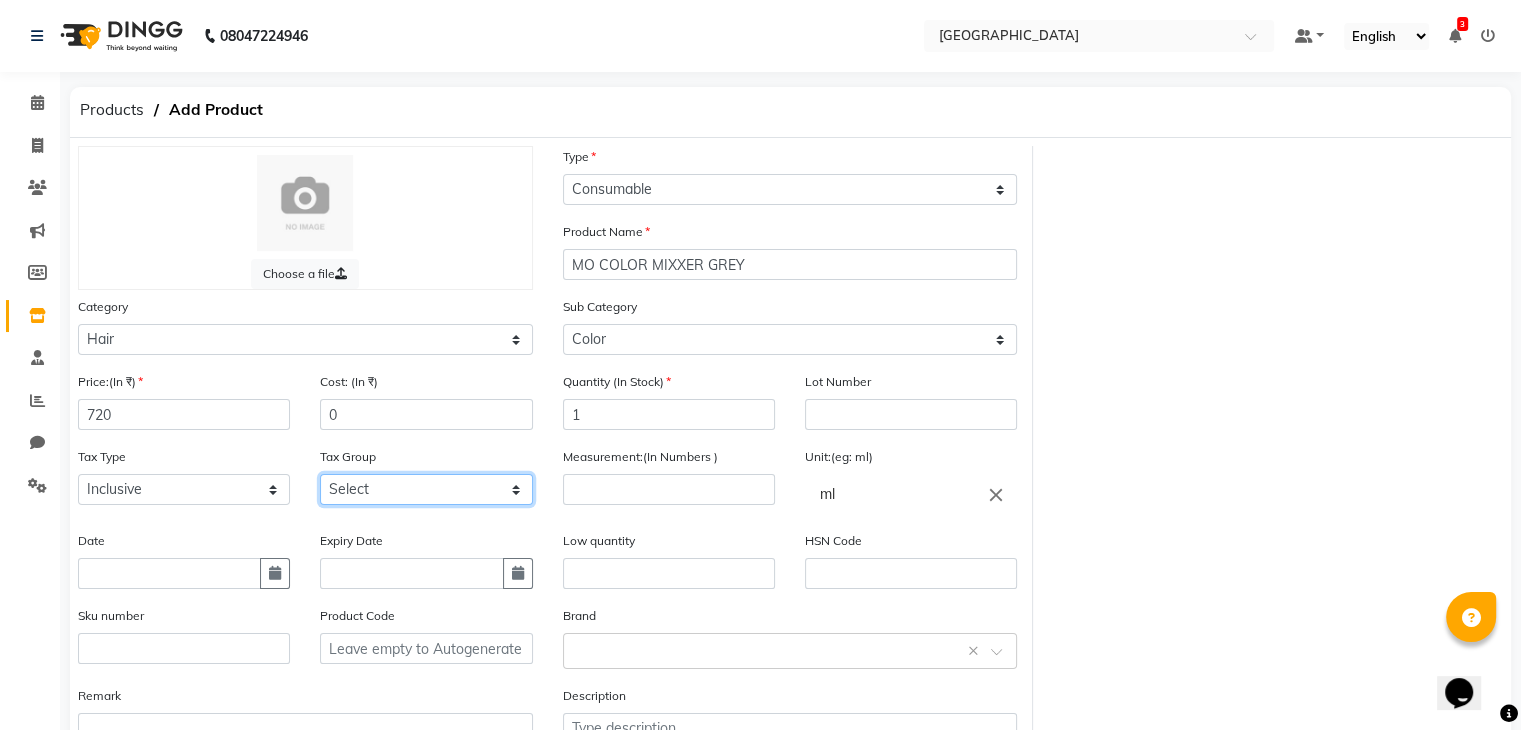 select on "3631" 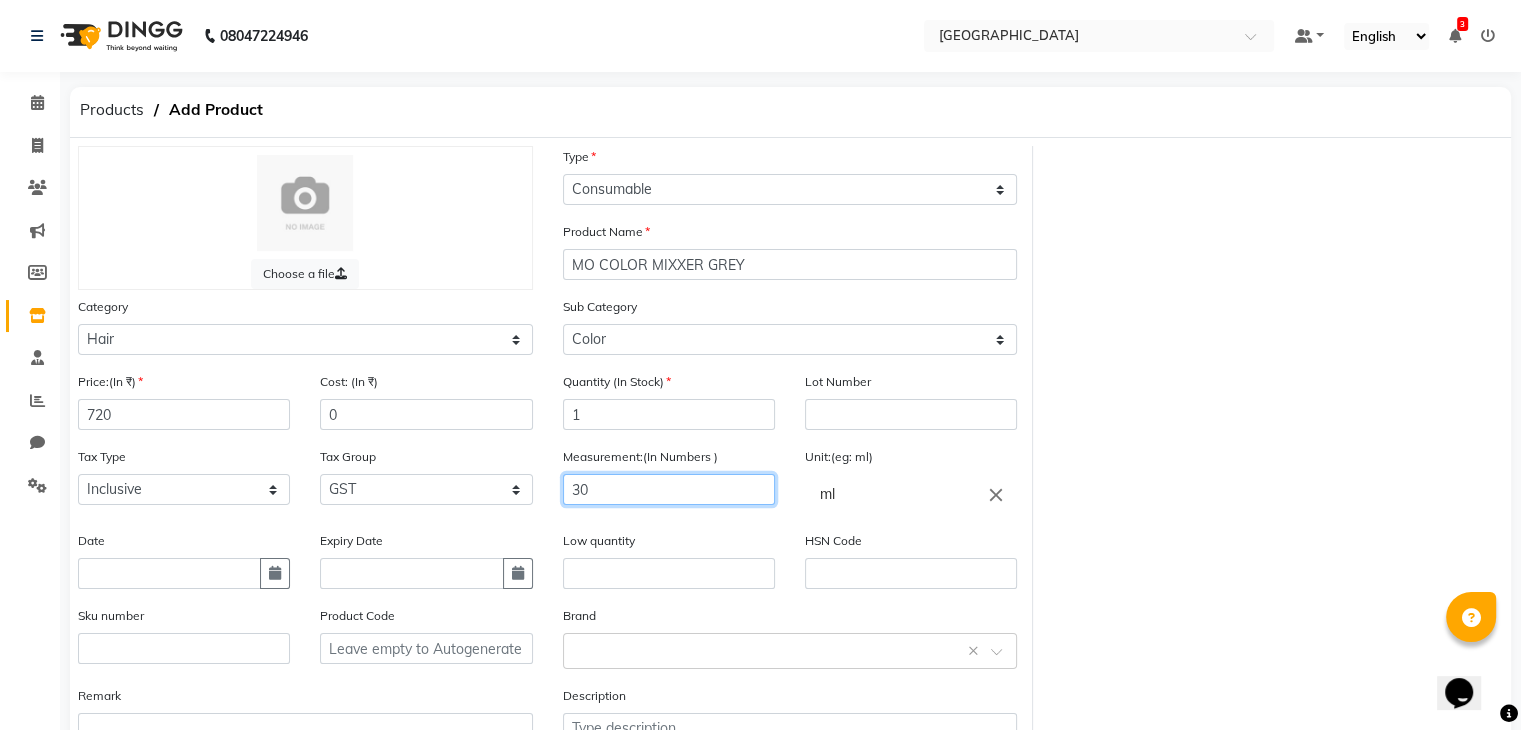 type on "30" 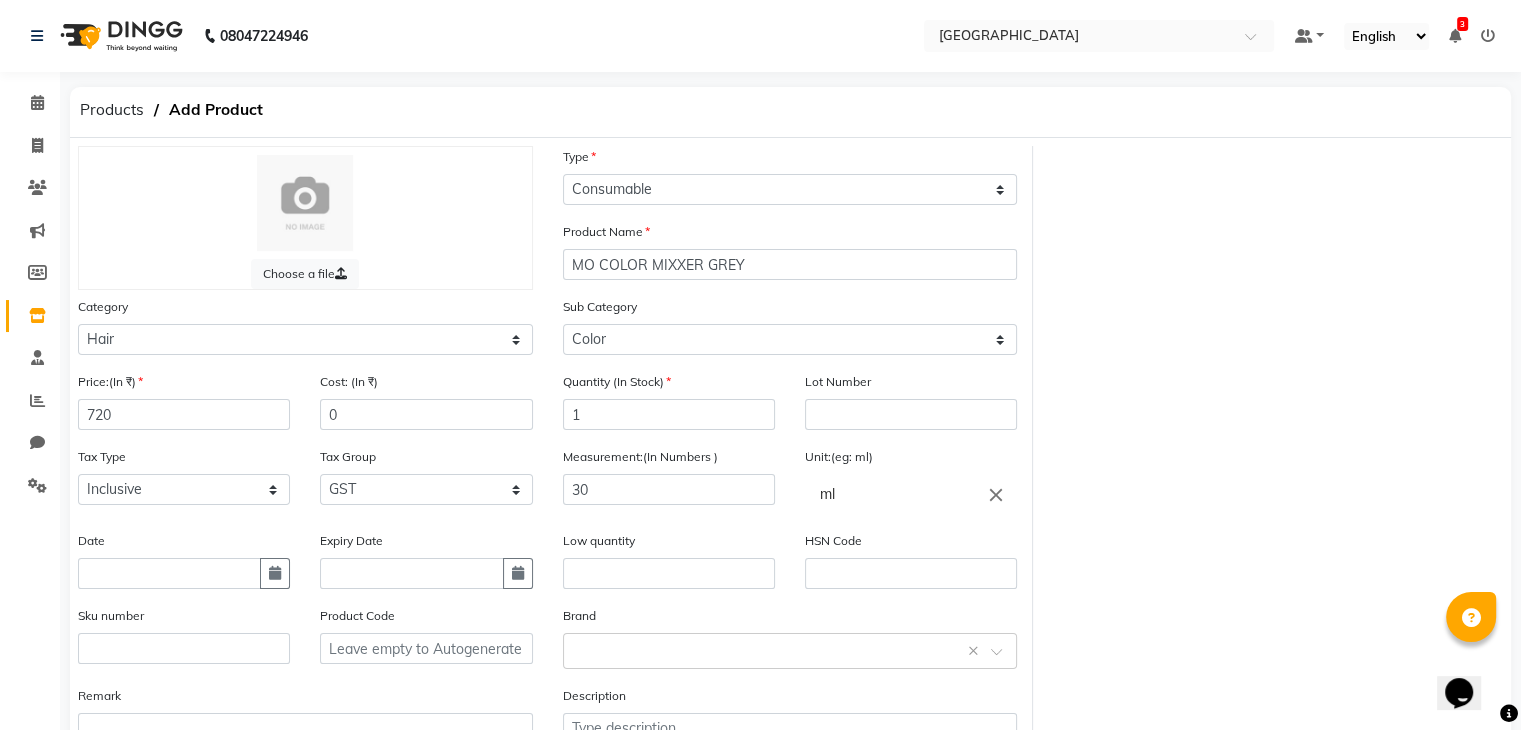 type 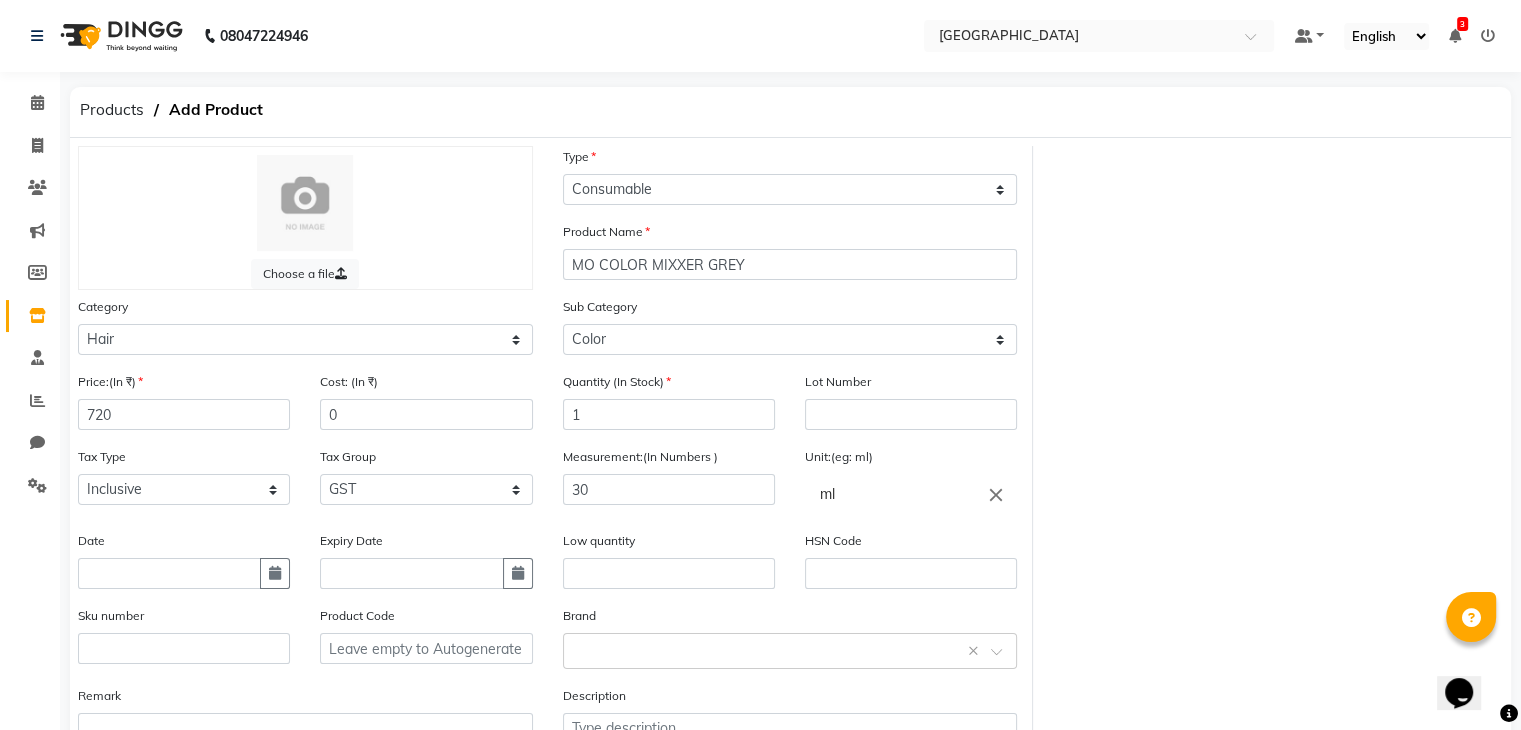 type 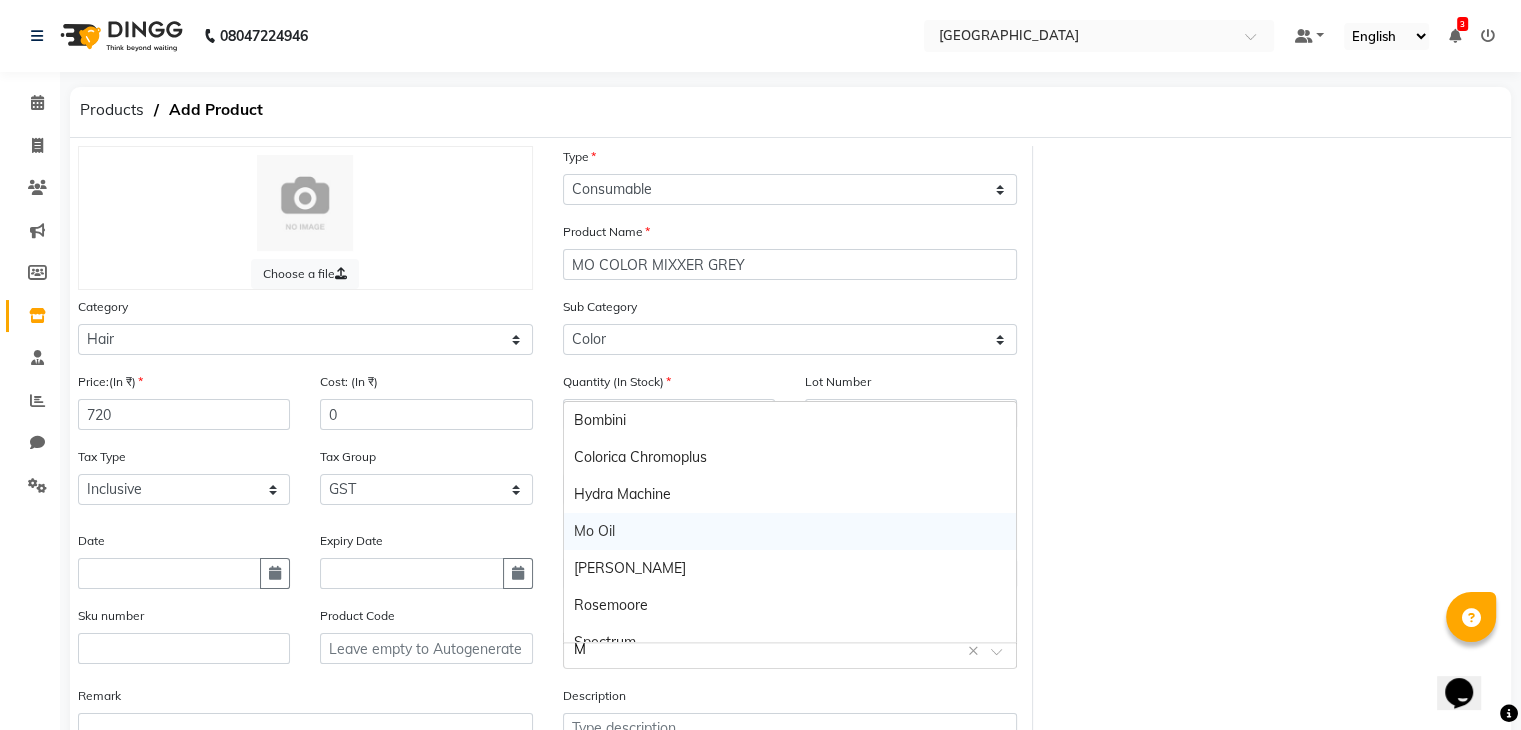 type on "MO" 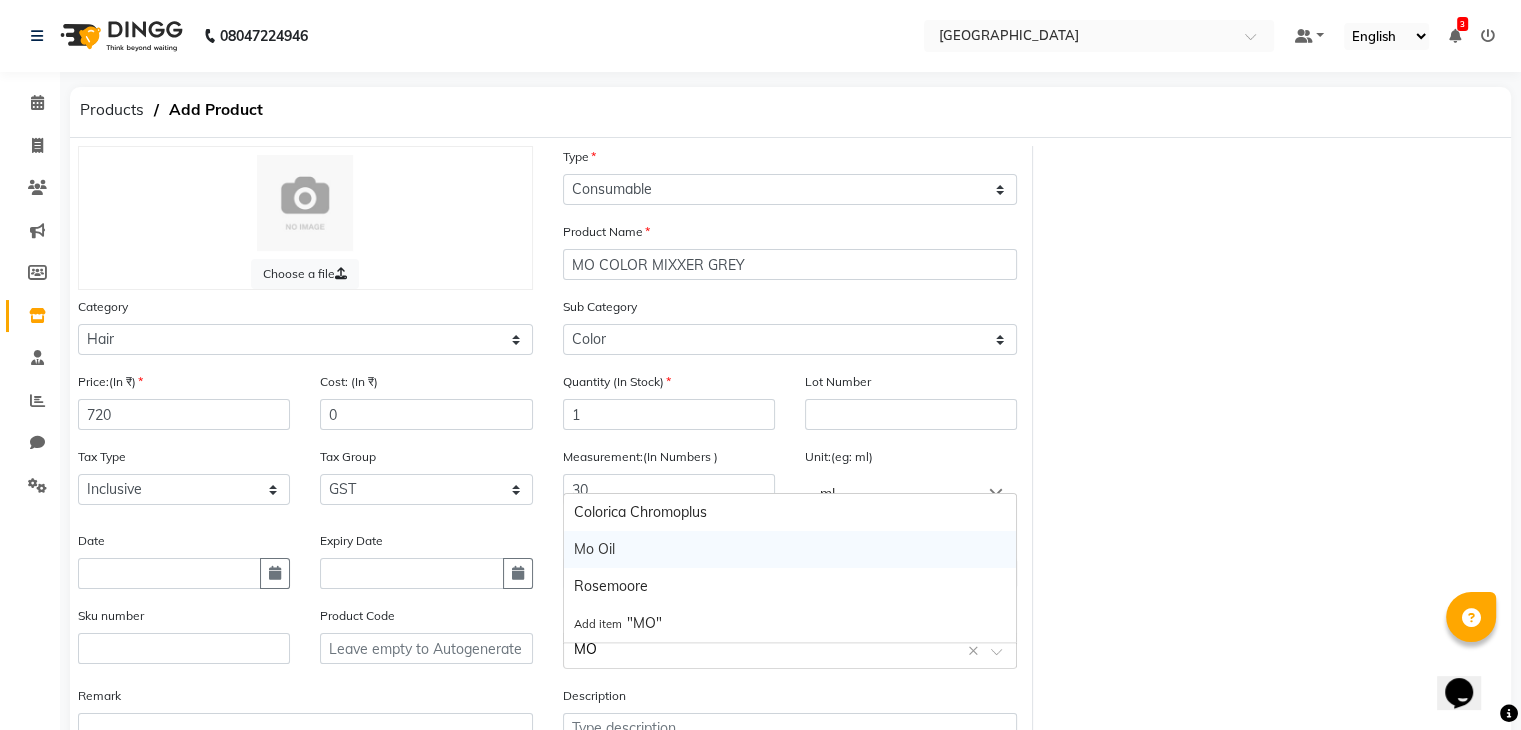 click on "Mo Oil" at bounding box center [790, 549] 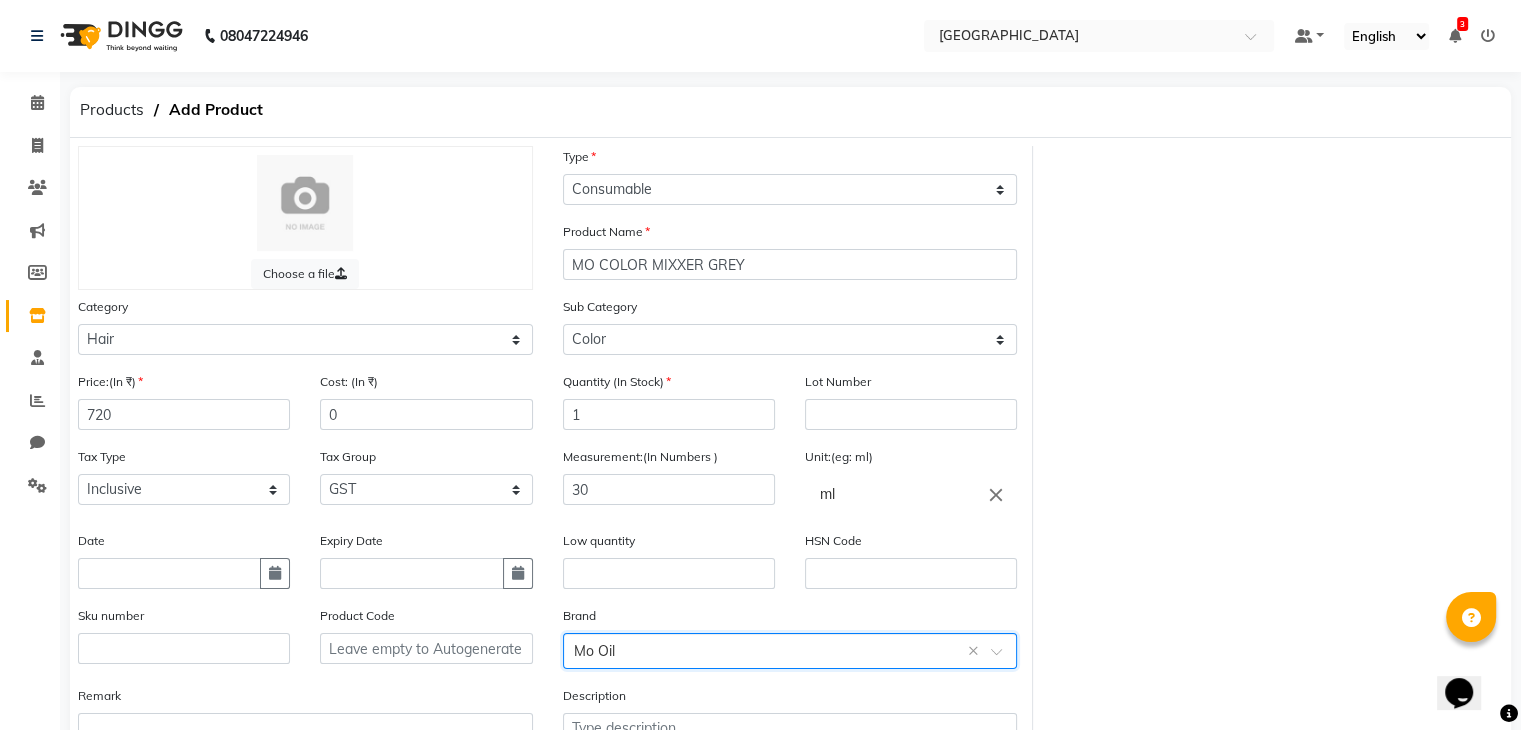 scroll, scrollTop: 156, scrollLeft: 0, axis: vertical 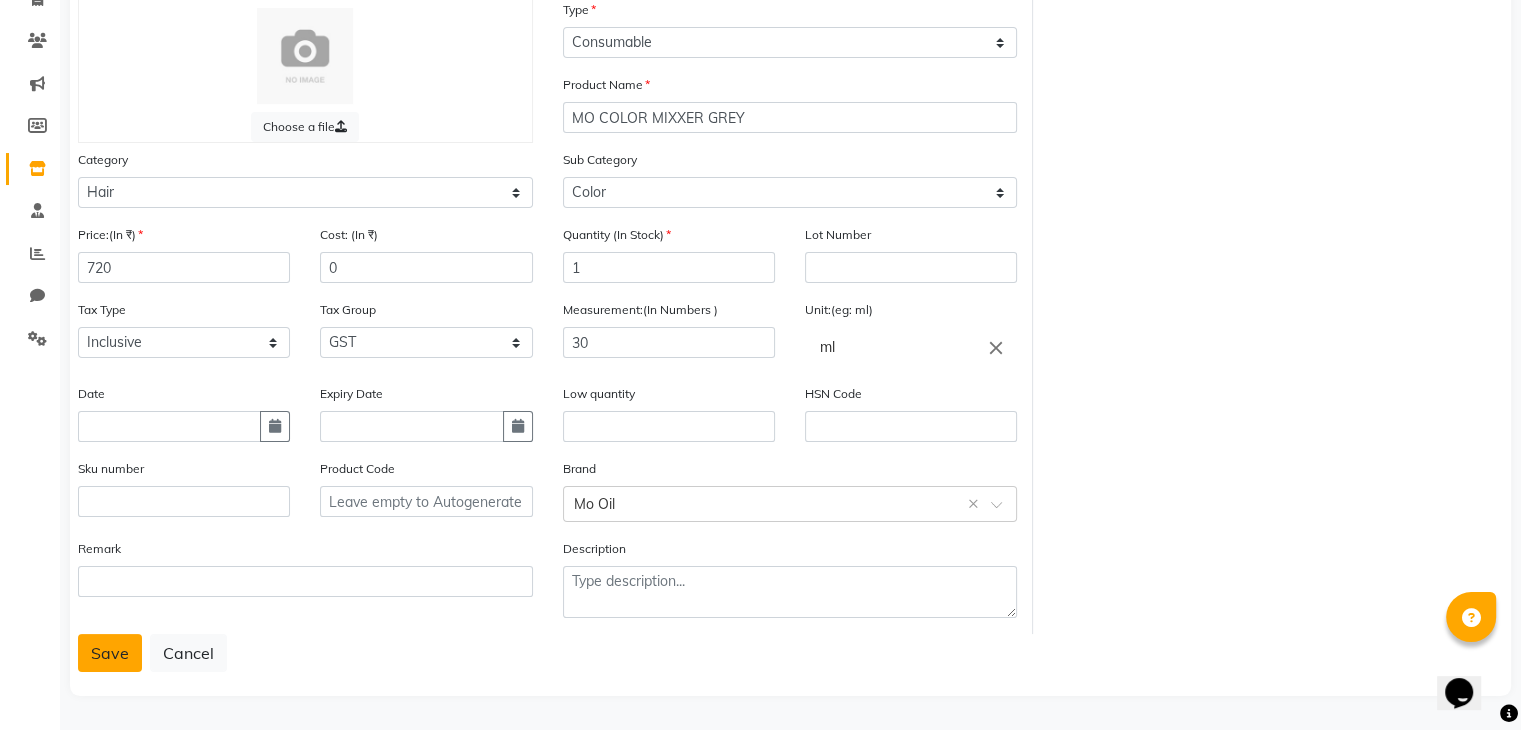 click on "Save" 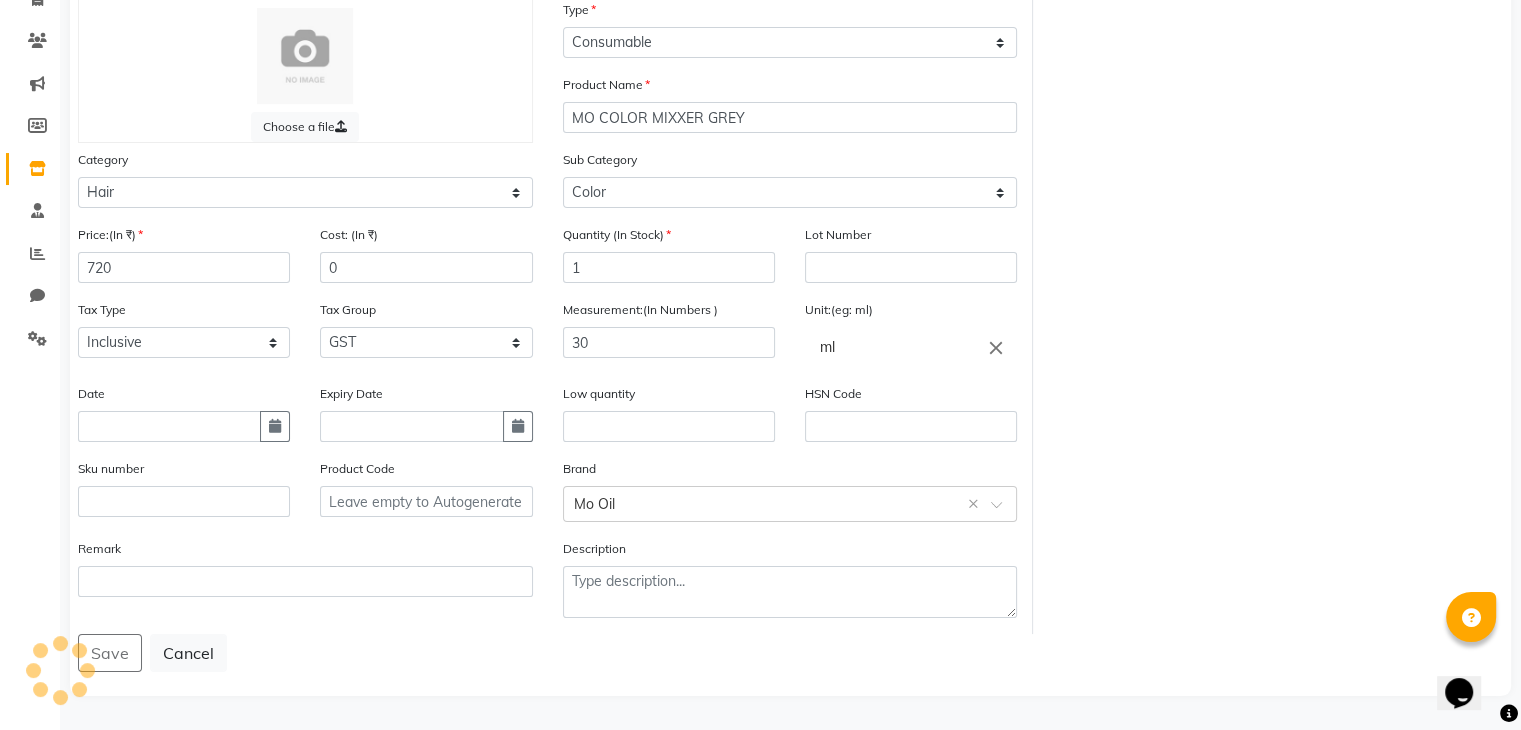 scroll, scrollTop: 0, scrollLeft: 0, axis: both 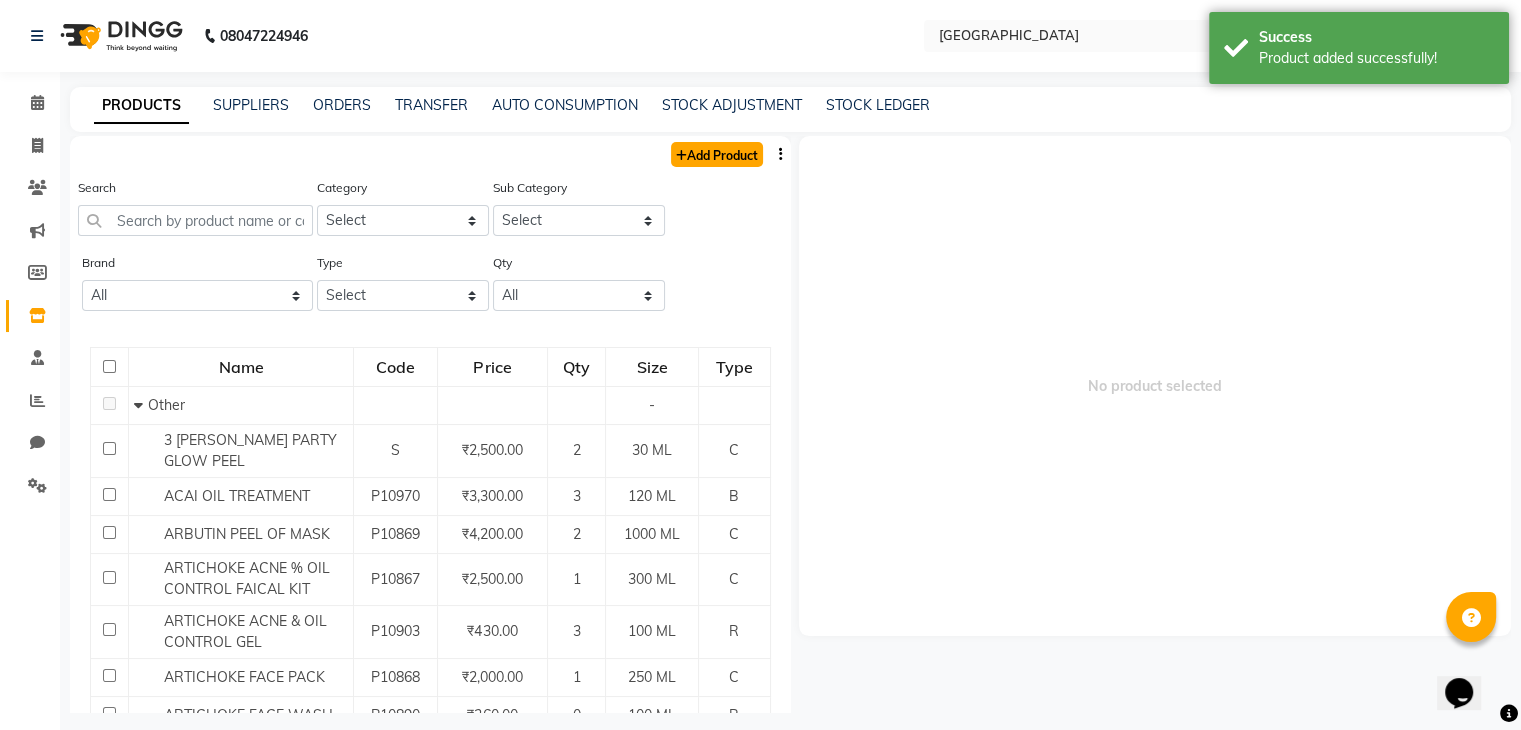 click on "Add Product" 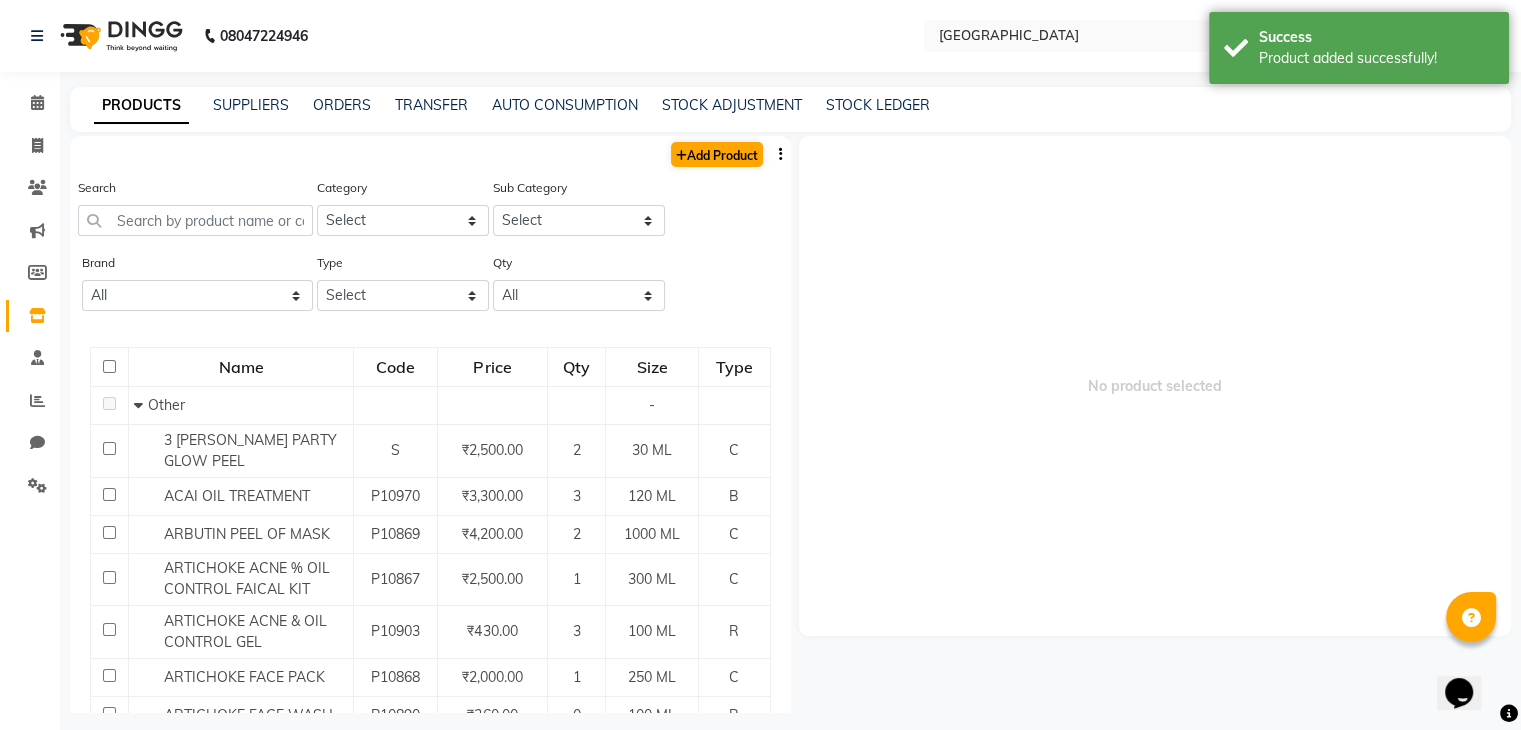 select on "true" 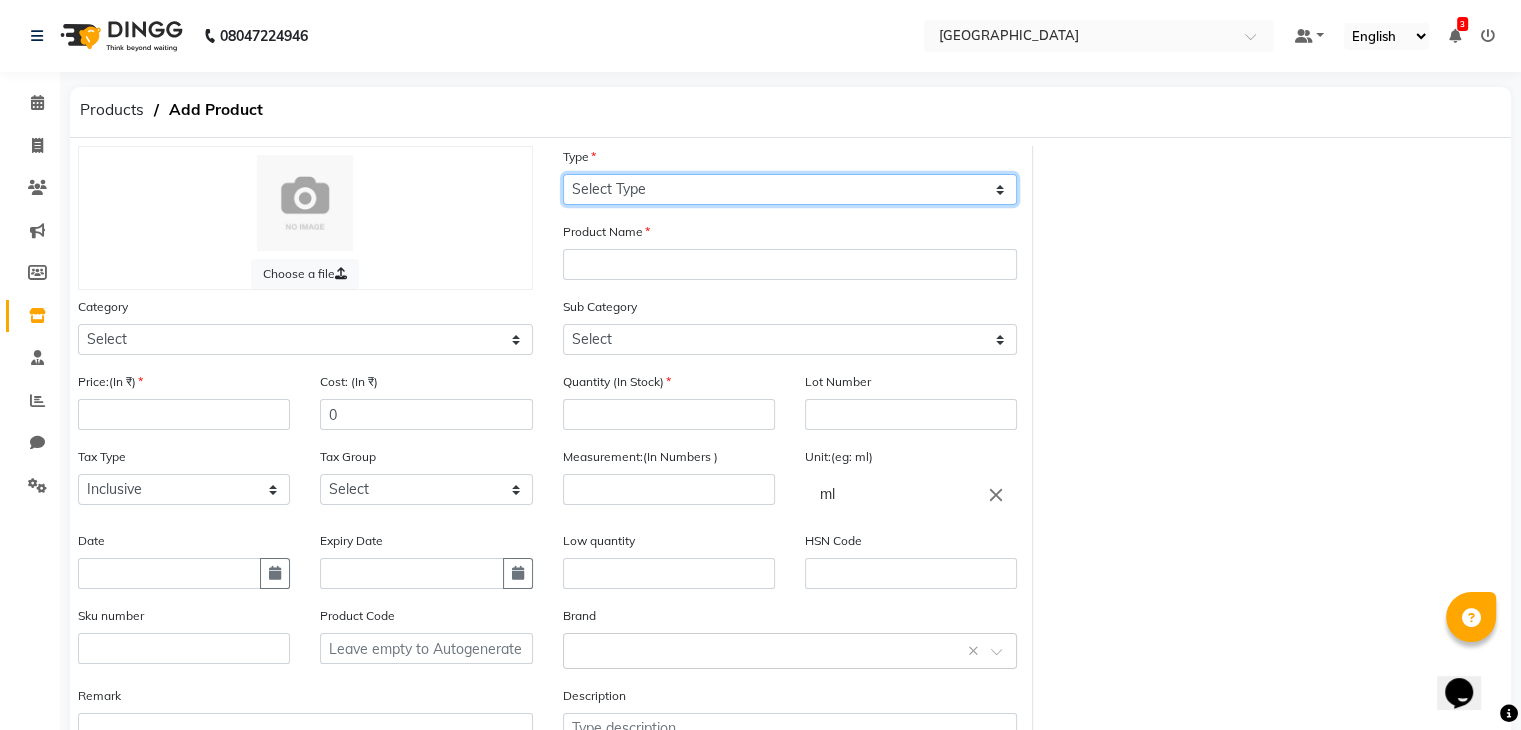 click on "Select Type Both Retail Consumable" 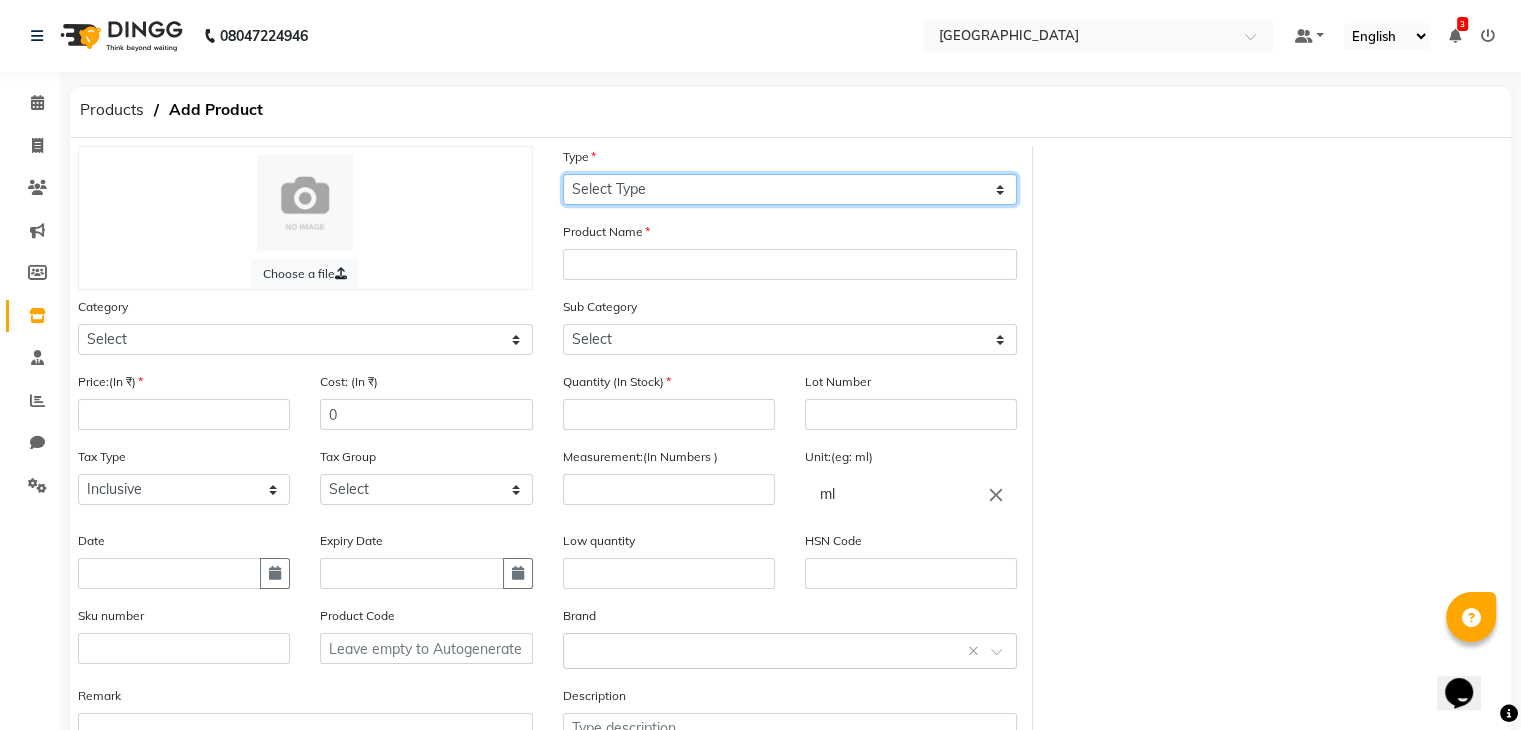 select on "C" 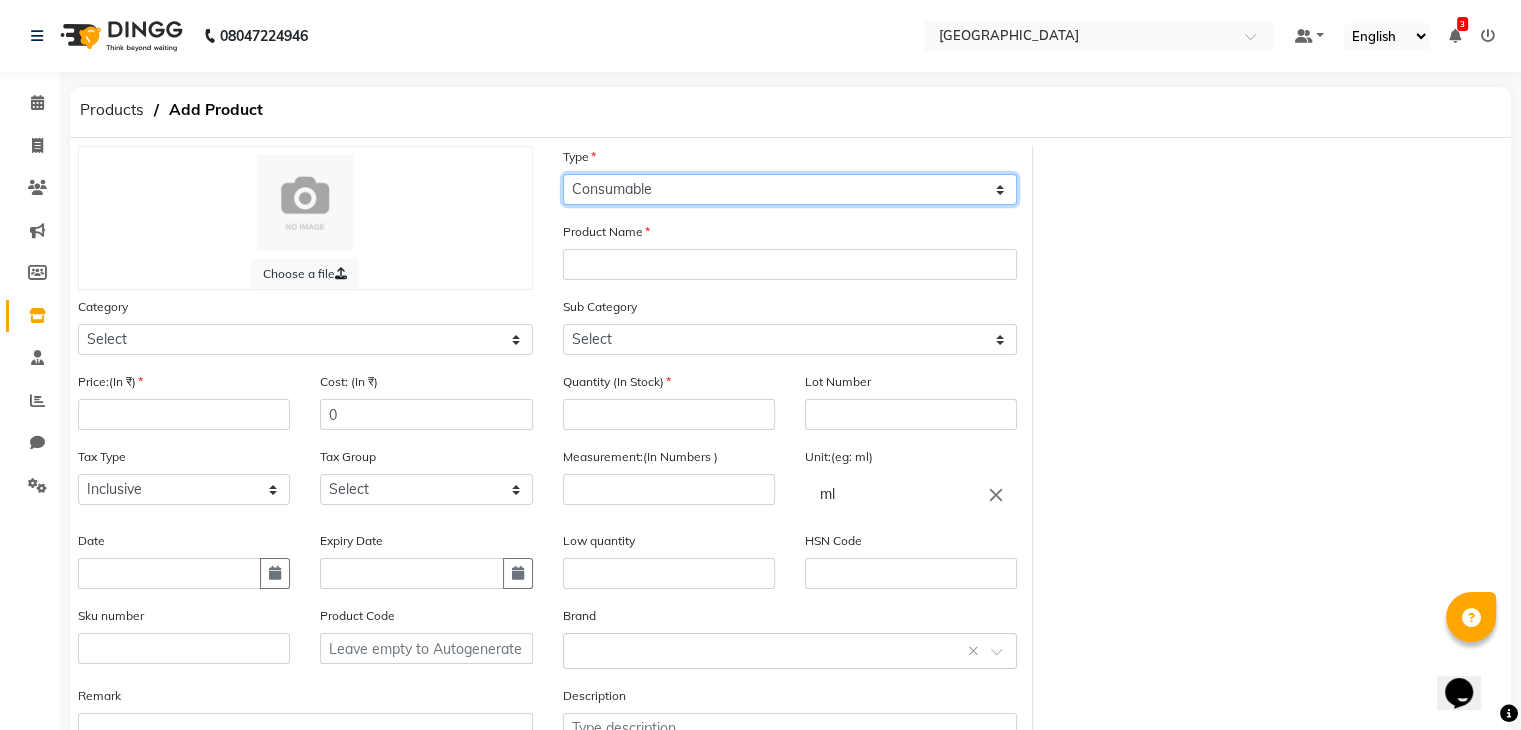 click on "Select Type Both Retail Consumable" 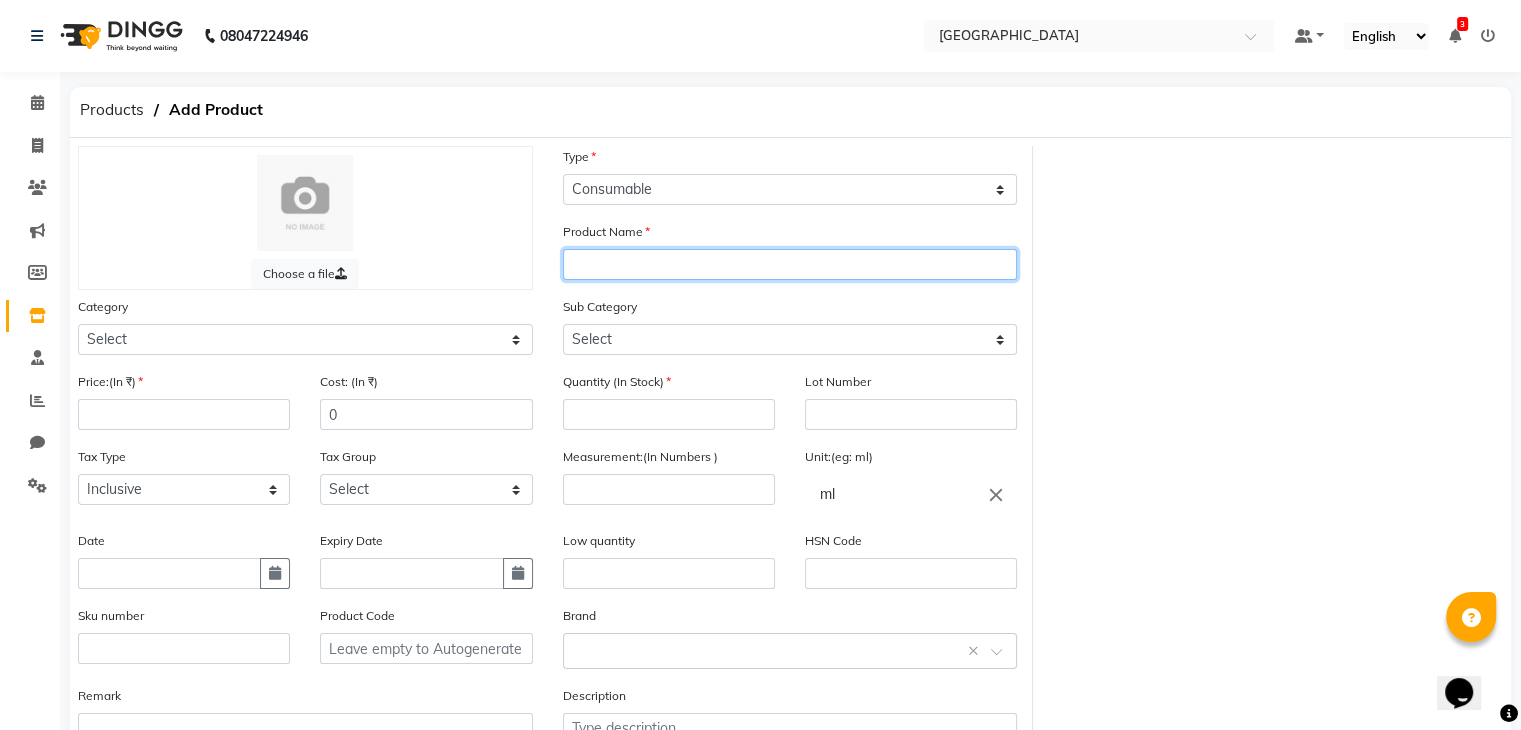 click 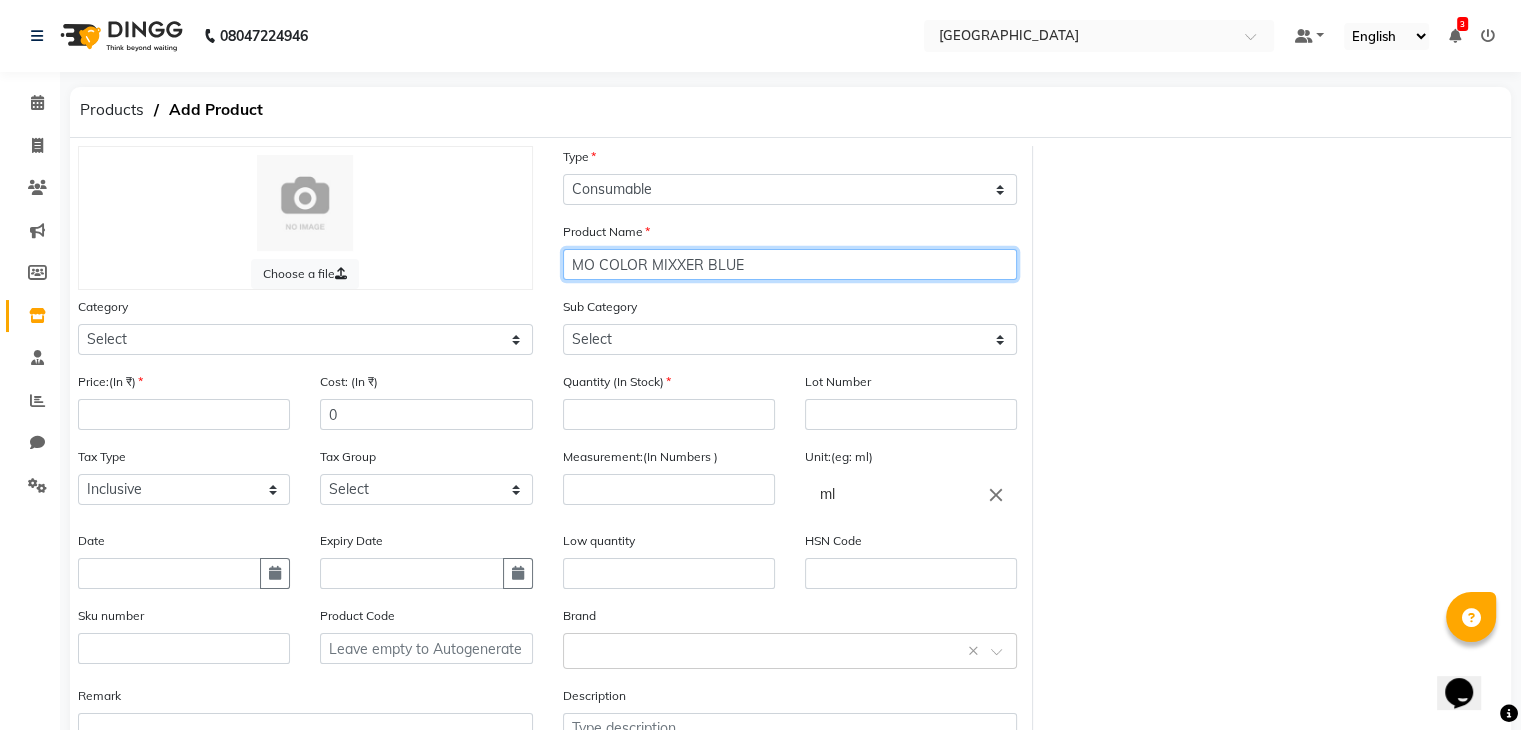 type on "MO COLOR MIXXER BLUE" 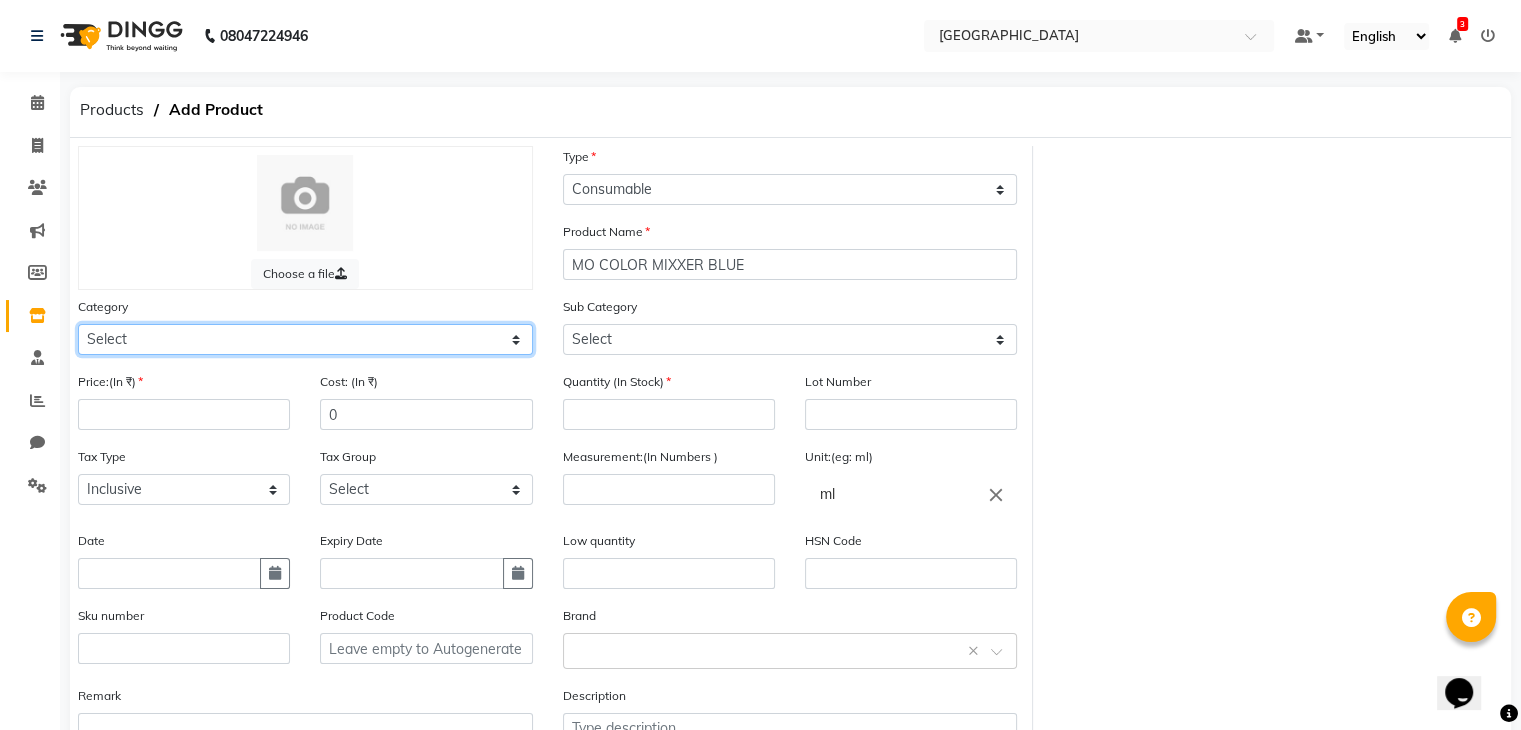 select on "1482201100" 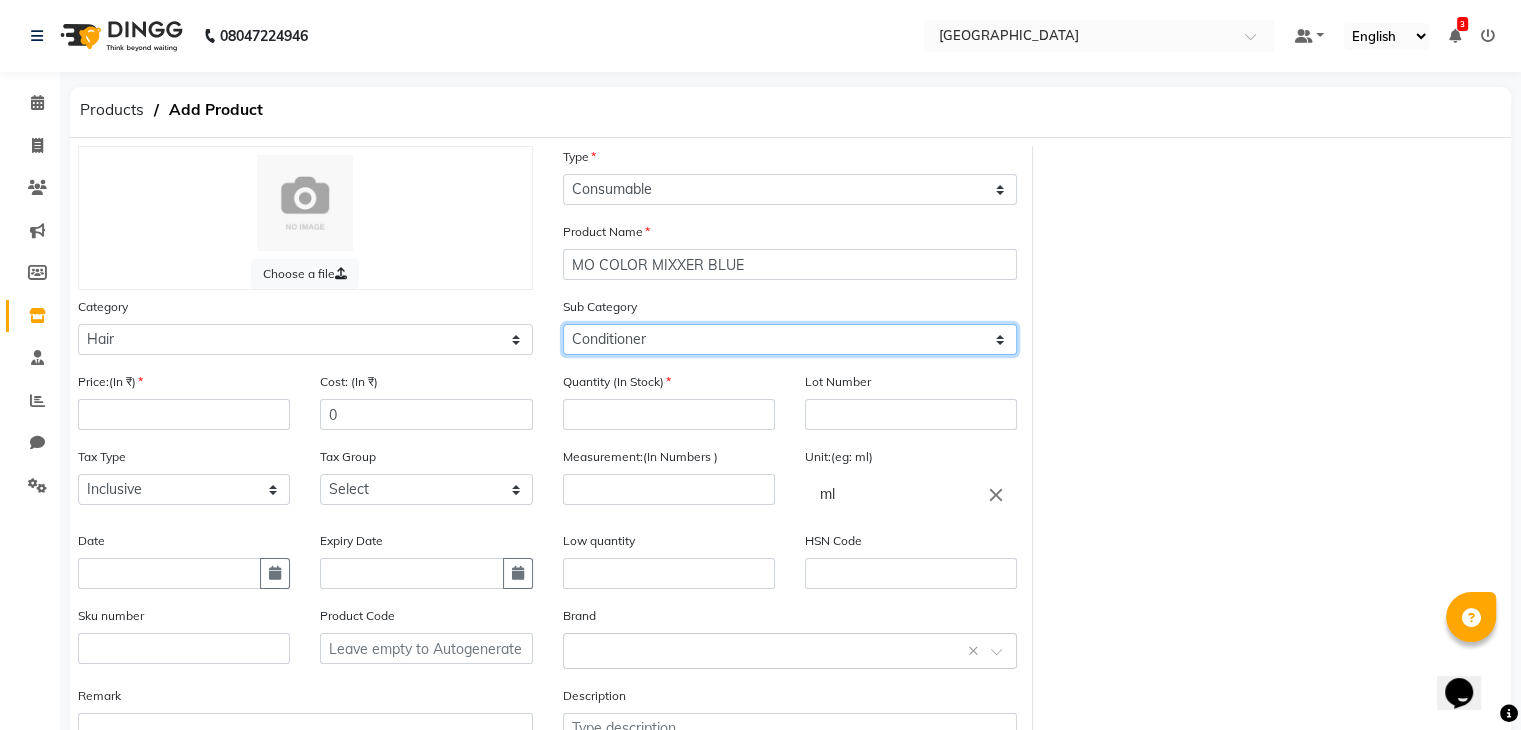 select on "1482201107" 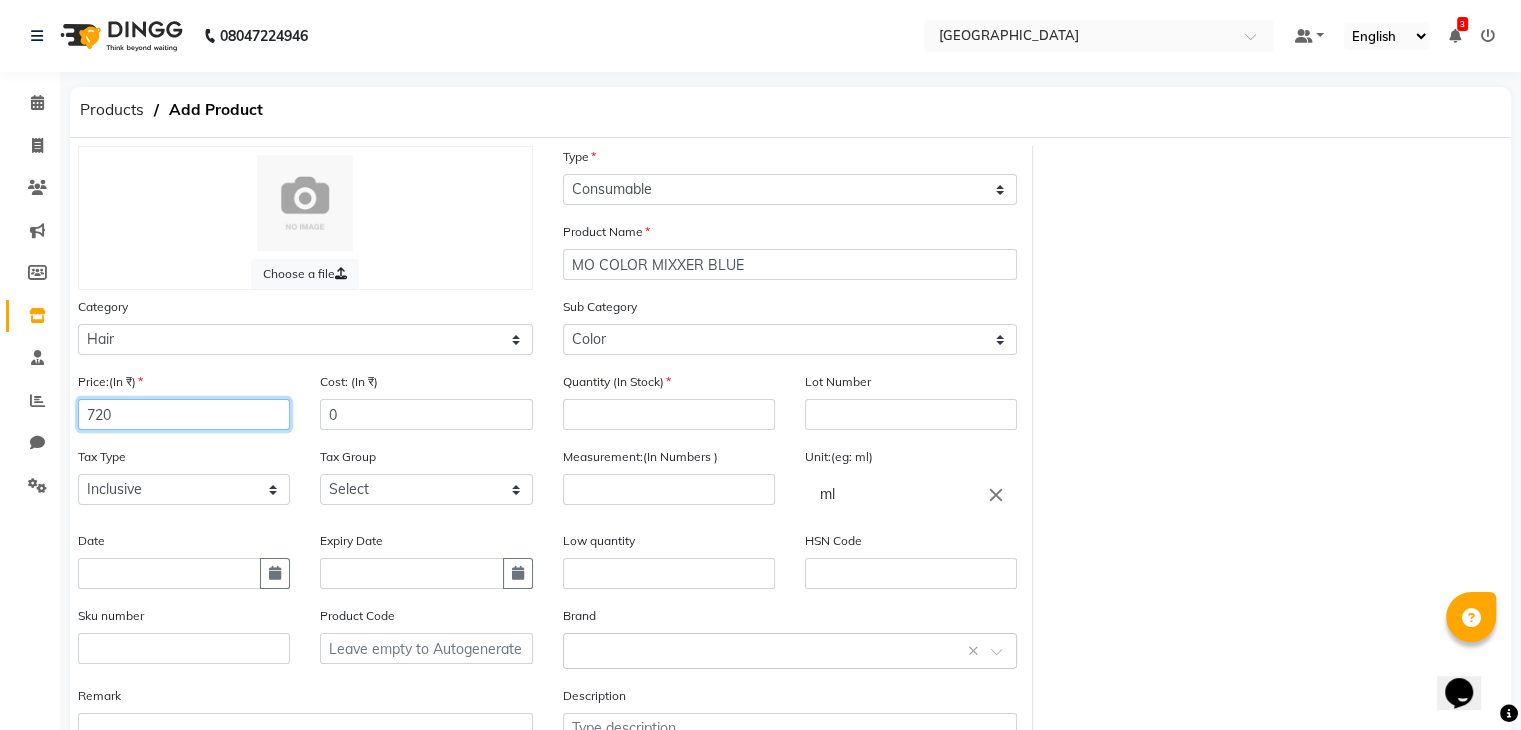 type on "720" 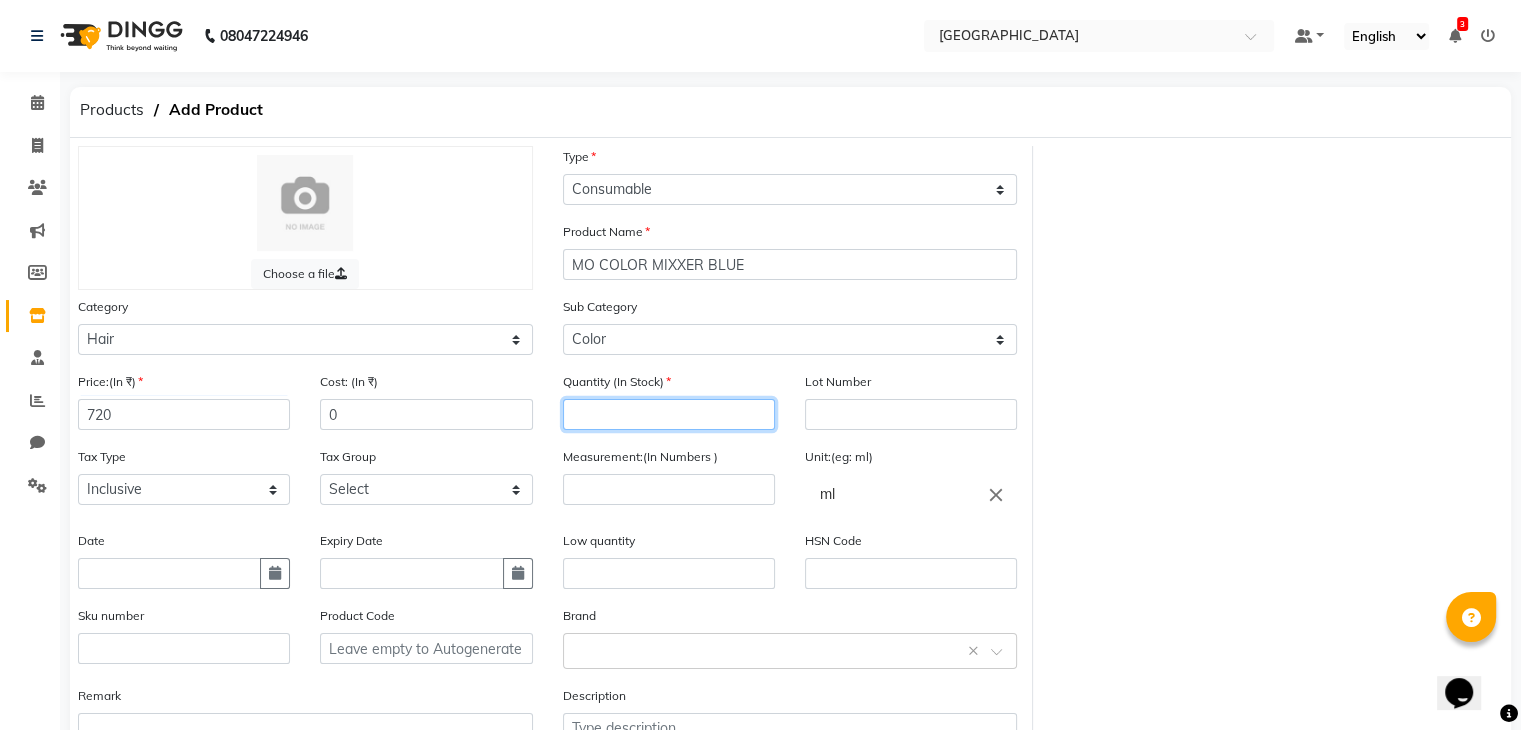 type on "2" 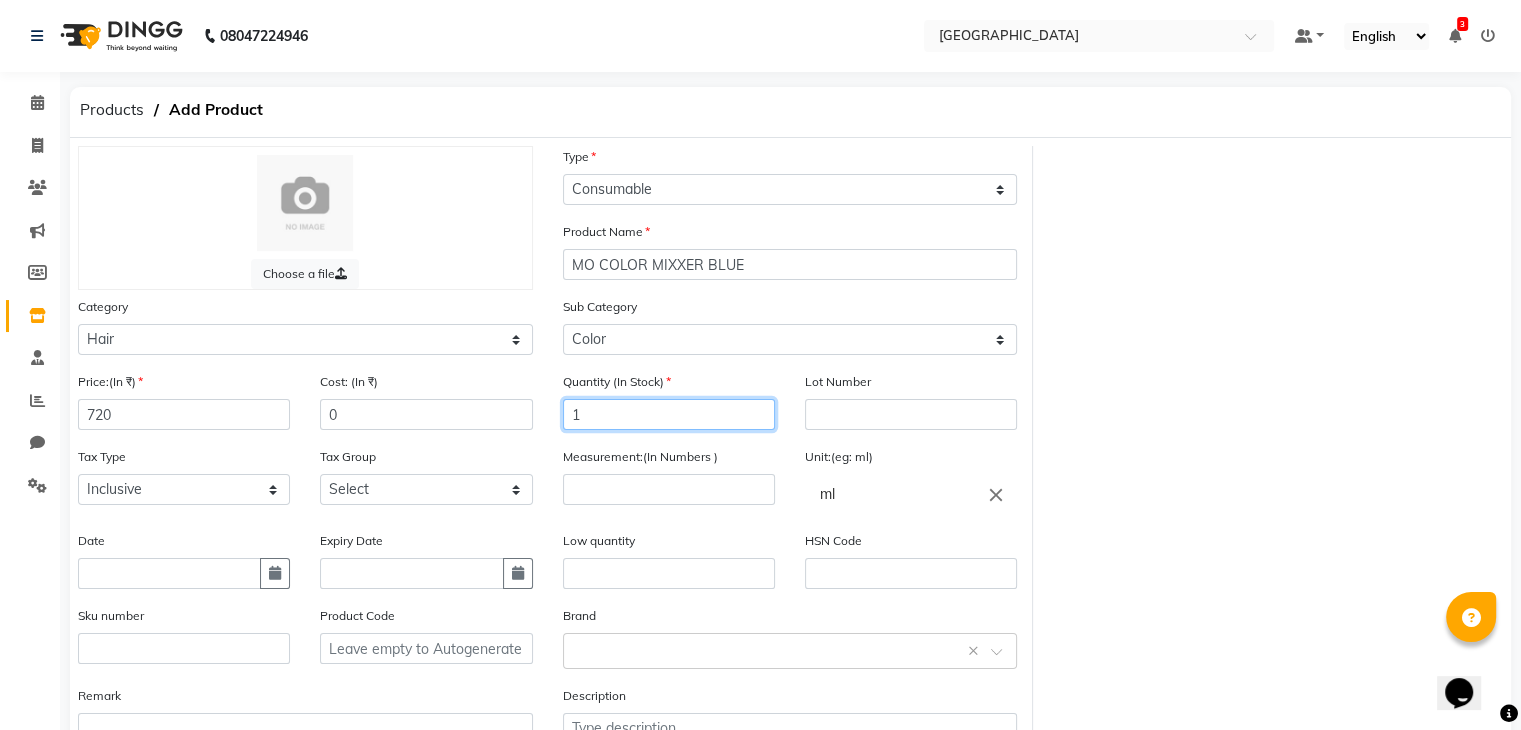 type on "1" 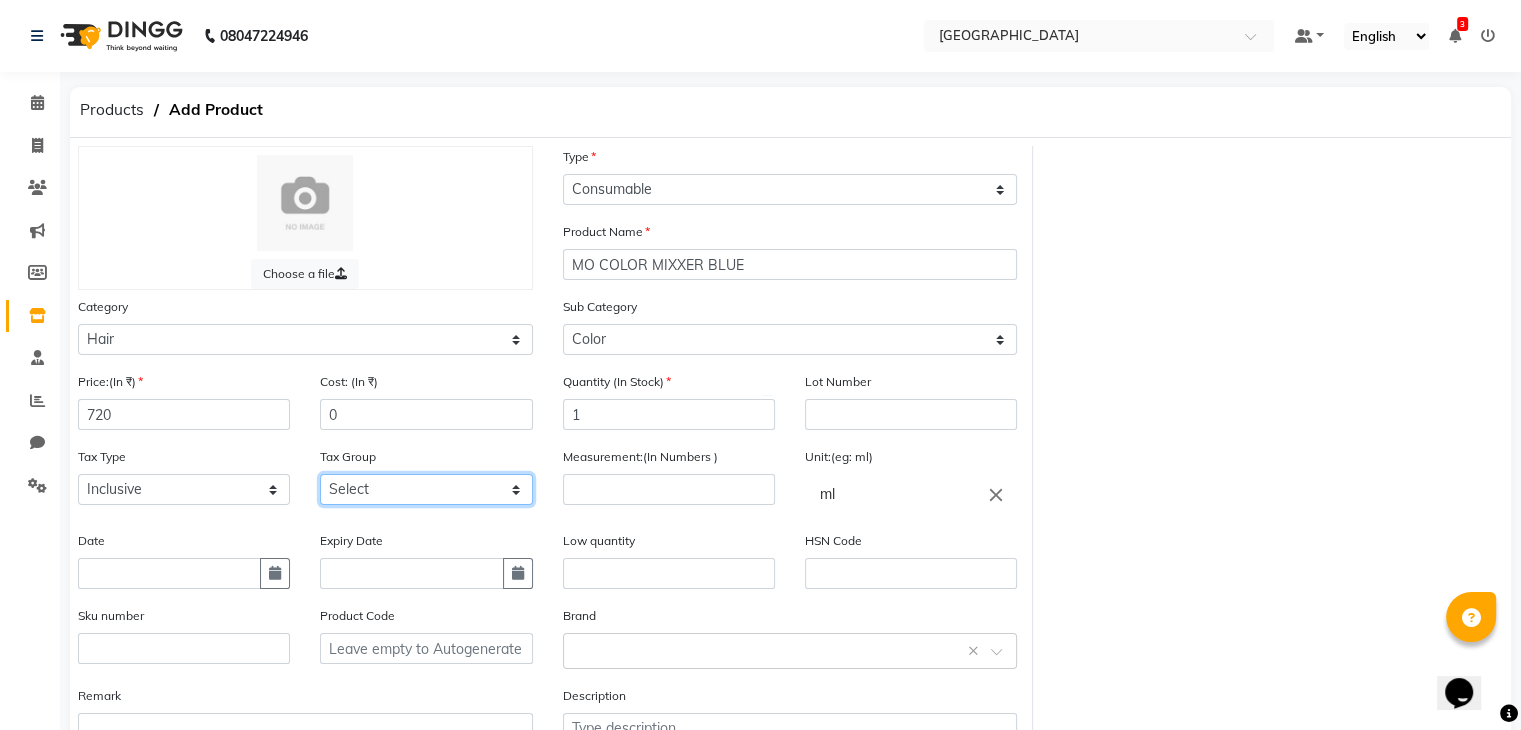 select on "3631" 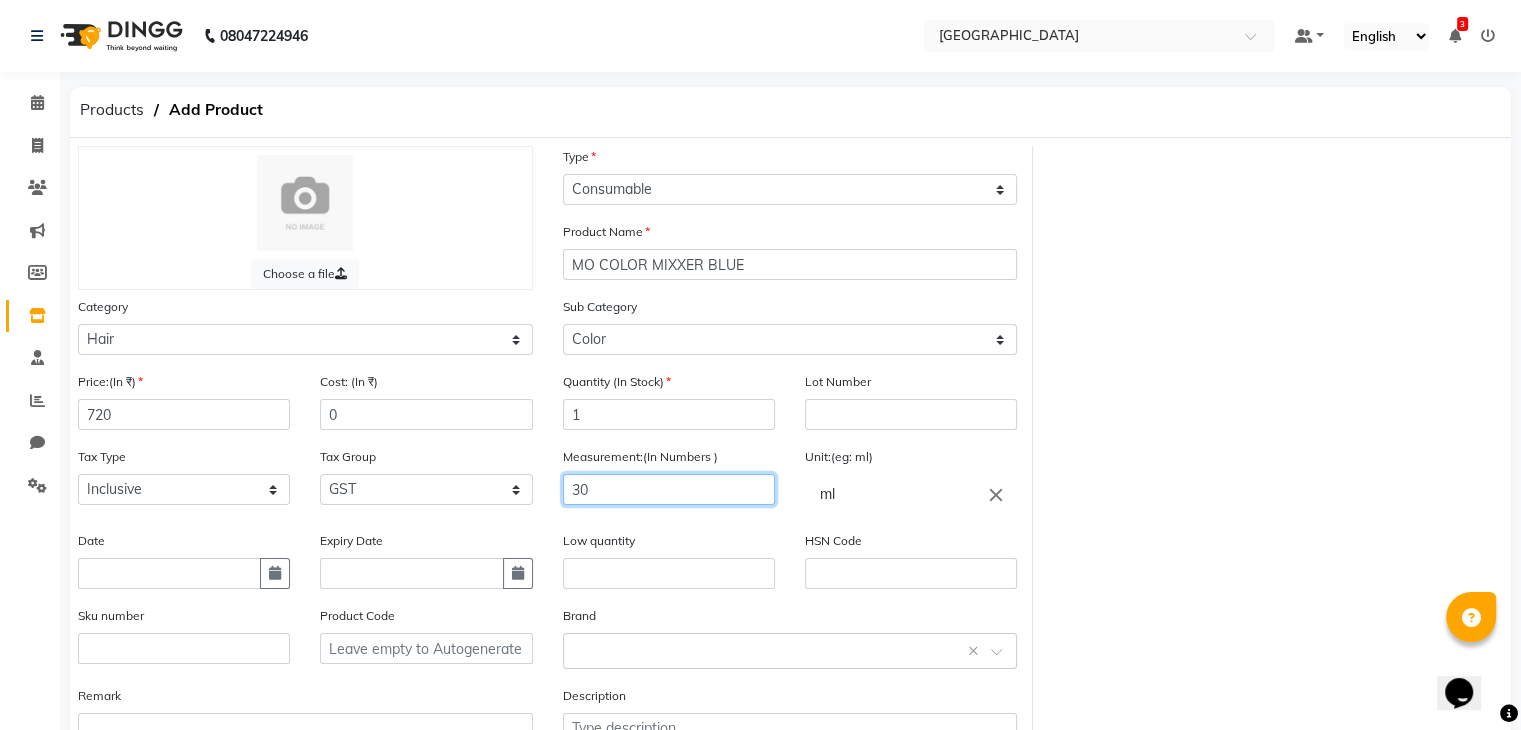 type on "30" 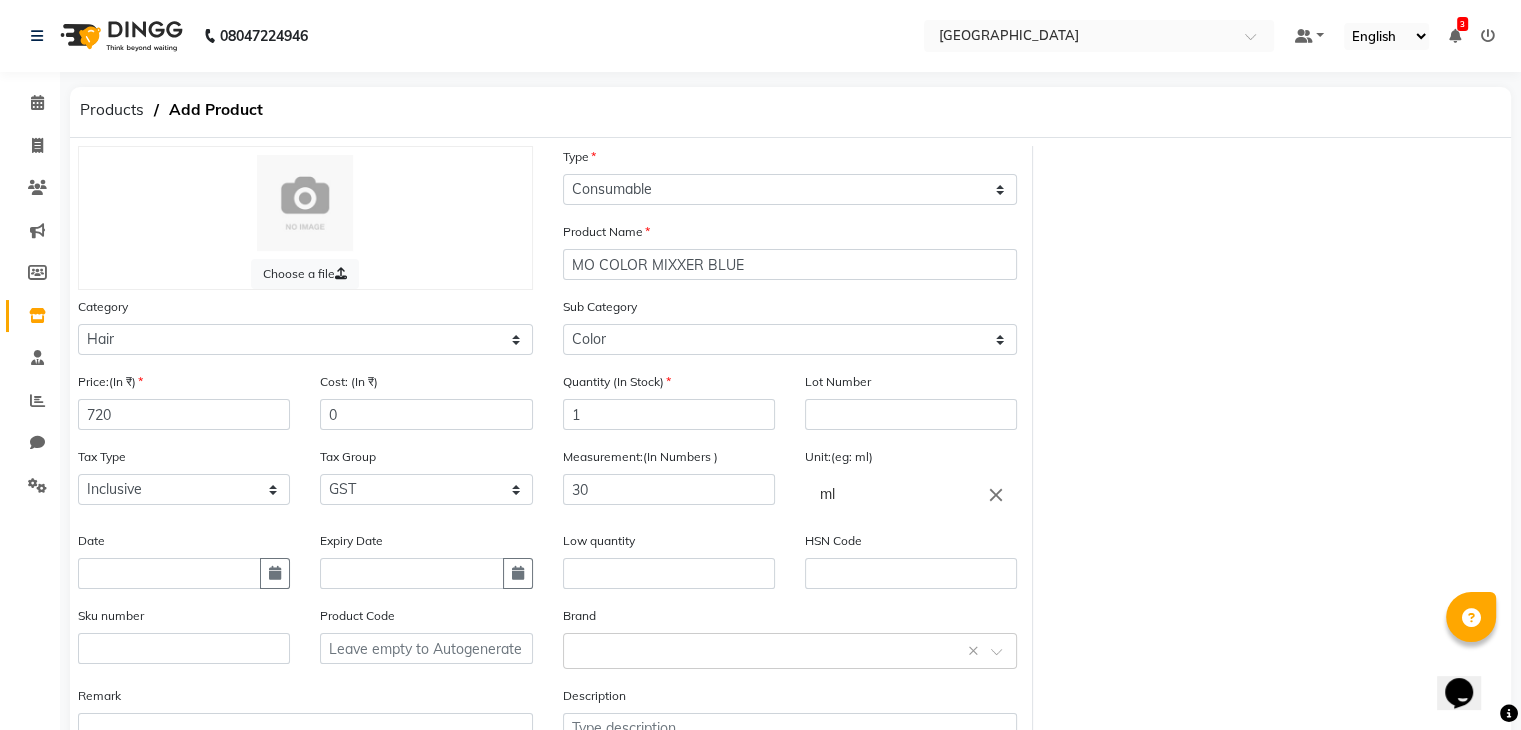 type 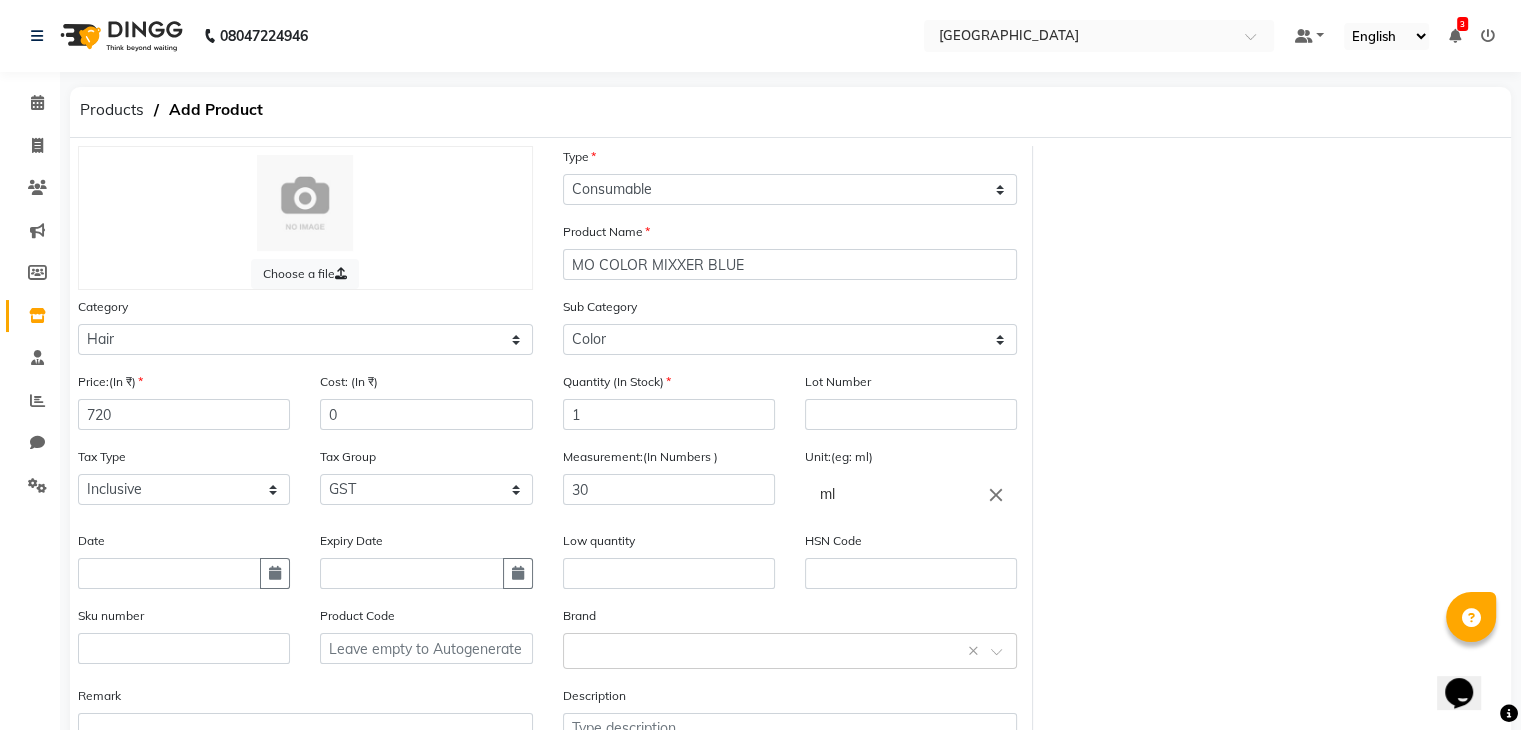 type 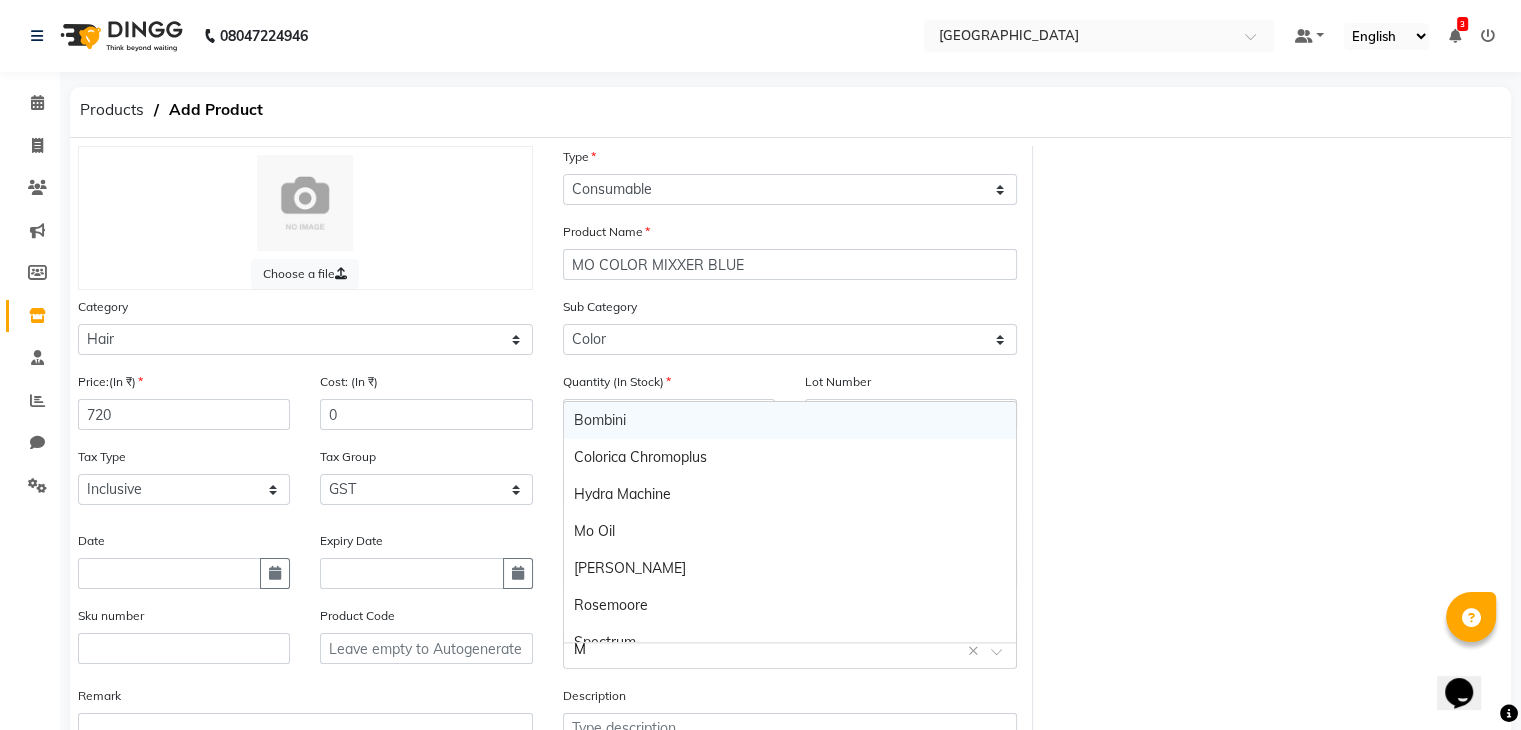 type on "MO" 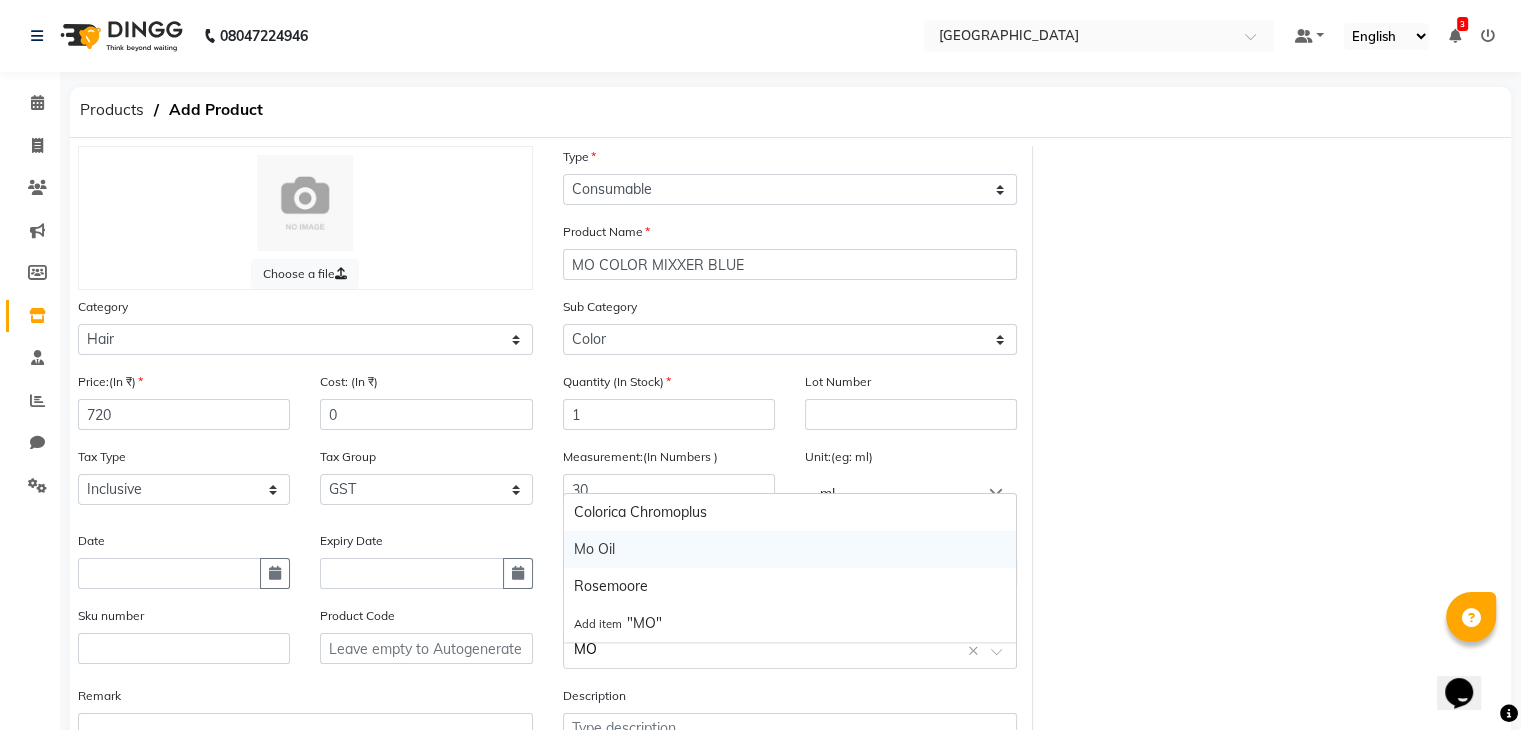 type 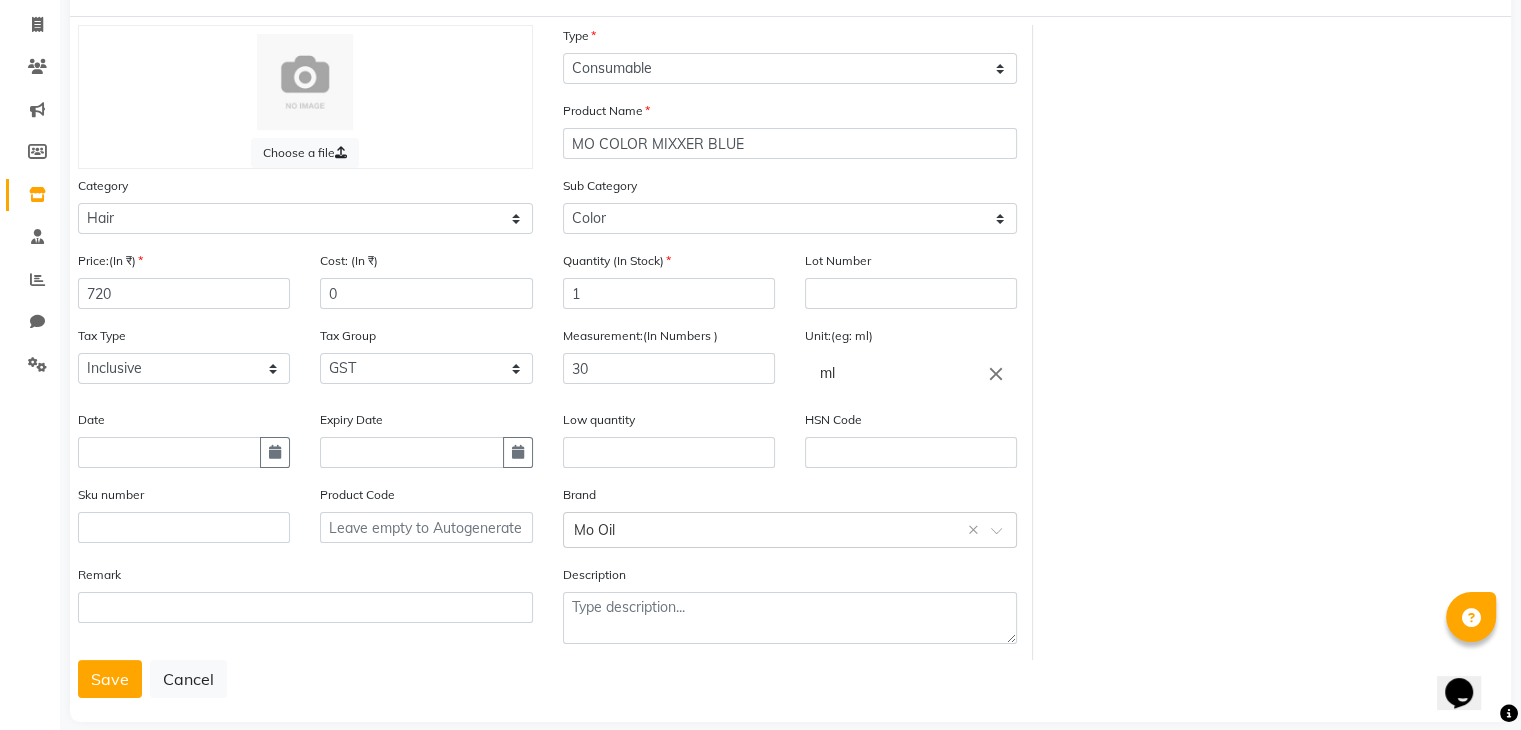 type 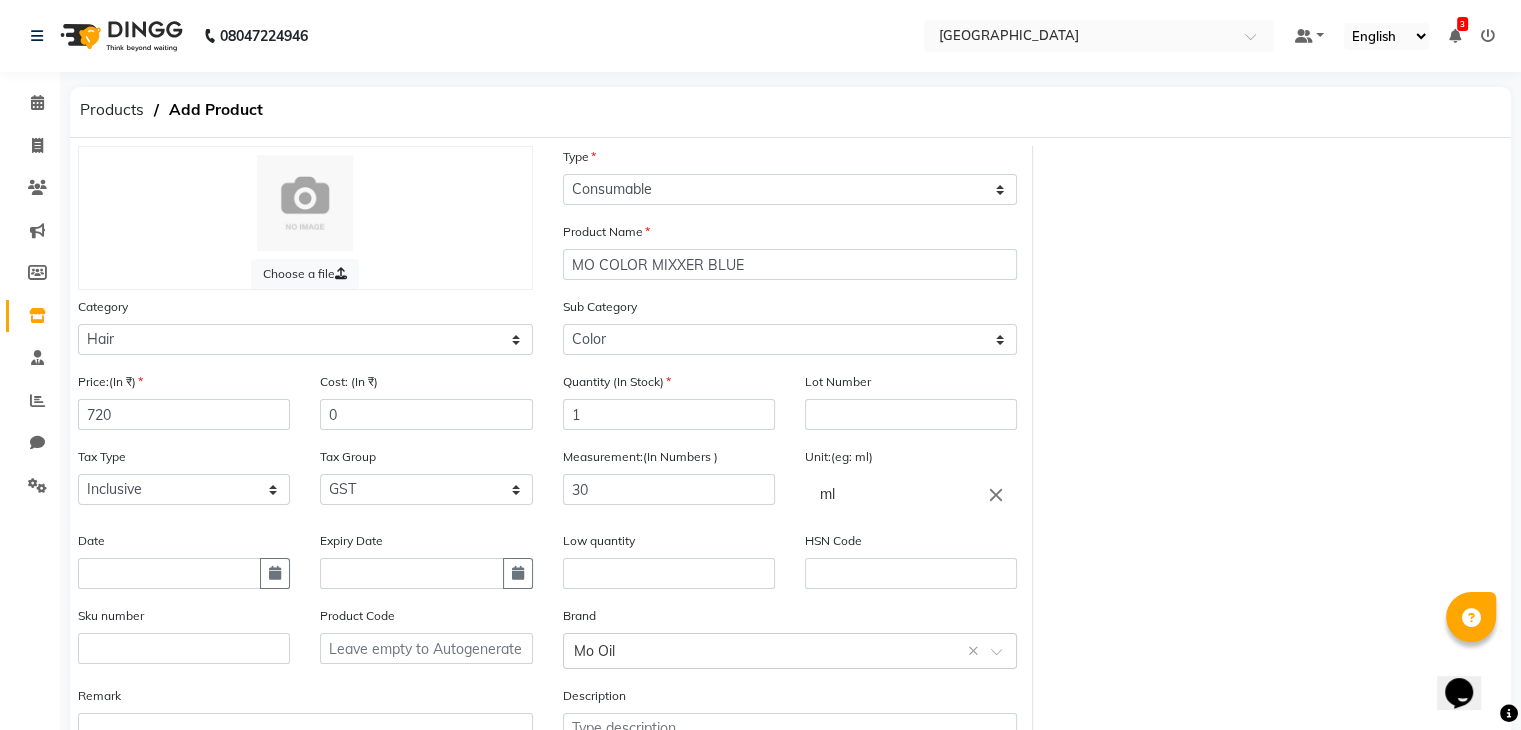 scroll, scrollTop: 156, scrollLeft: 0, axis: vertical 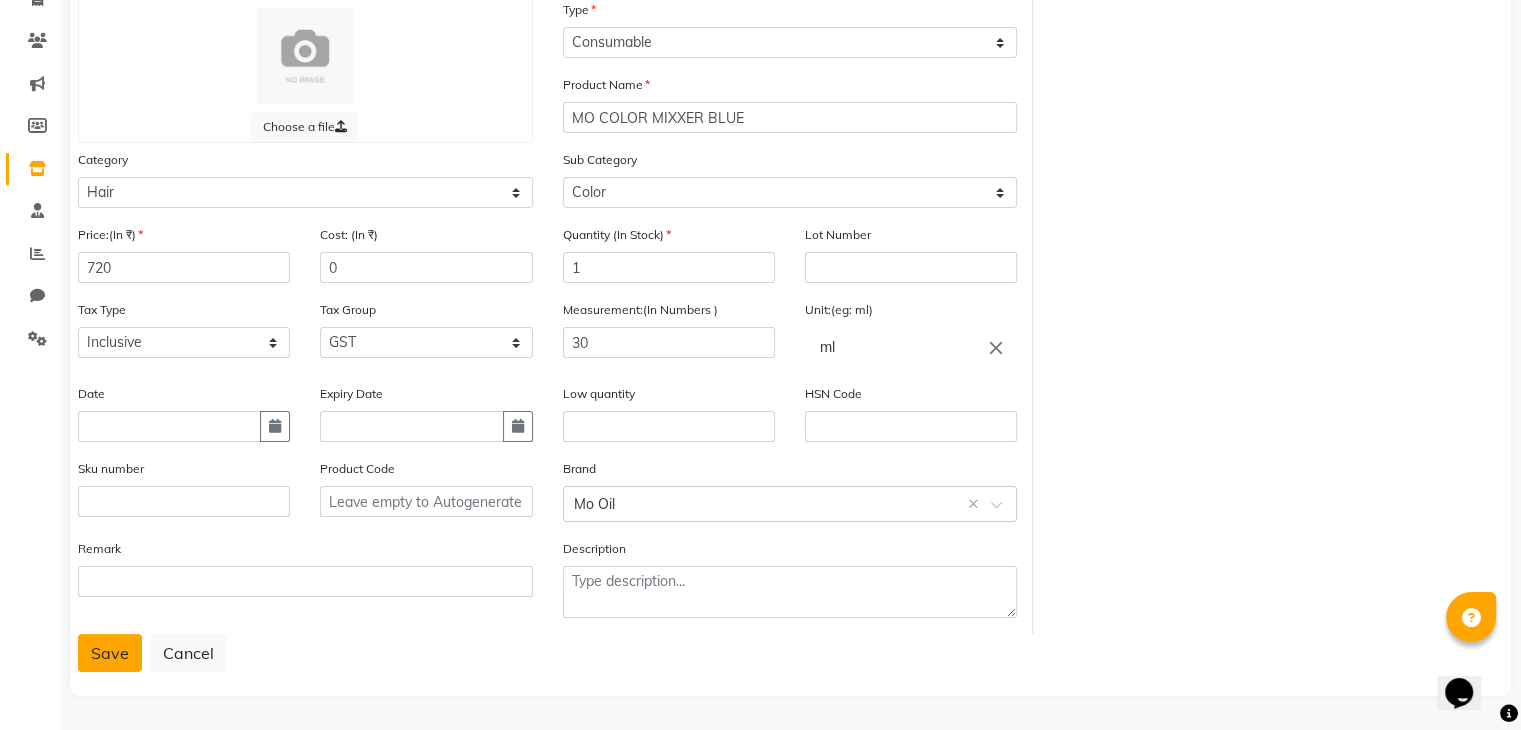 click on "Save" 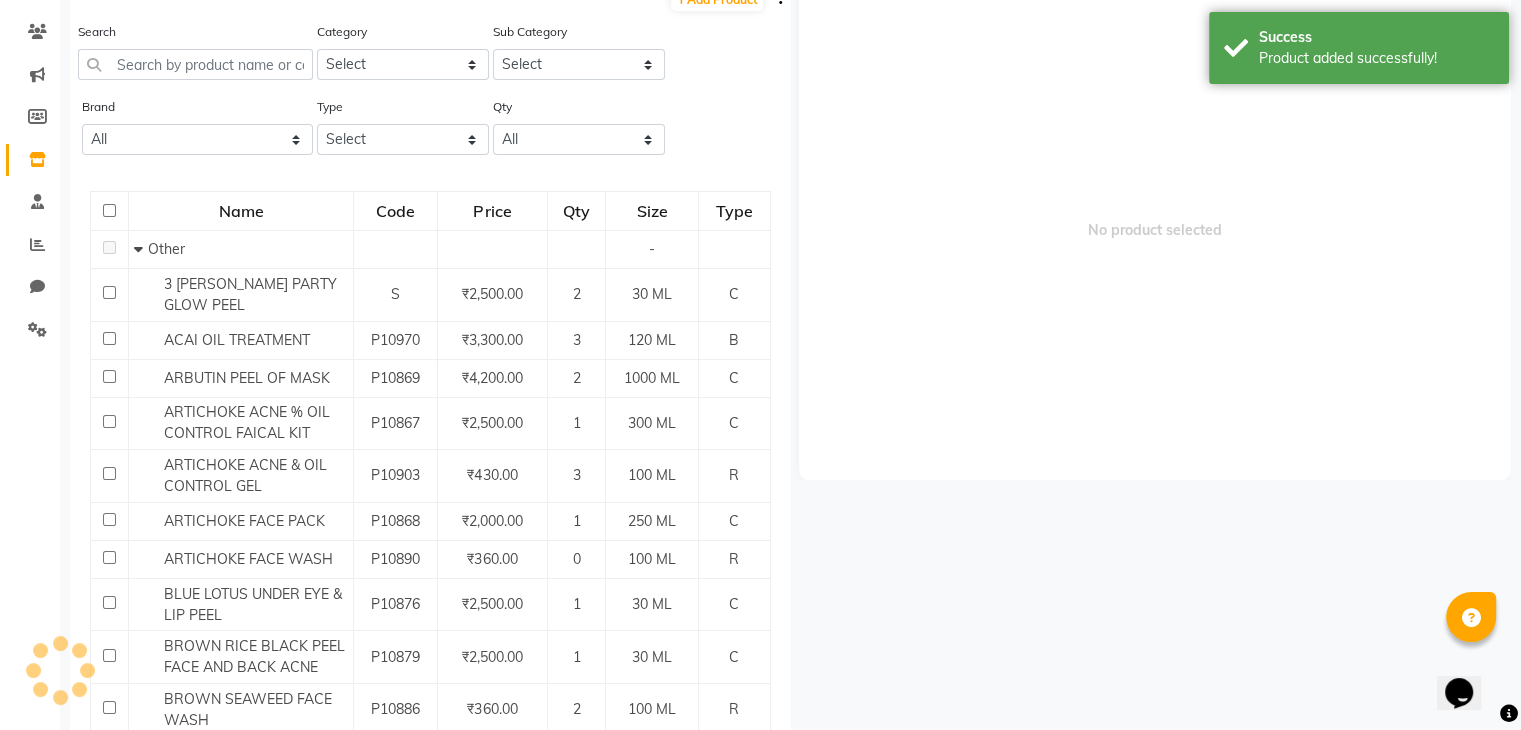 scroll, scrollTop: 0, scrollLeft: 0, axis: both 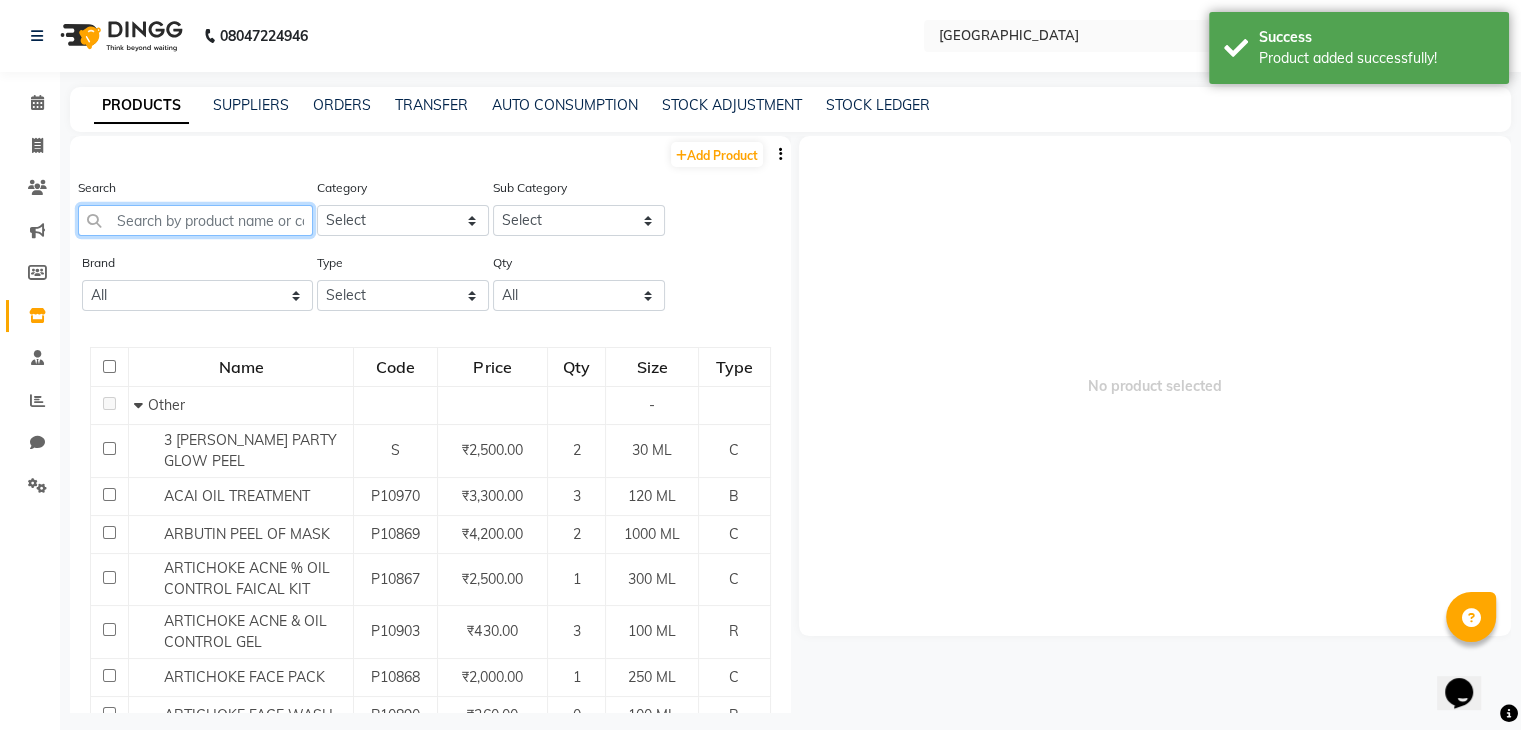 click 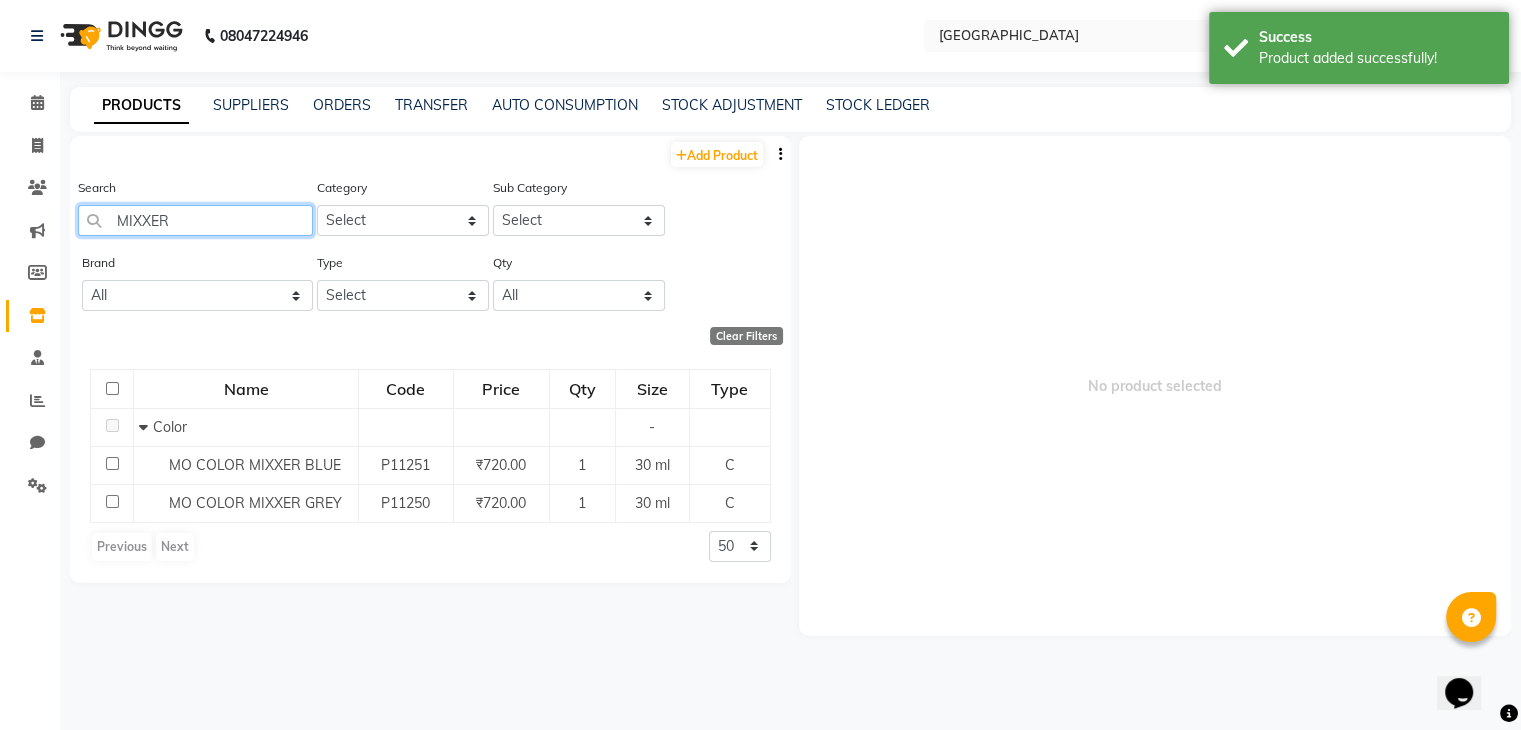 type on "MIXXER" 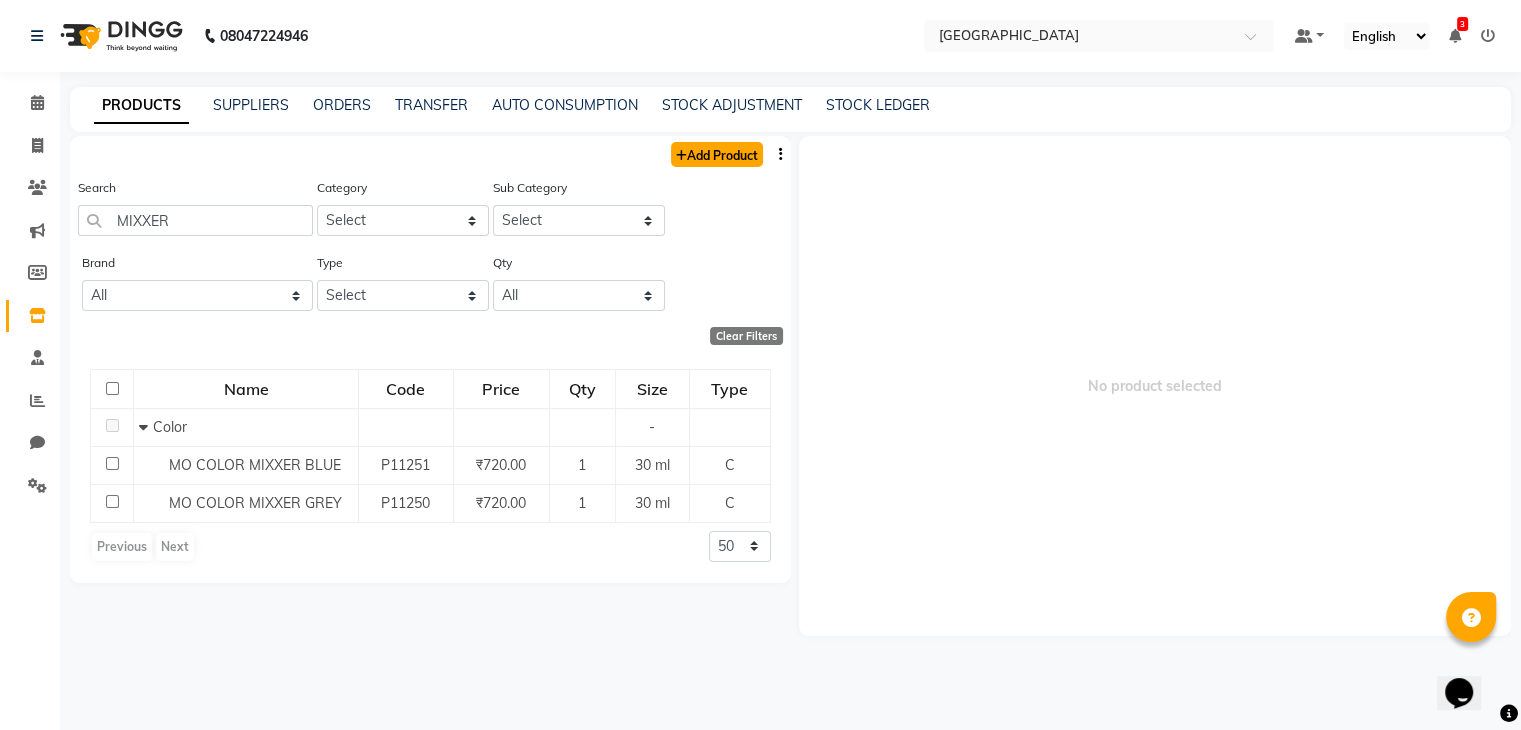click on "Add Product" 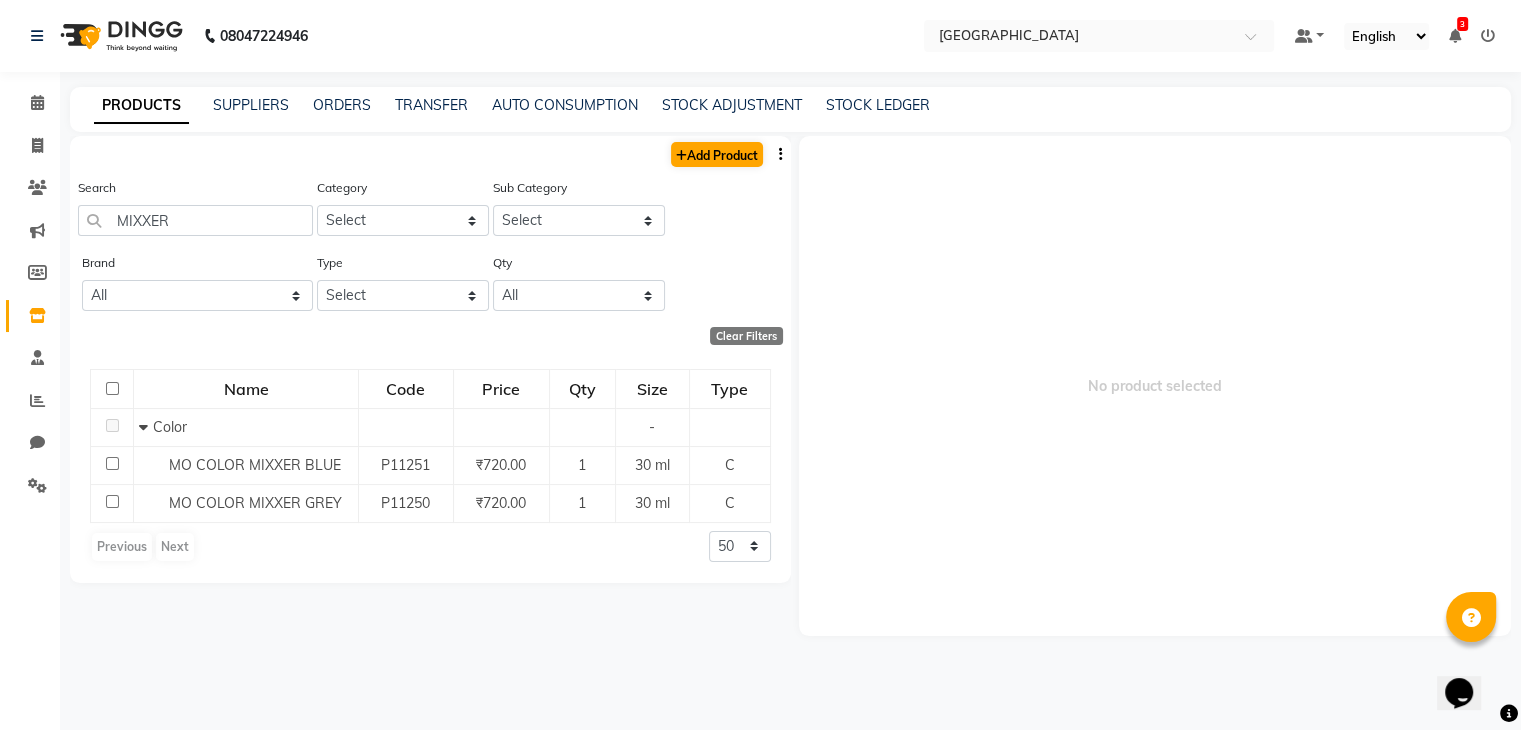 select on "true" 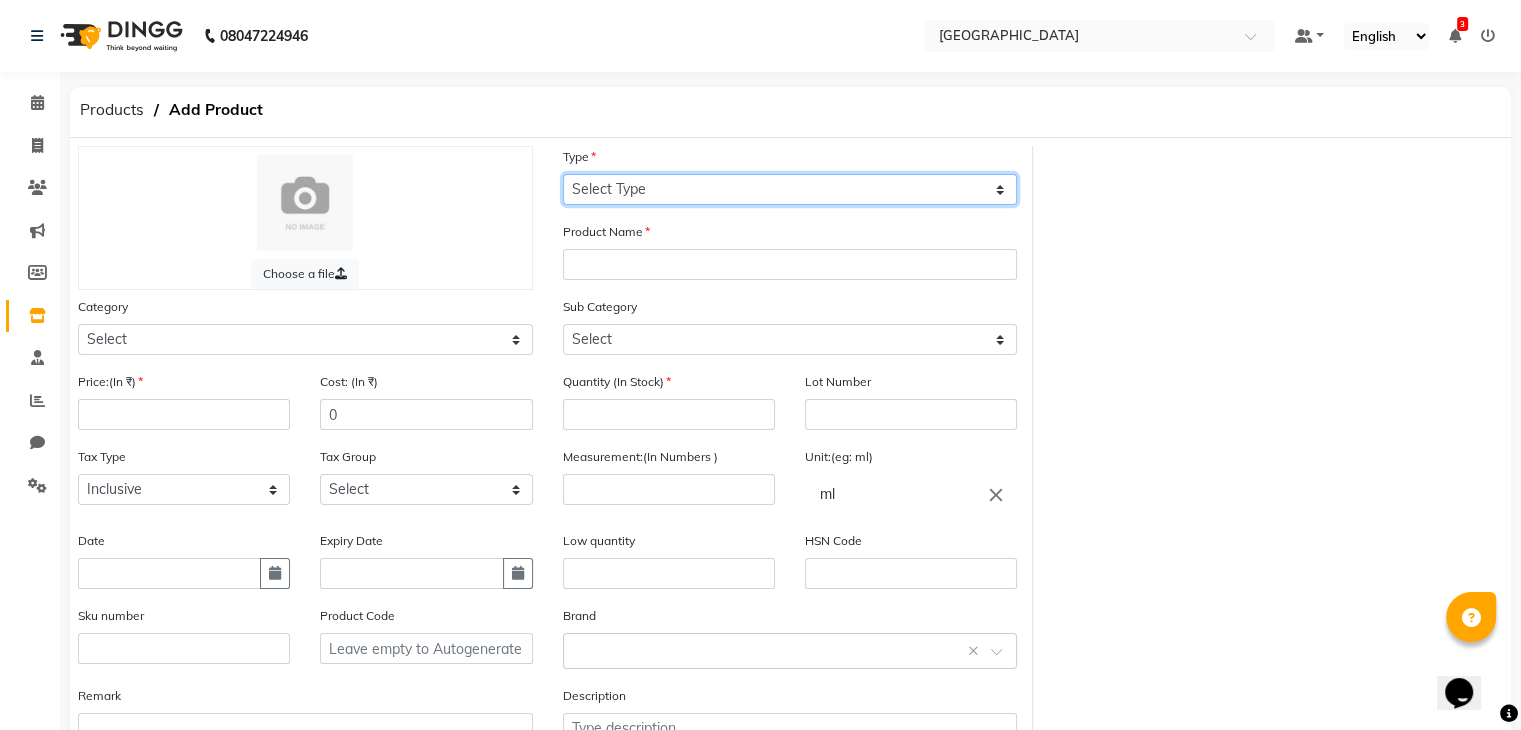 click on "Select Type Both Retail Consumable" 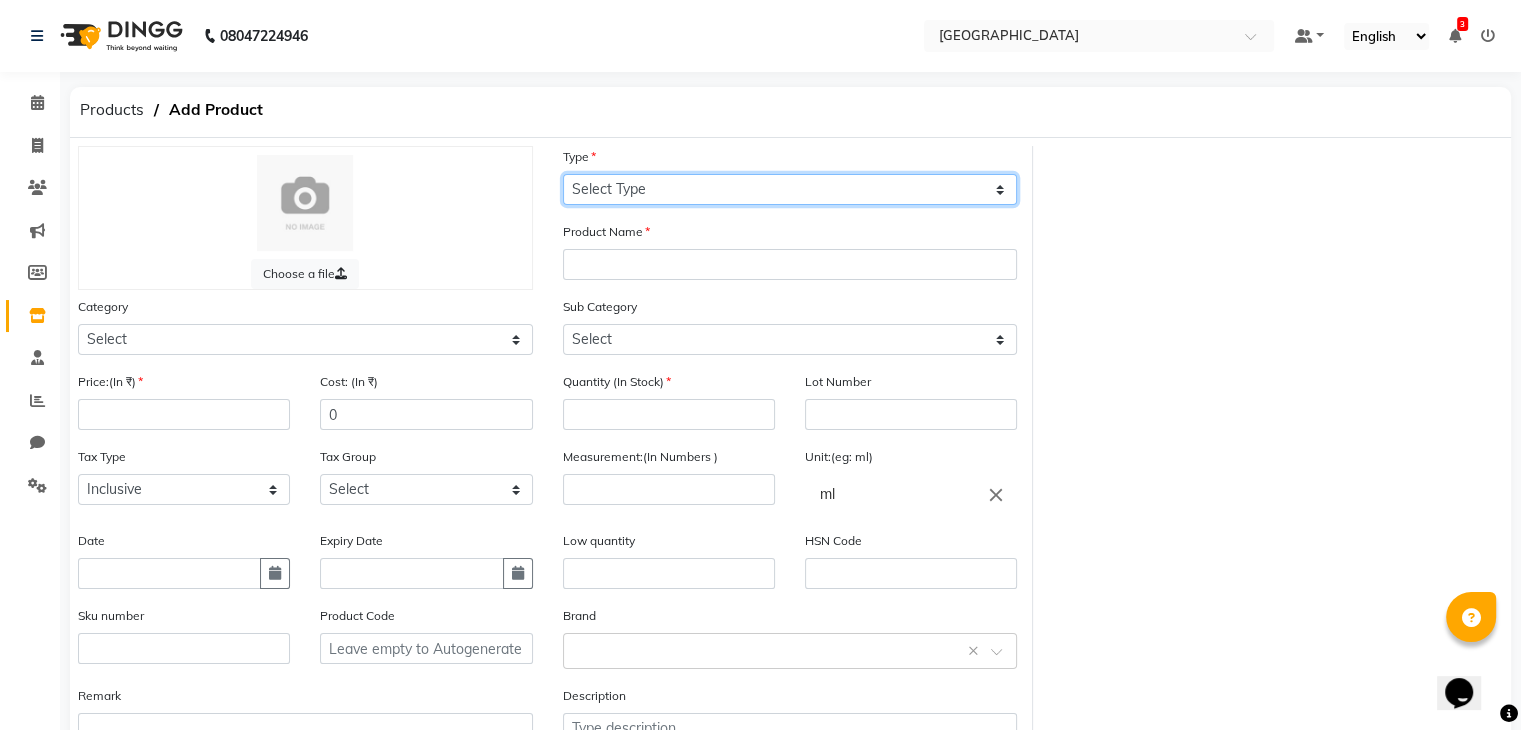 select on "C" 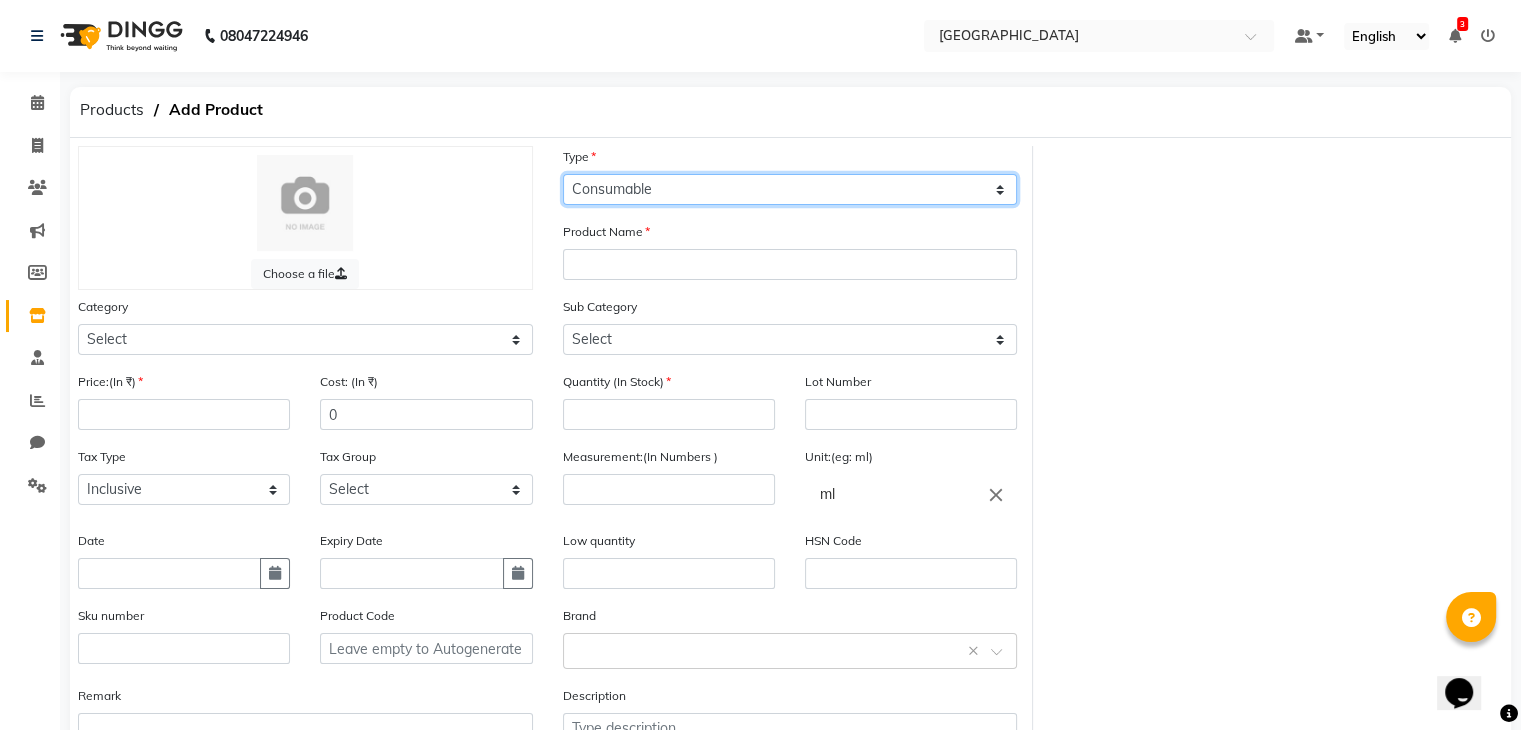 click on "Select Type Both Retail Consumable" 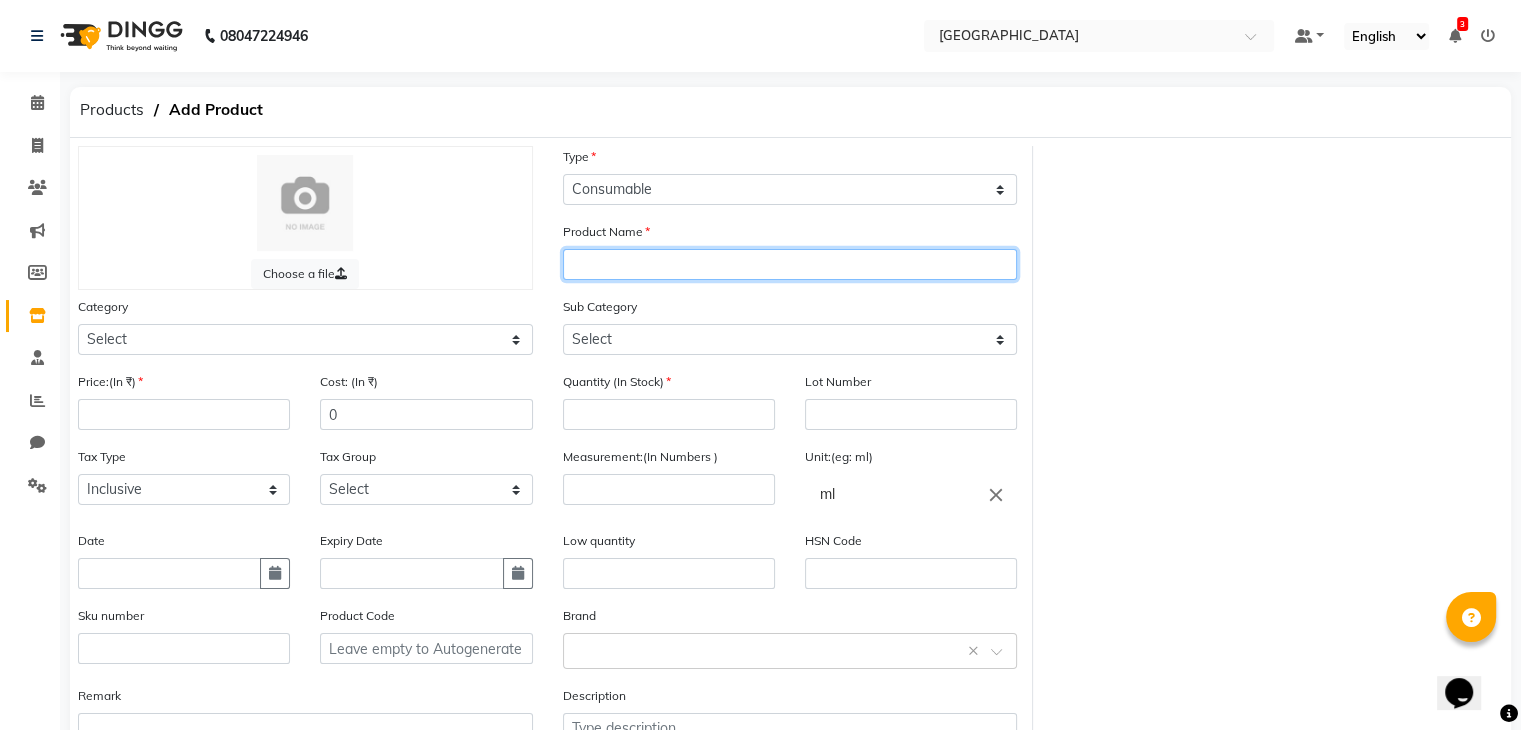 click 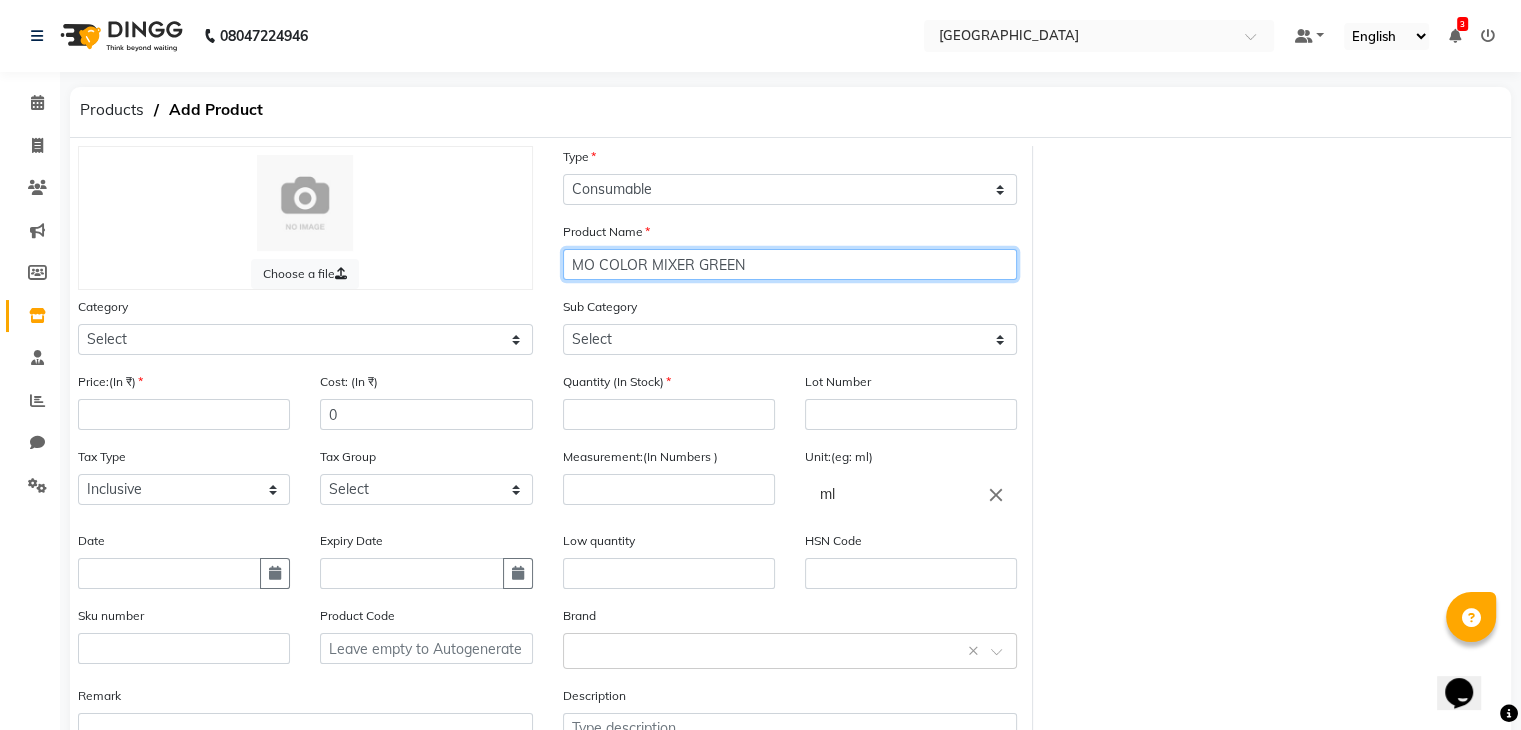 type on "MO COLOR MIXER GREEN" 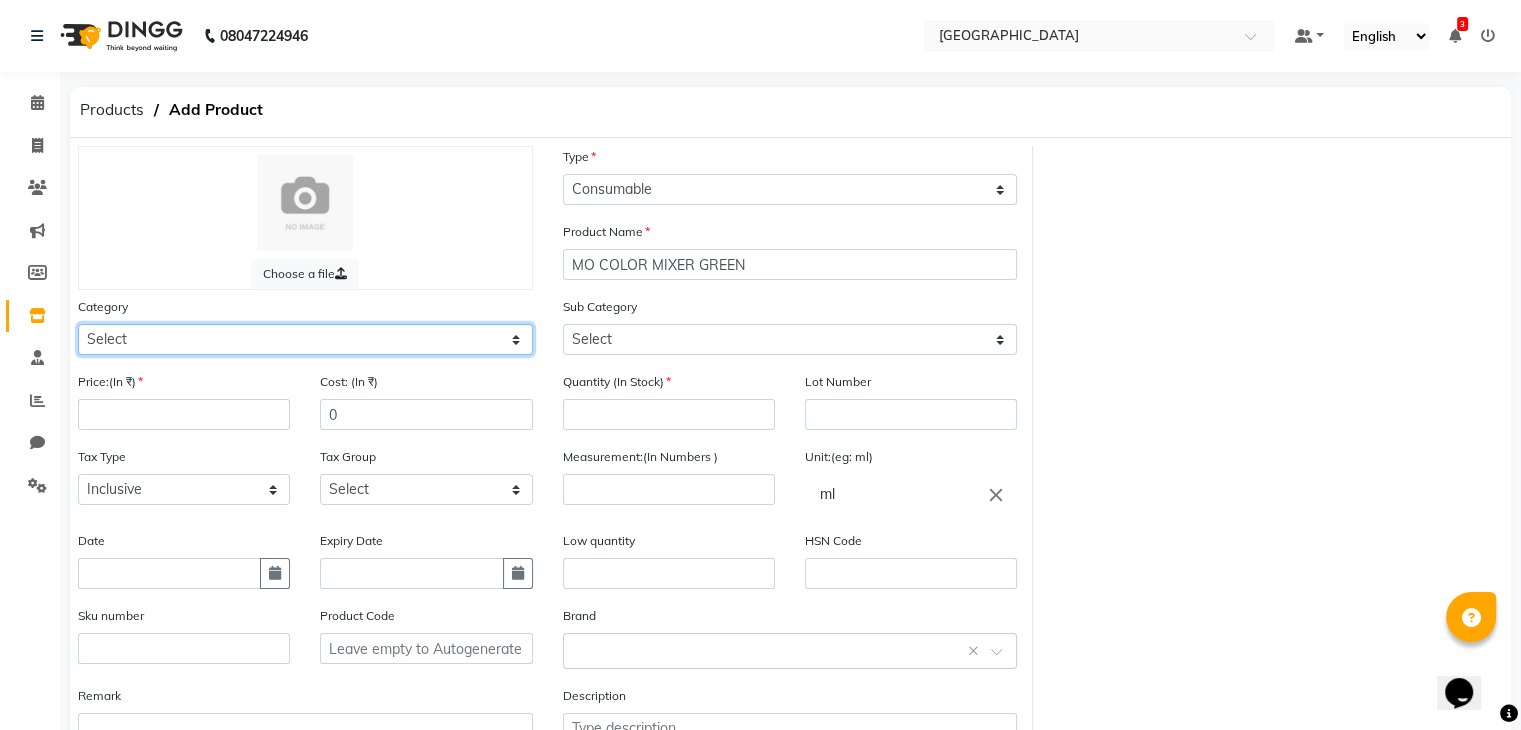 click on "Select Hair Skin Makeup Personal Care Appliances [PERSON_NAME] Waxing Disposable Threading Hands and Feet Beauty Planet [MEDICAL_DATA] Cadiveu Casmara Cheryls Loreal Olaplex Flora Active Other" 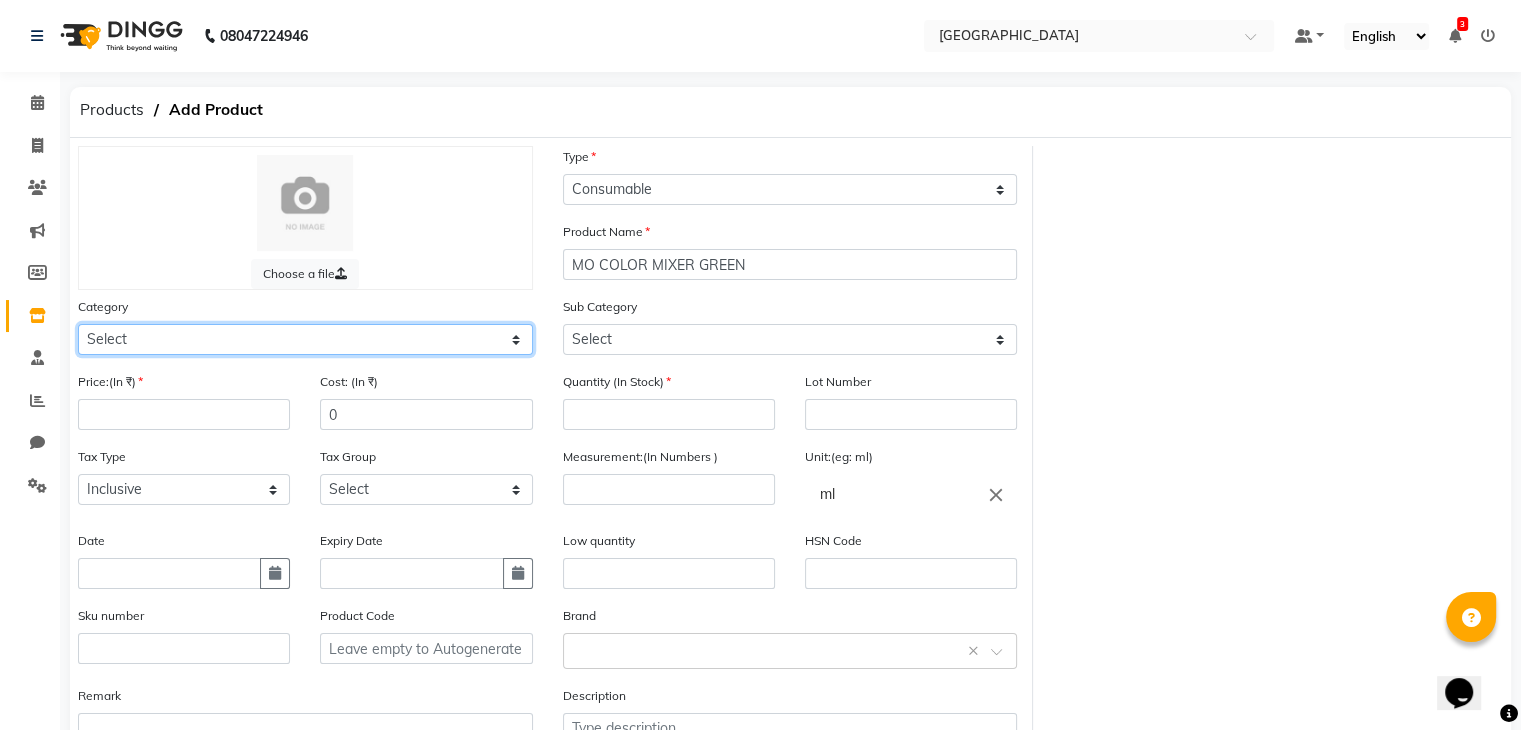 select on "1482201100" 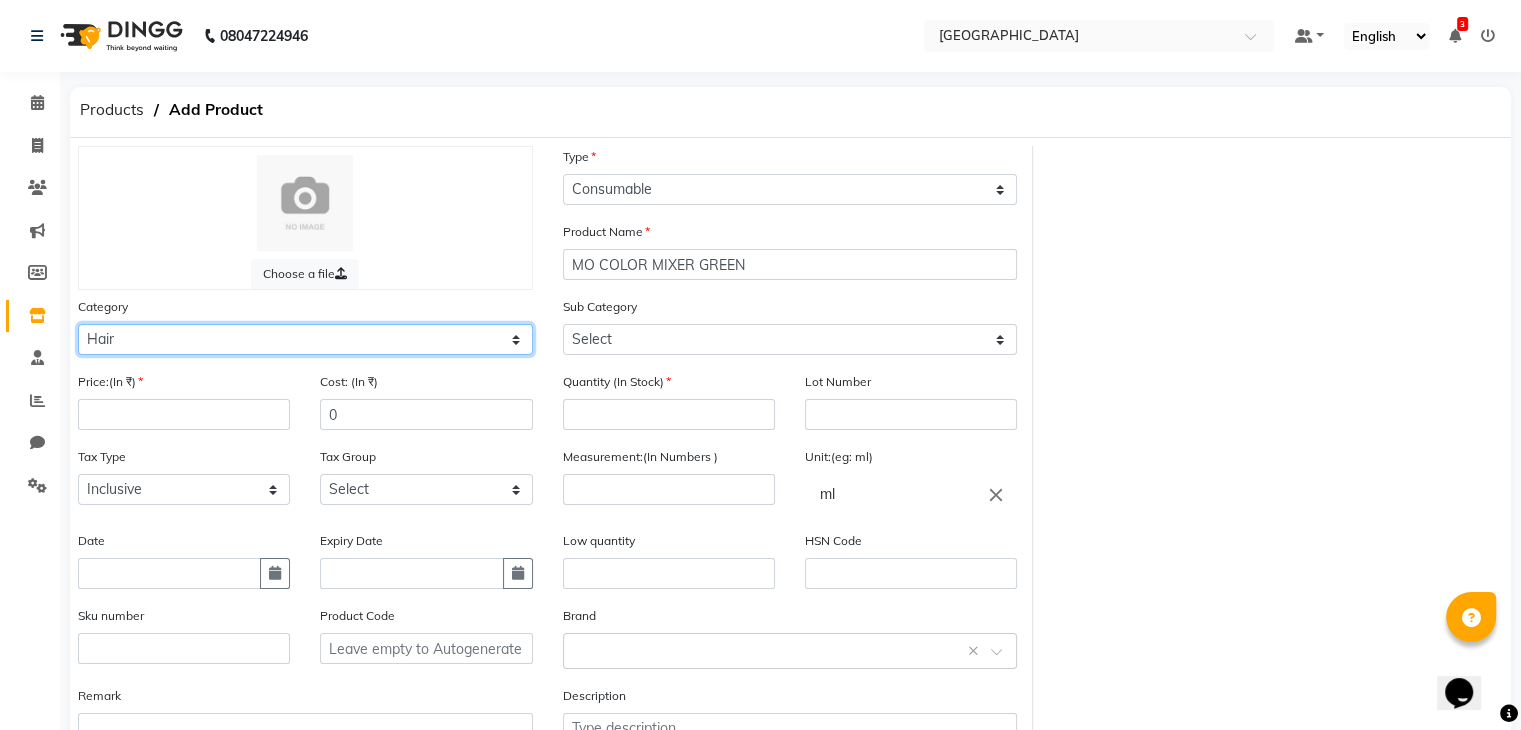 click on "Select Hair Skin Makeup Personal Care Appliances [PERSON_NAME] Waxing Disposable Threading Hands and Feet Beauty Planet [MEDICAL_DATA] Cadiveu Casmara Cheryls Loreal Olaplex Flora Active Other" 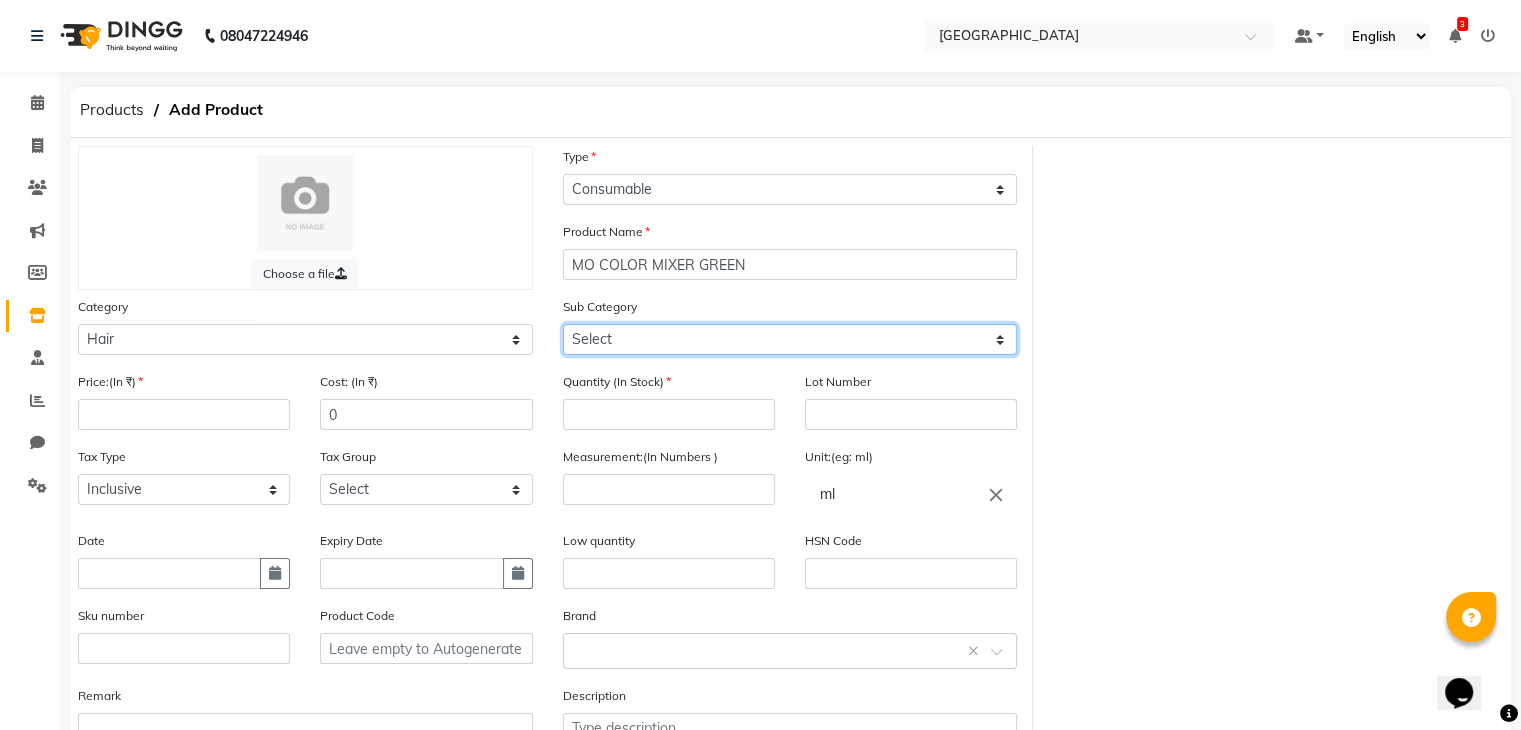 click on "Select Shampoo Conditioner Cream Mask Oil Serum Color Appliances Treatment Styling Kit & Combo Other Conditioner" 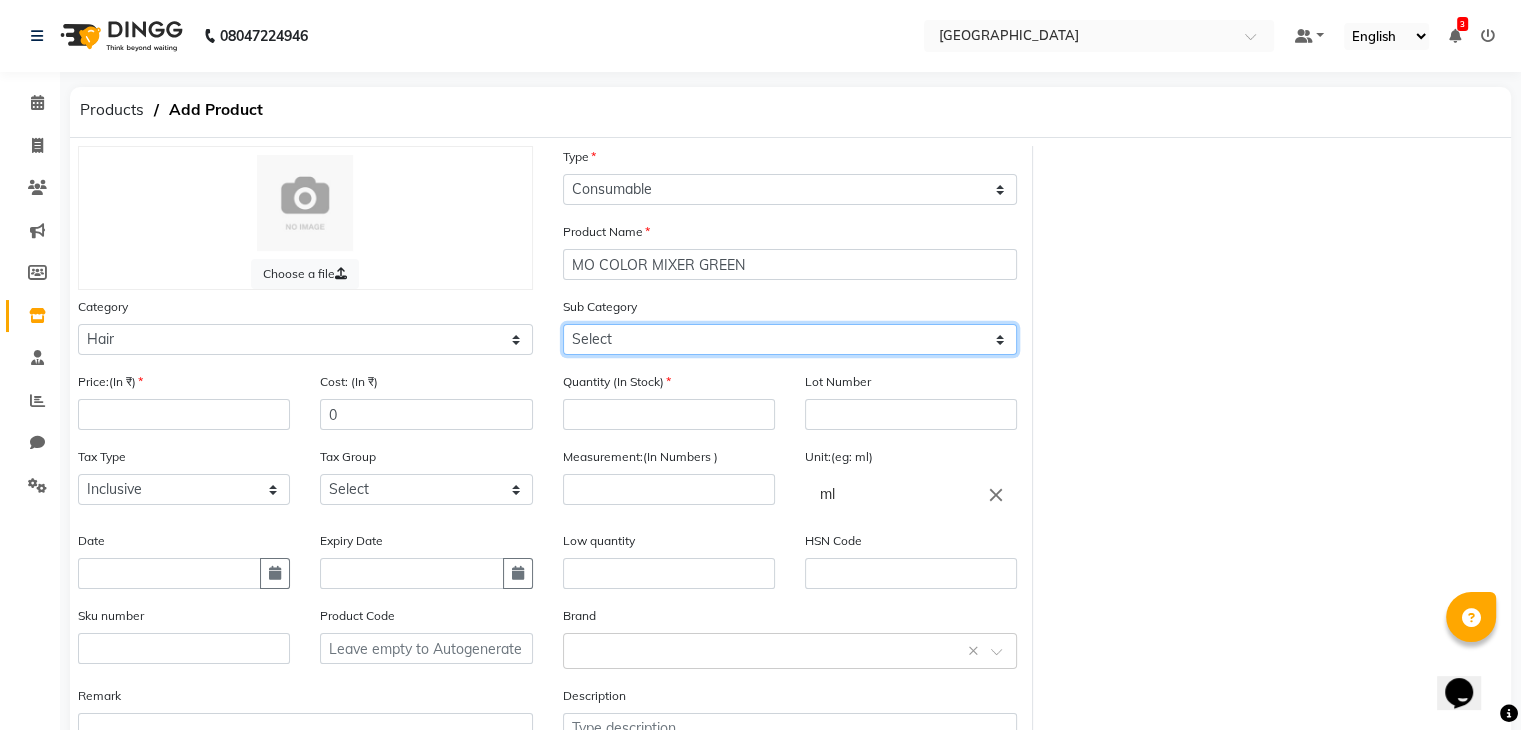select on "1482201107" 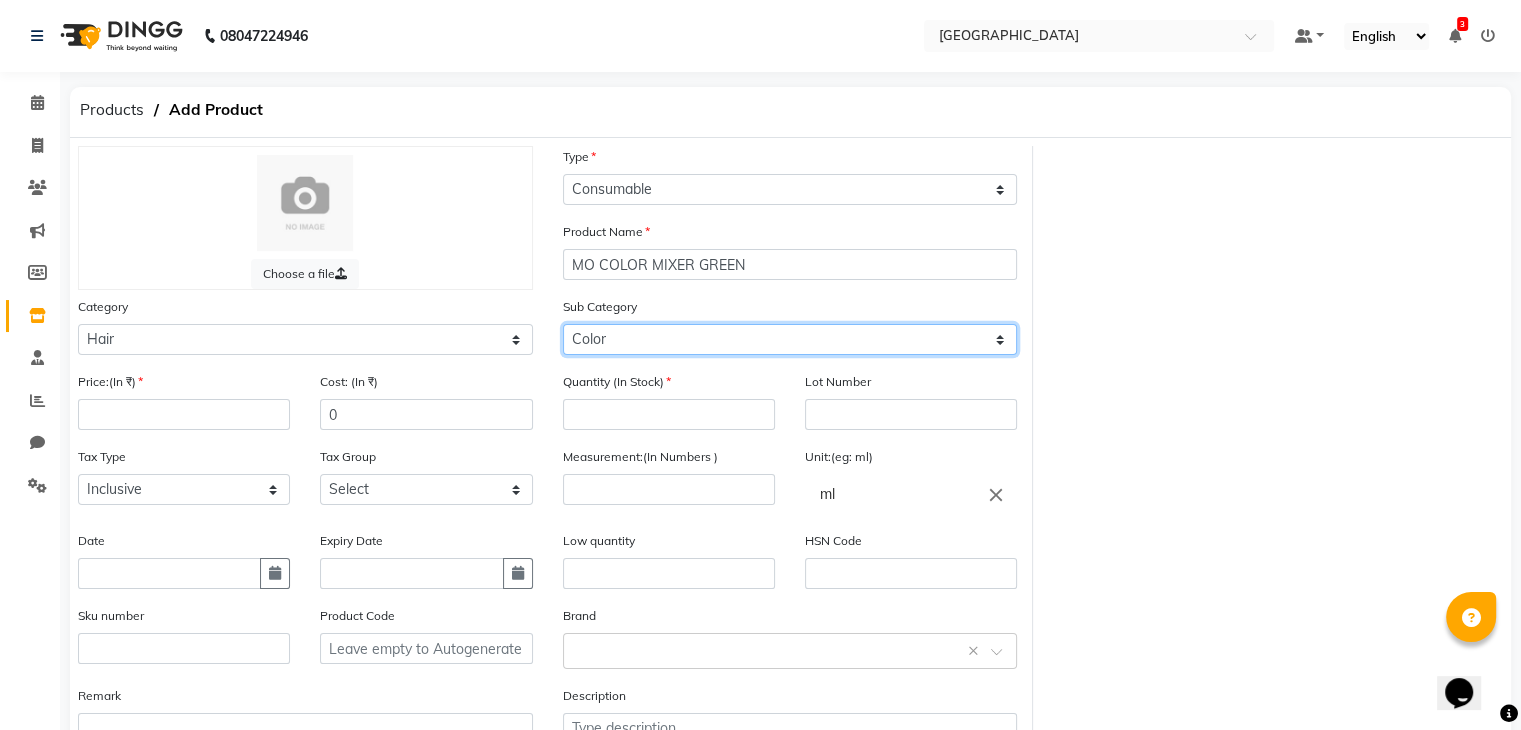 click on "Select Shampoo Conditioner Cream Mask Oil Serum Color Appliances Treatment Styling Kit & Combo Other Conditioner" 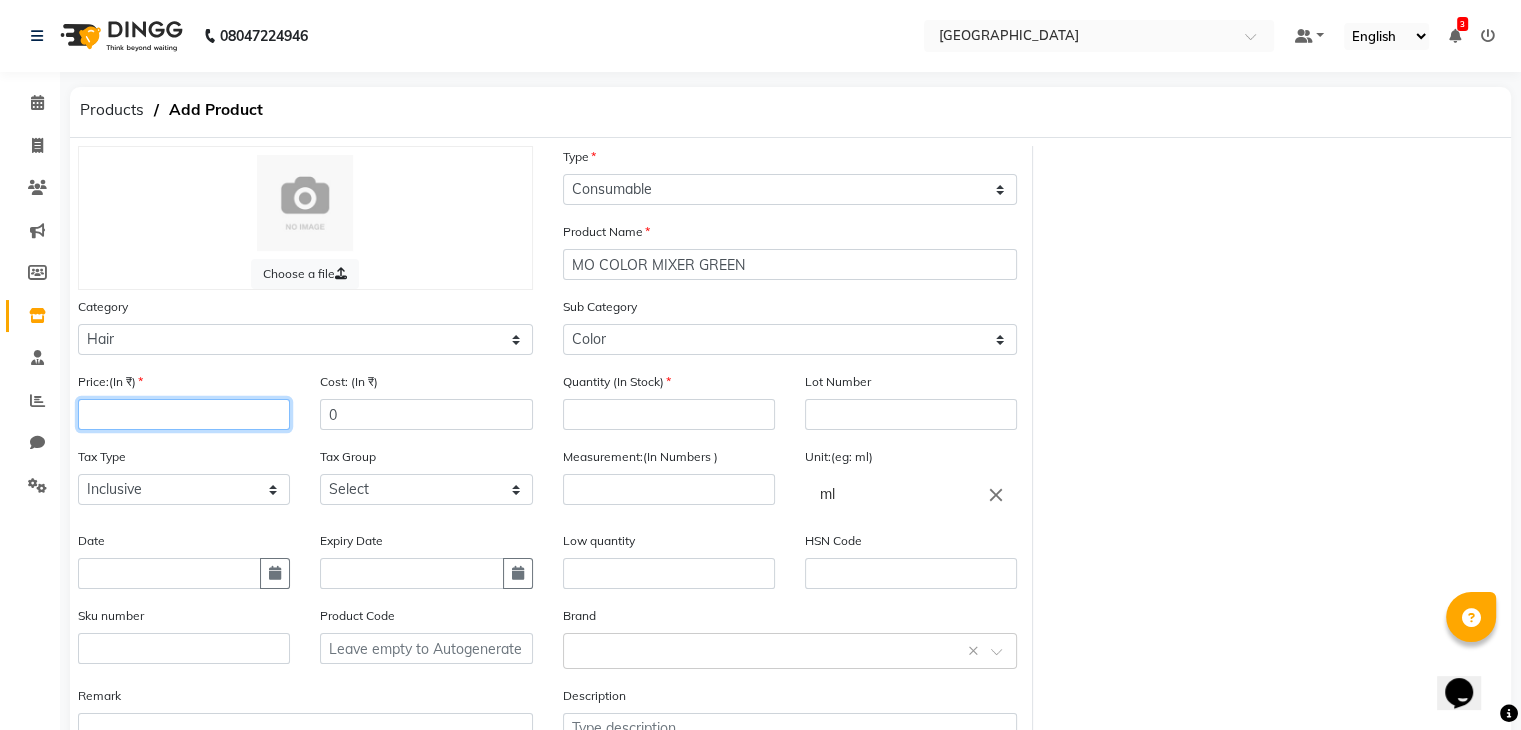 click 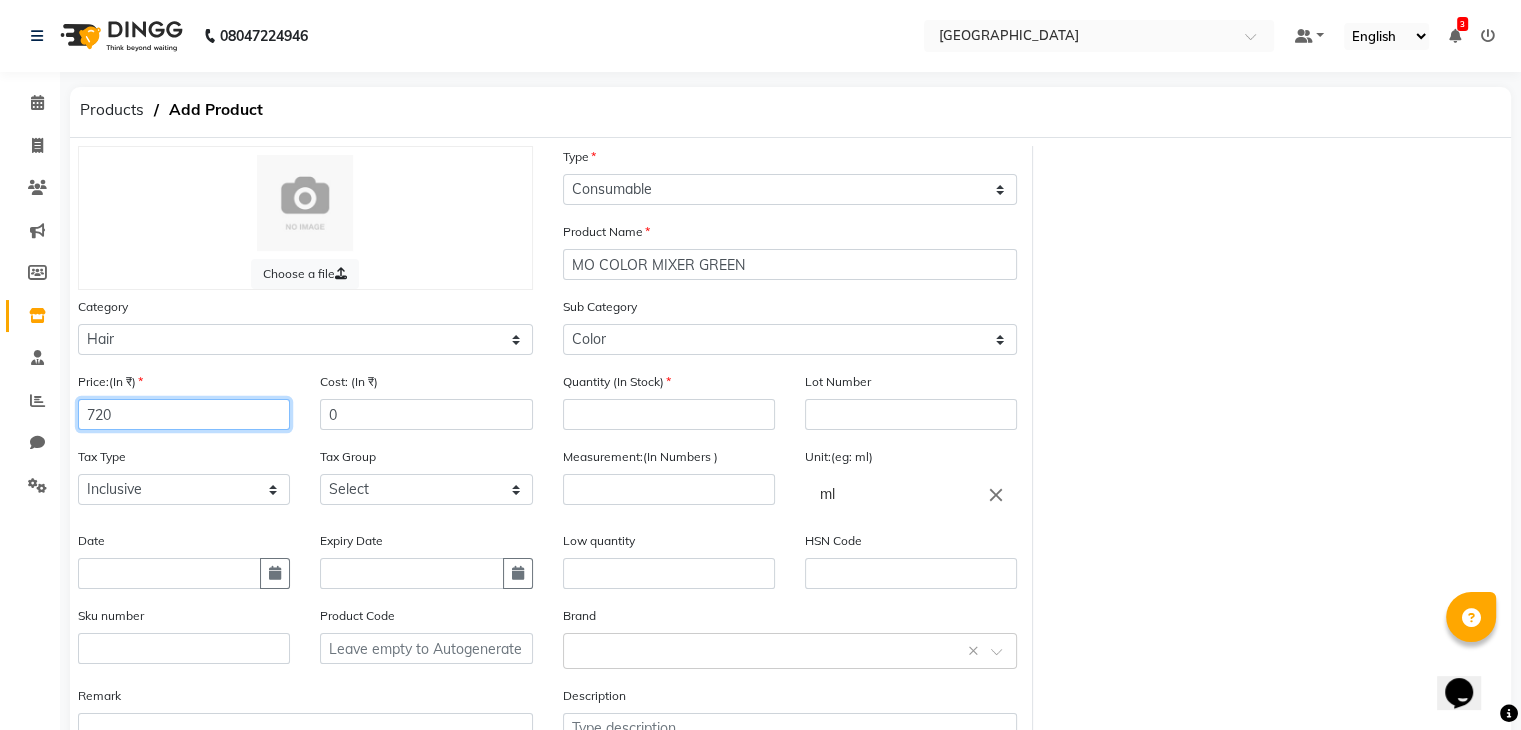 type on "720" 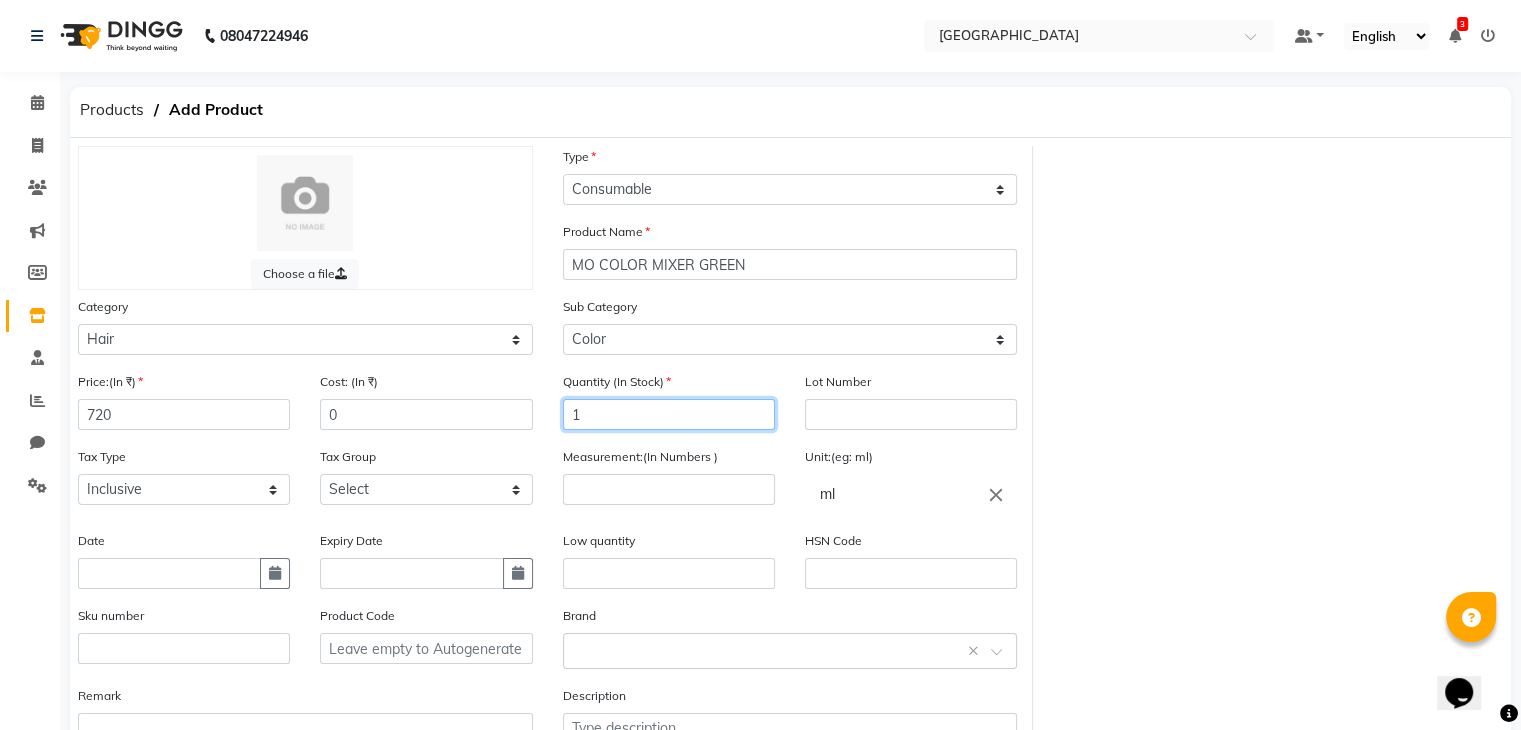 type on "1" 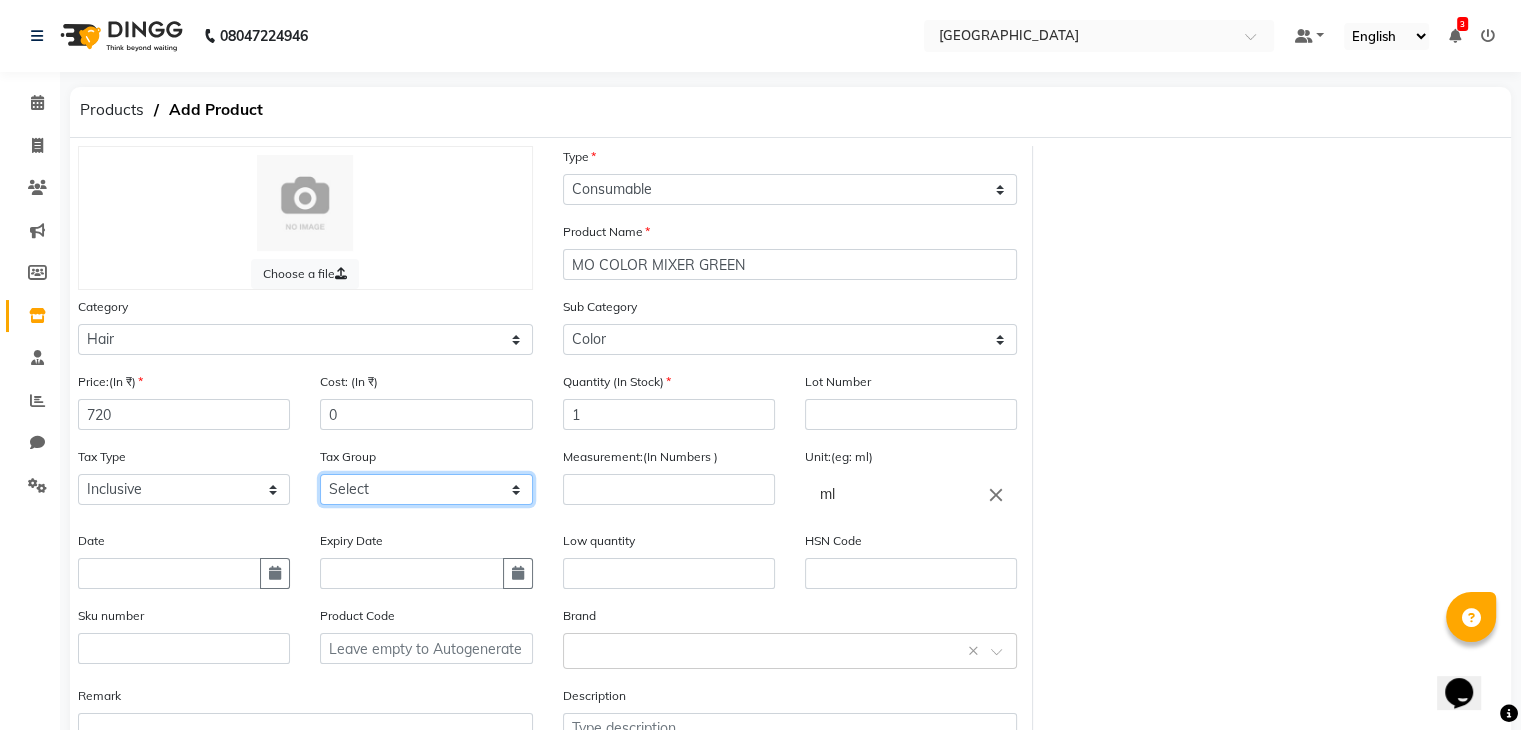 select on "3631" 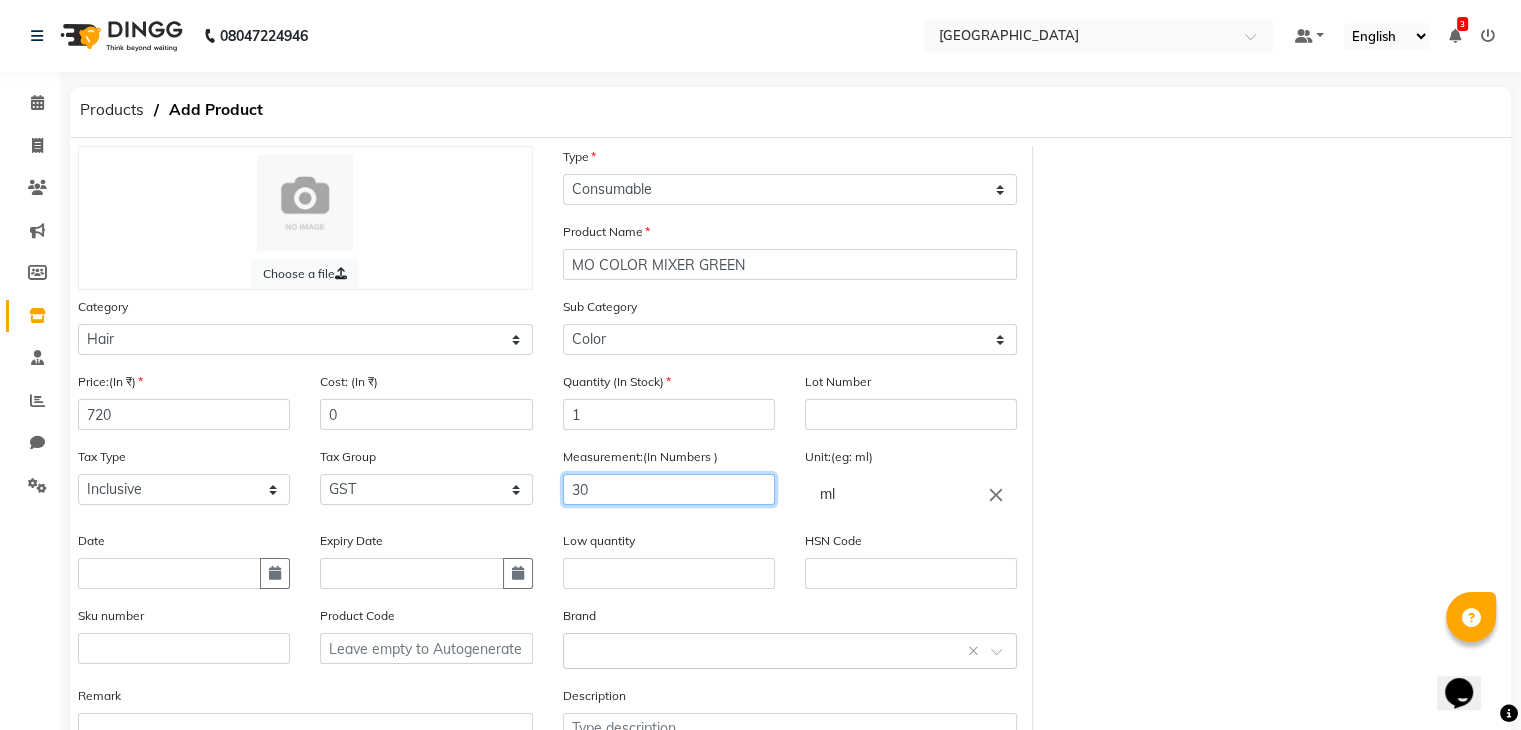 type on "30" 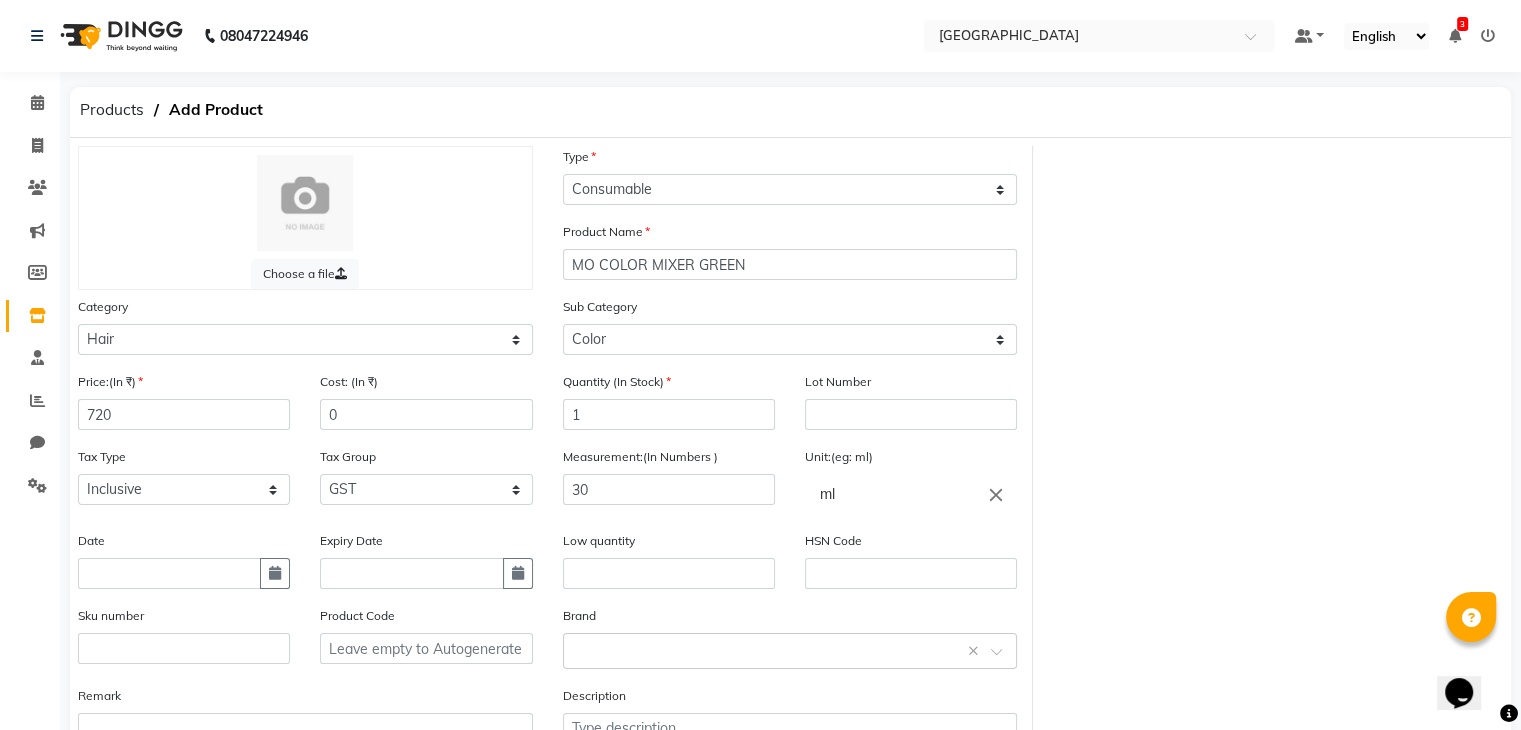 type 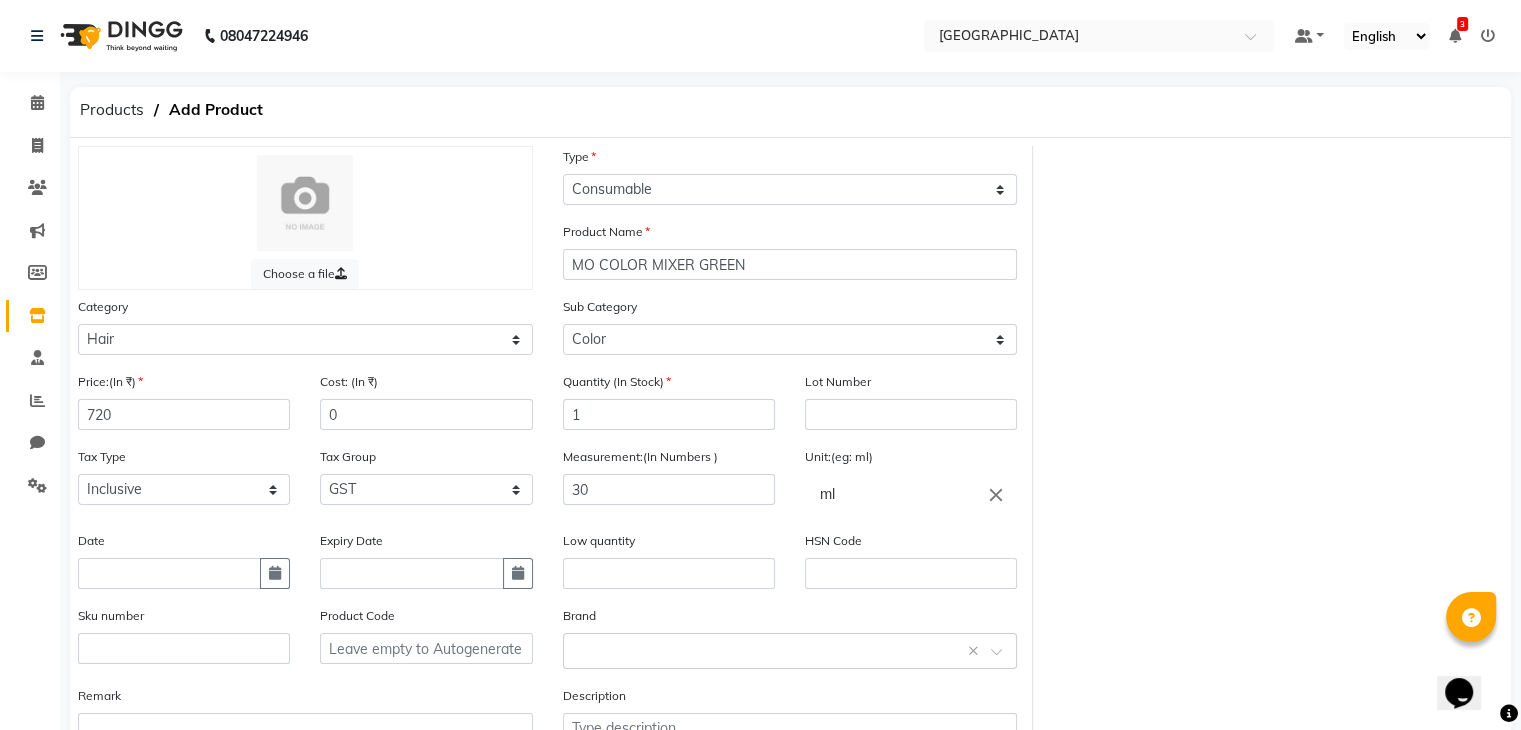 type 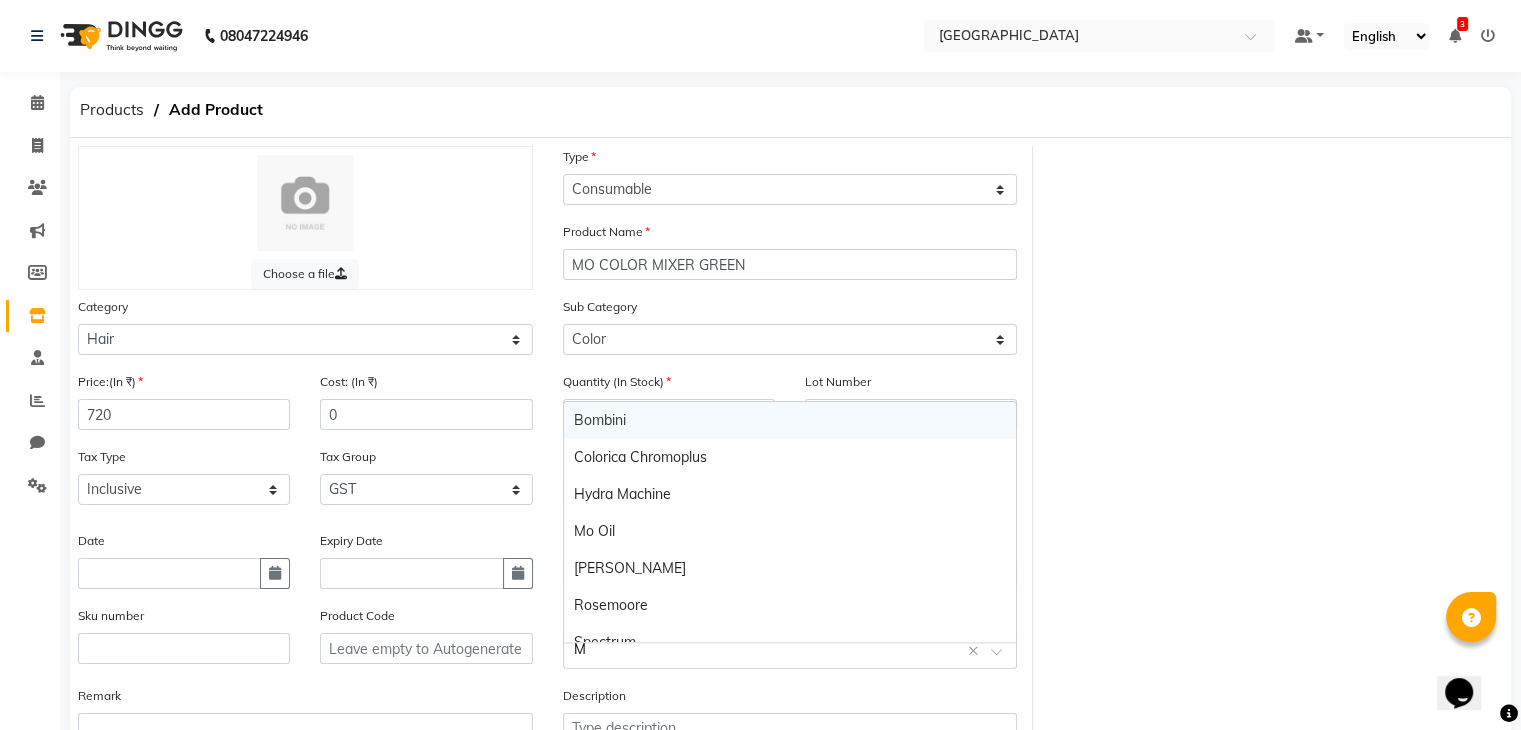 type on "MO" 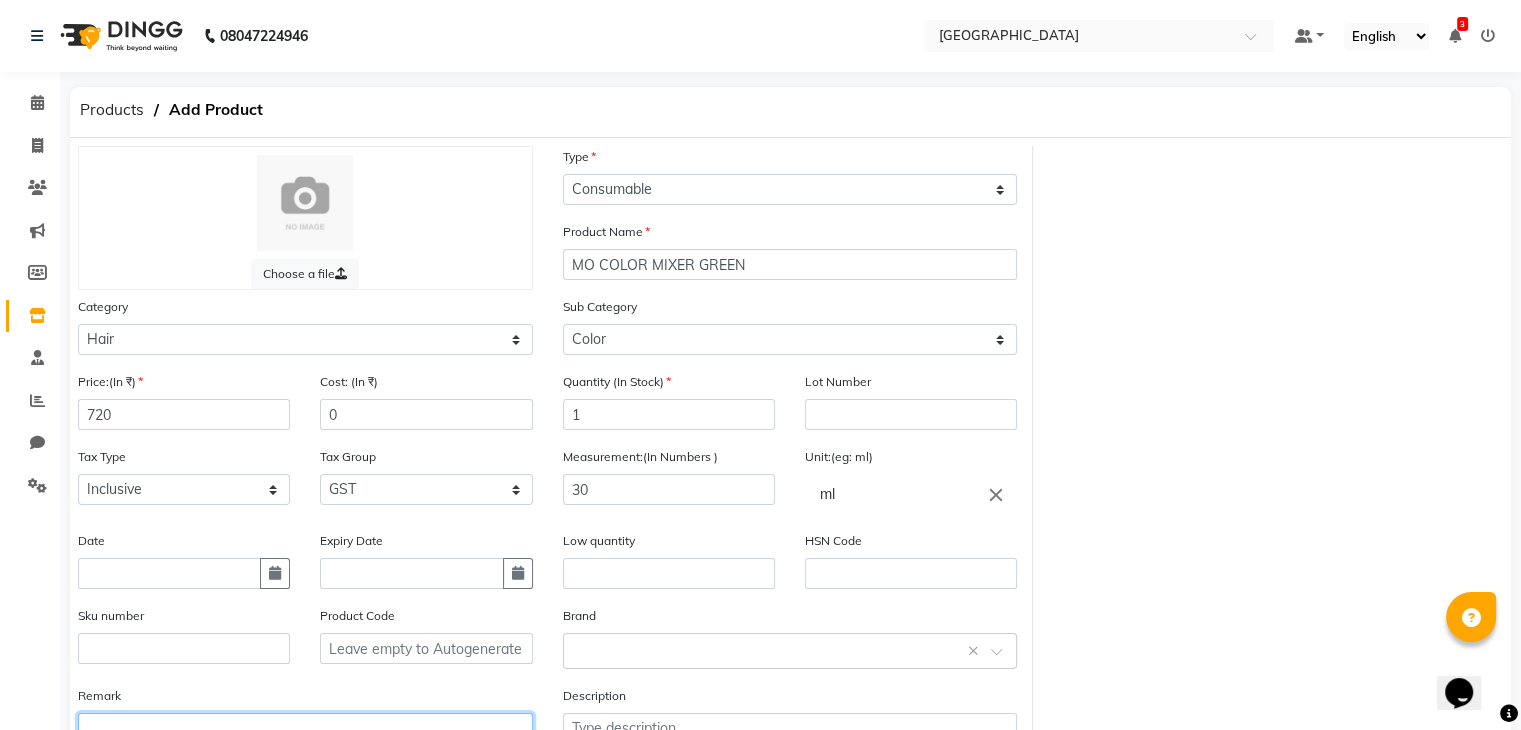 scroll, scrollTop: 17, scrollLeft: 0, axis: vertical 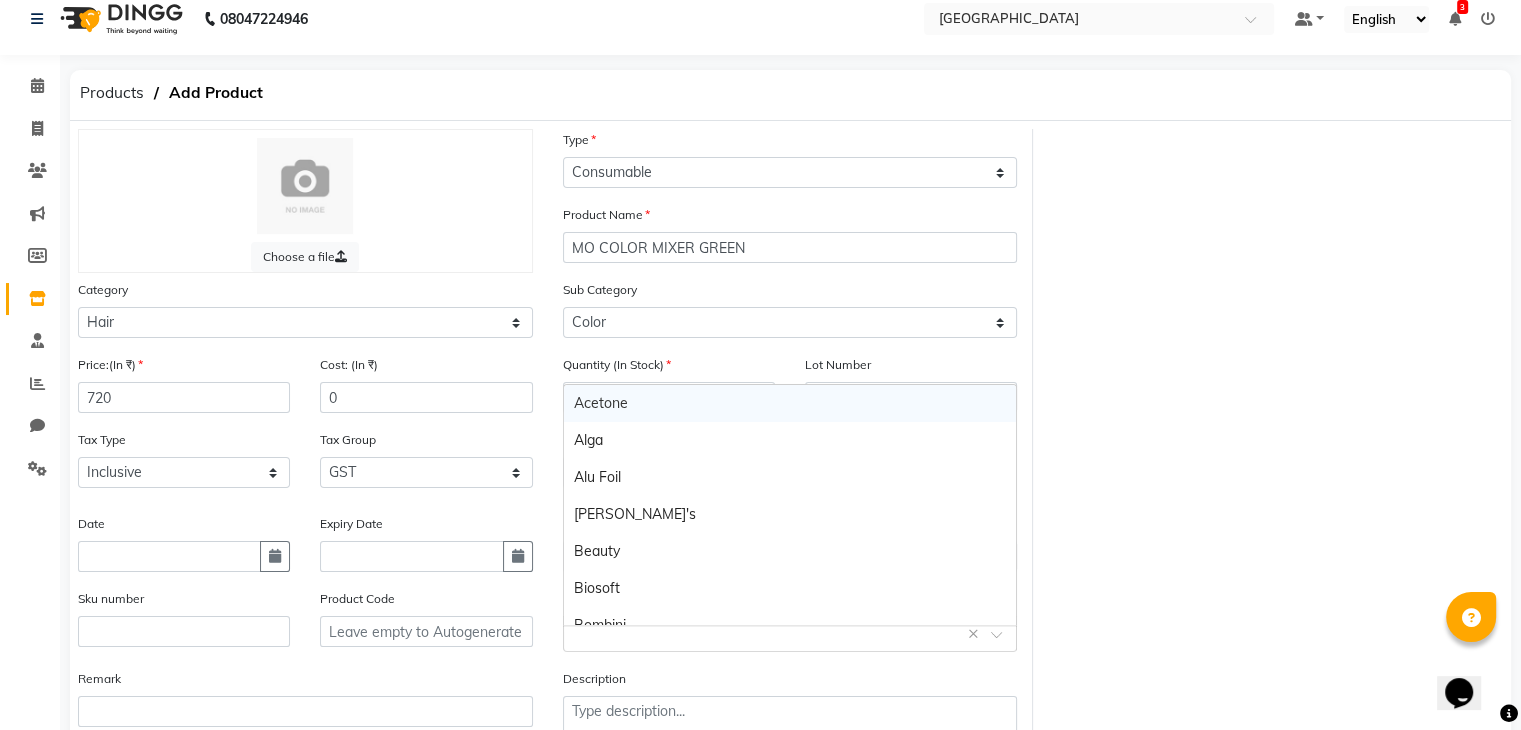 click 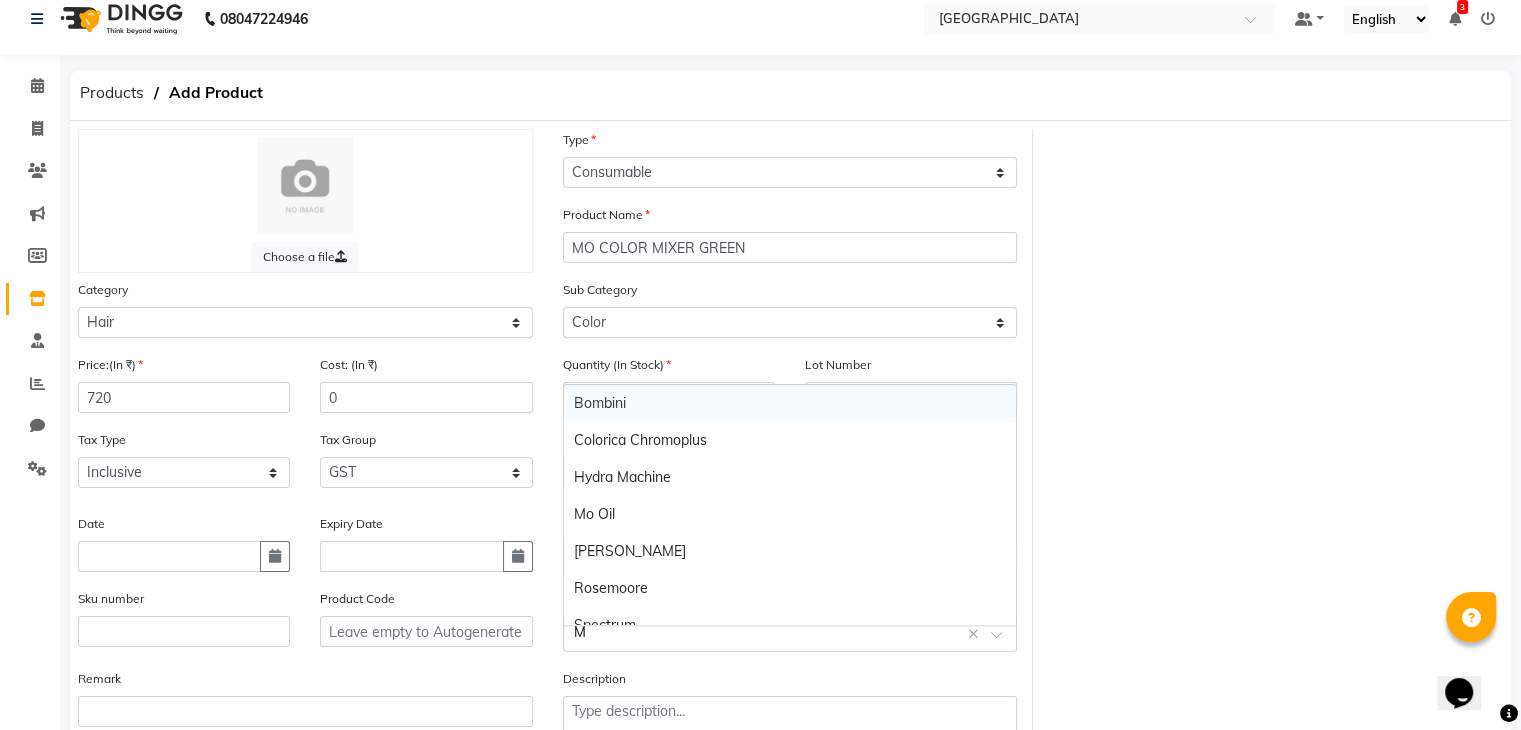 type on "MO" 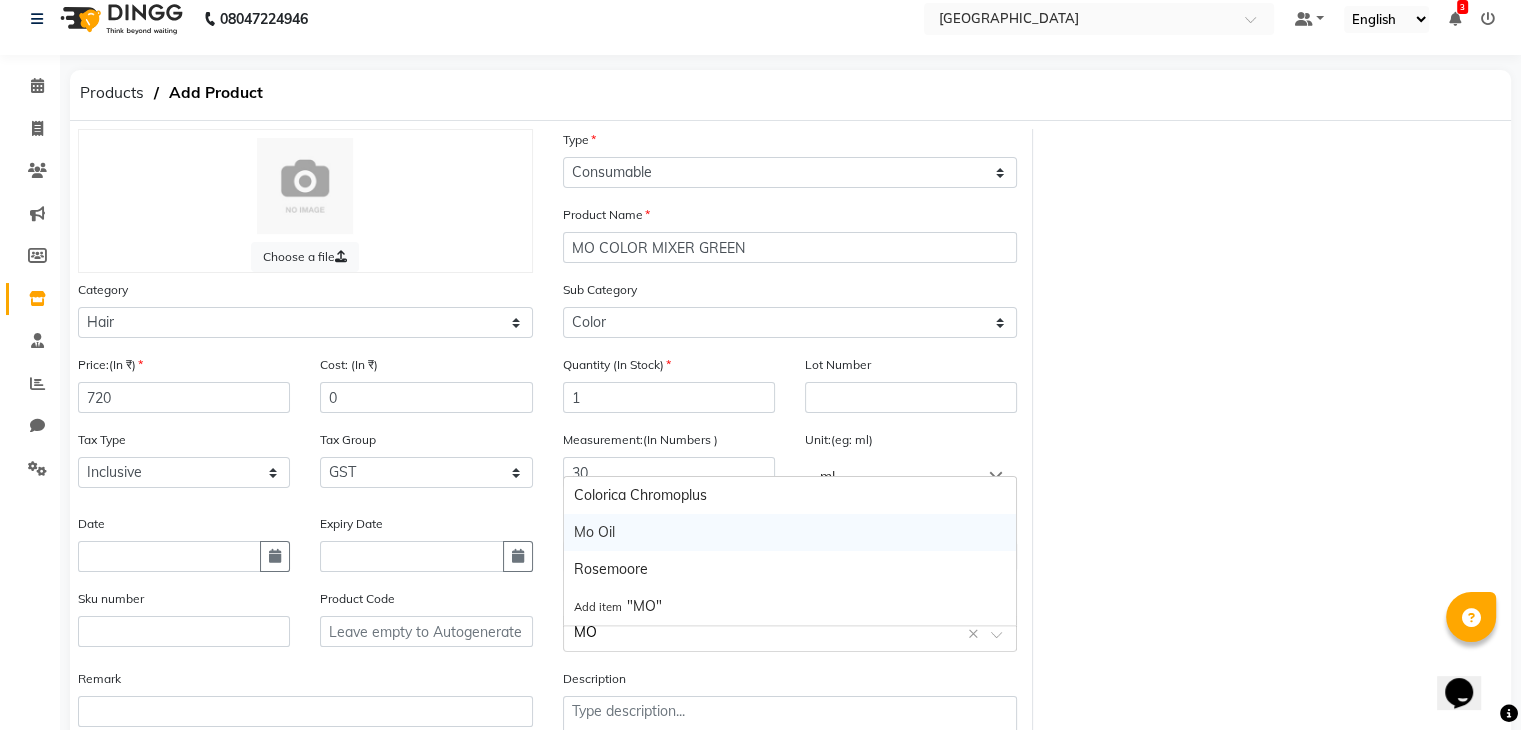 type 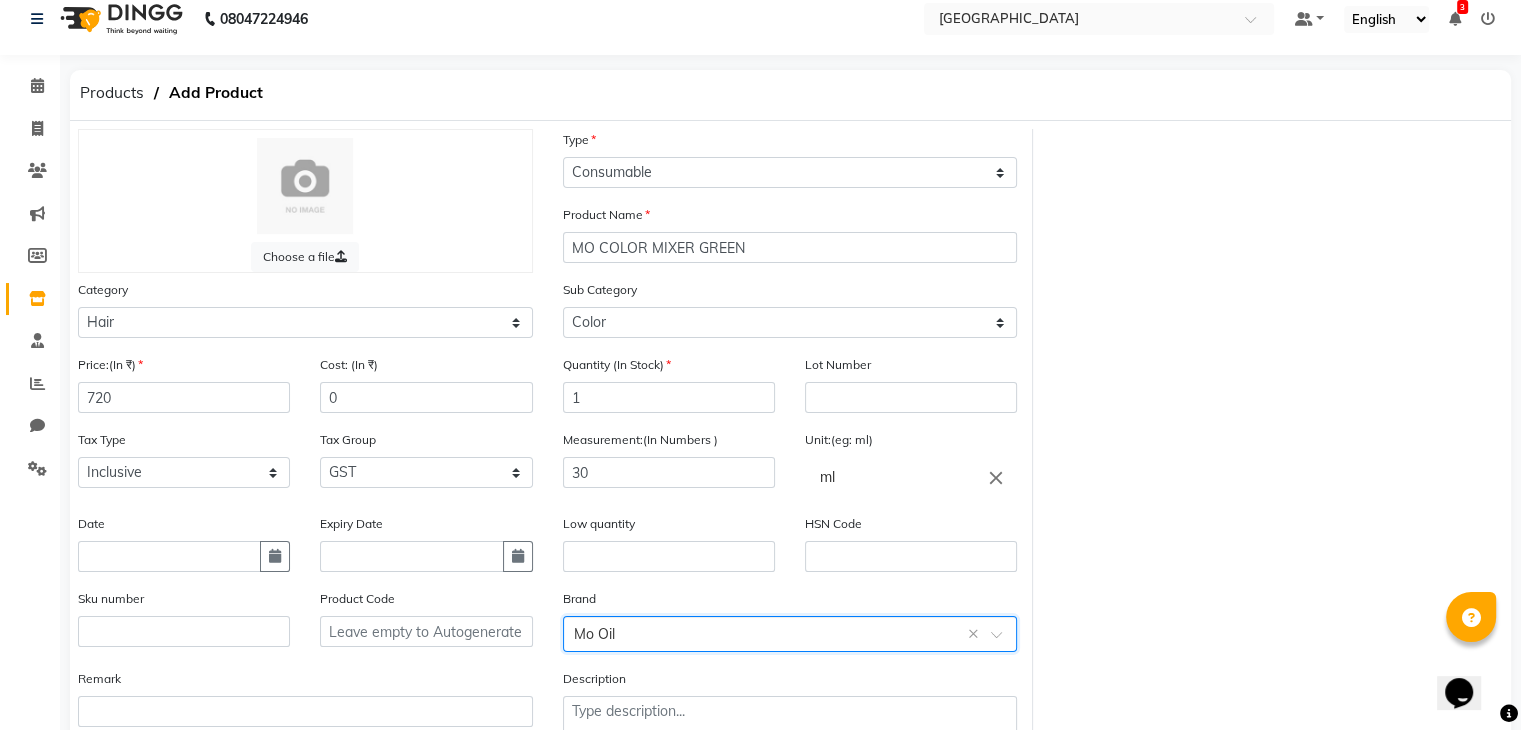 scroll, scrollTop: 156, scrollLeft: 0, axis: vertical 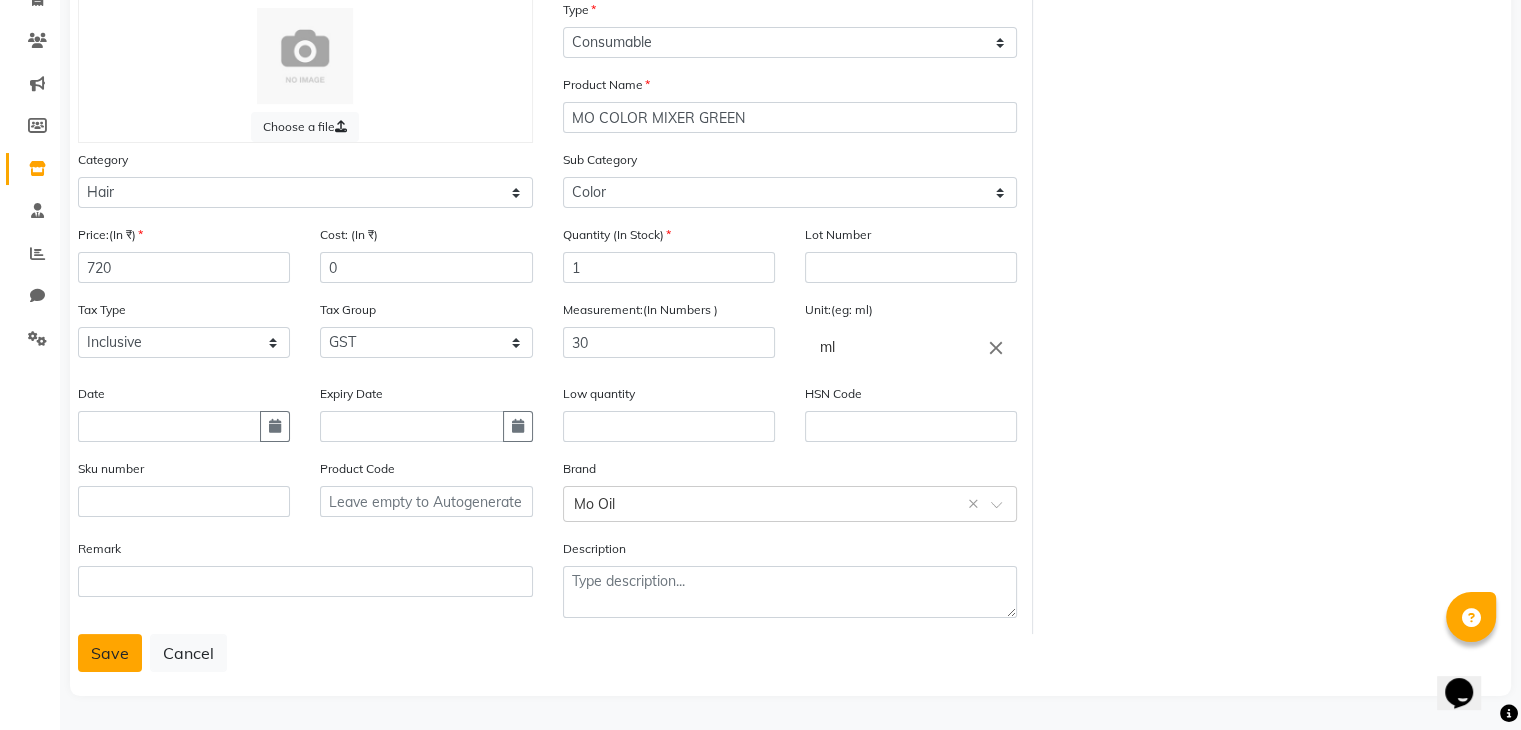 click on "Save" 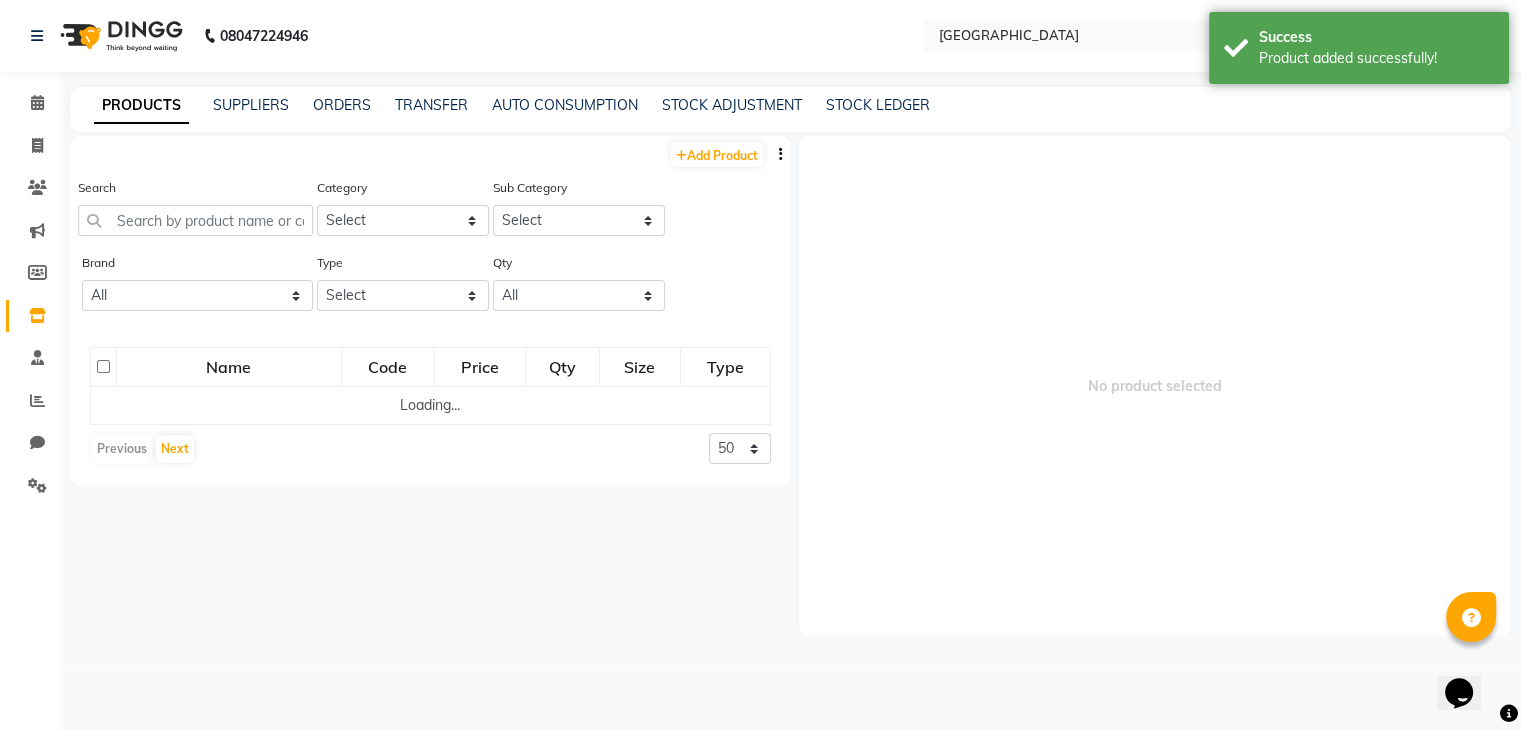scroll, scrollTop: 0, scrollLeft: 0, axis: both 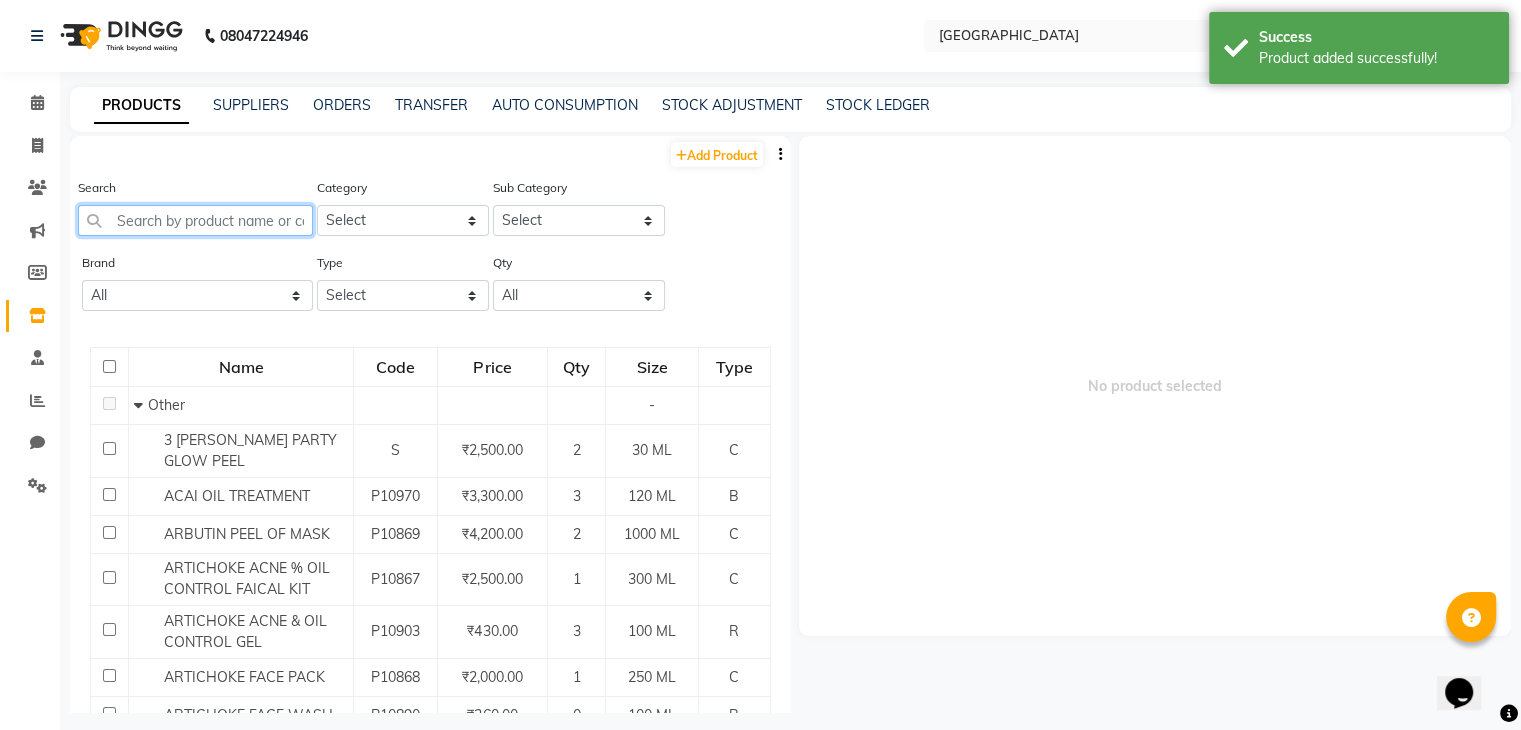 click 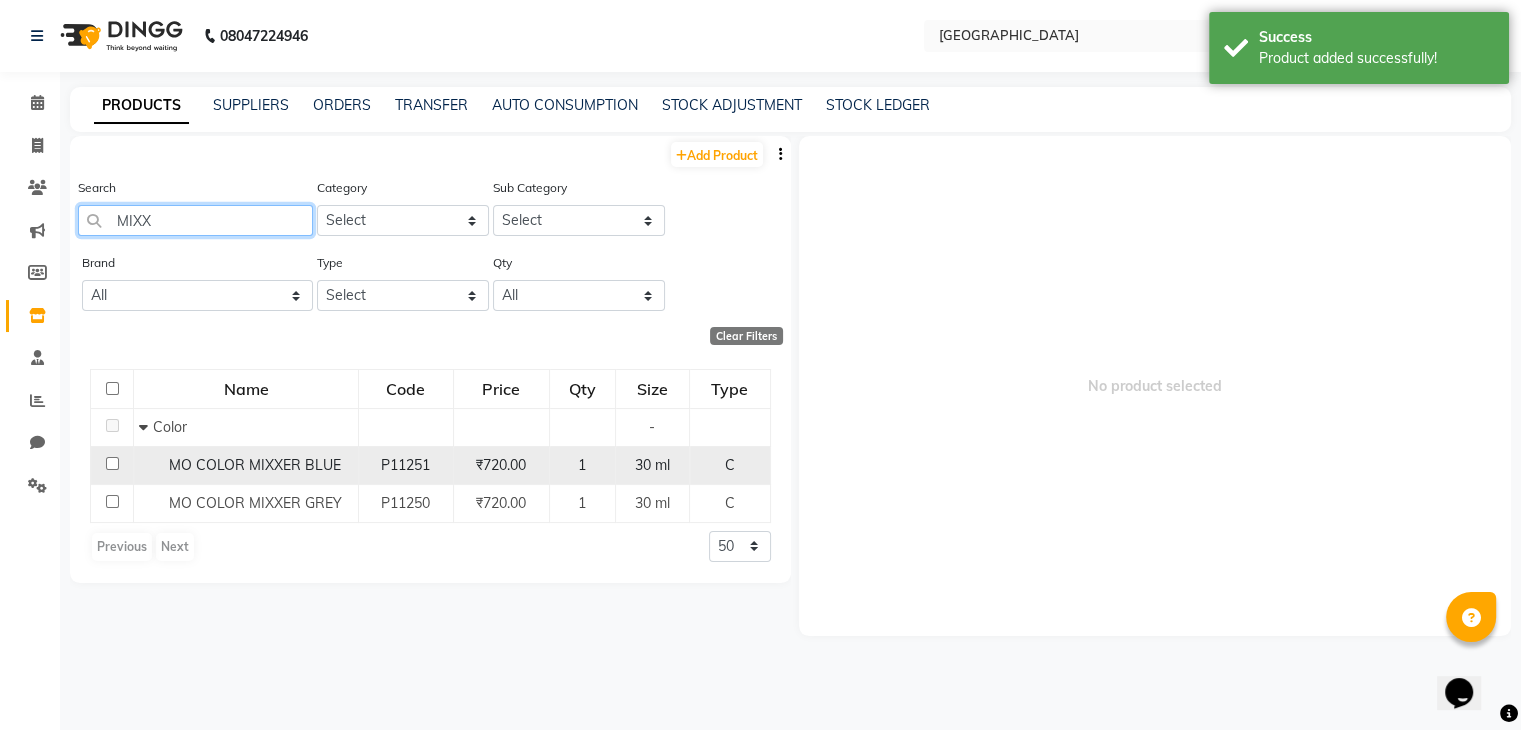 type on "MIXX" 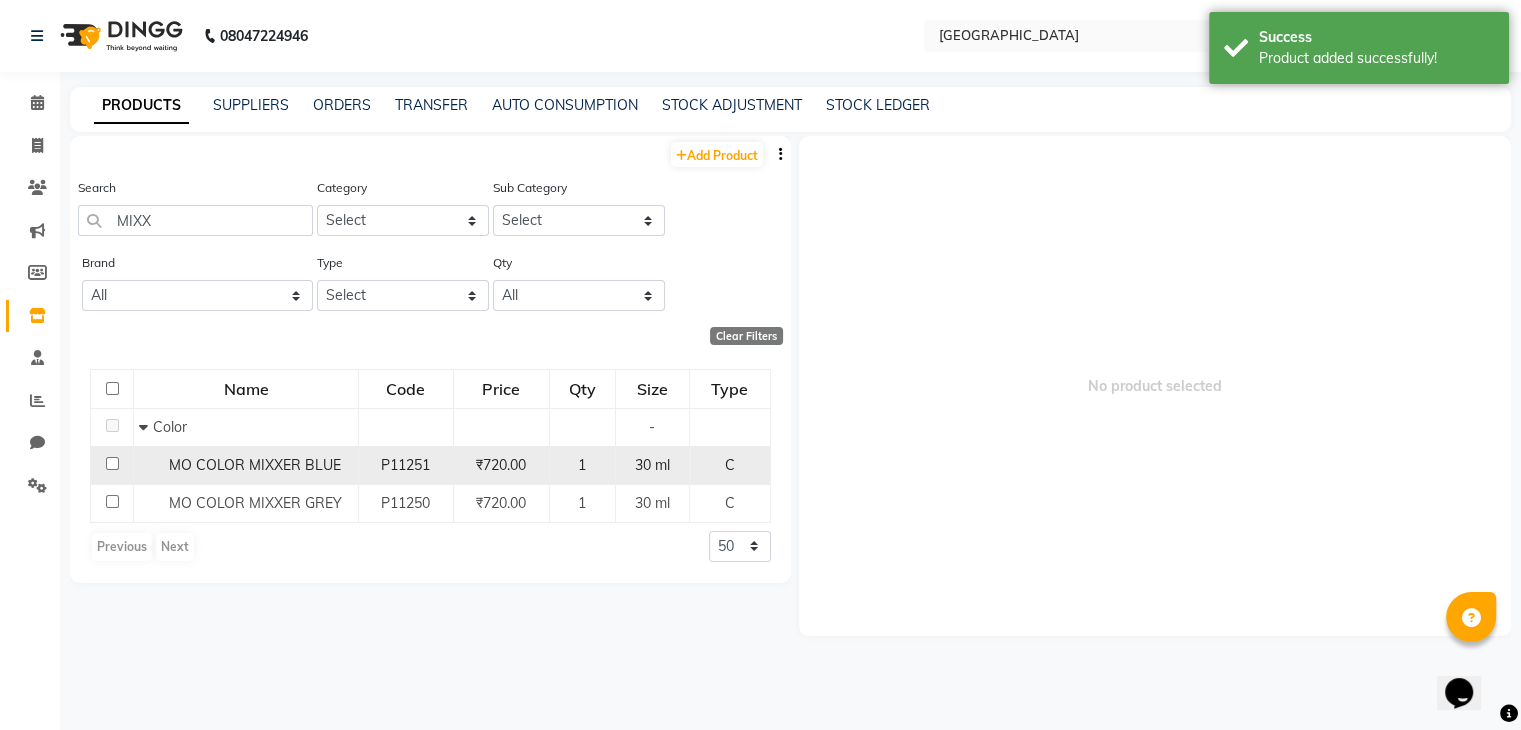 click on "MO COLOR MIXXER BLUE" 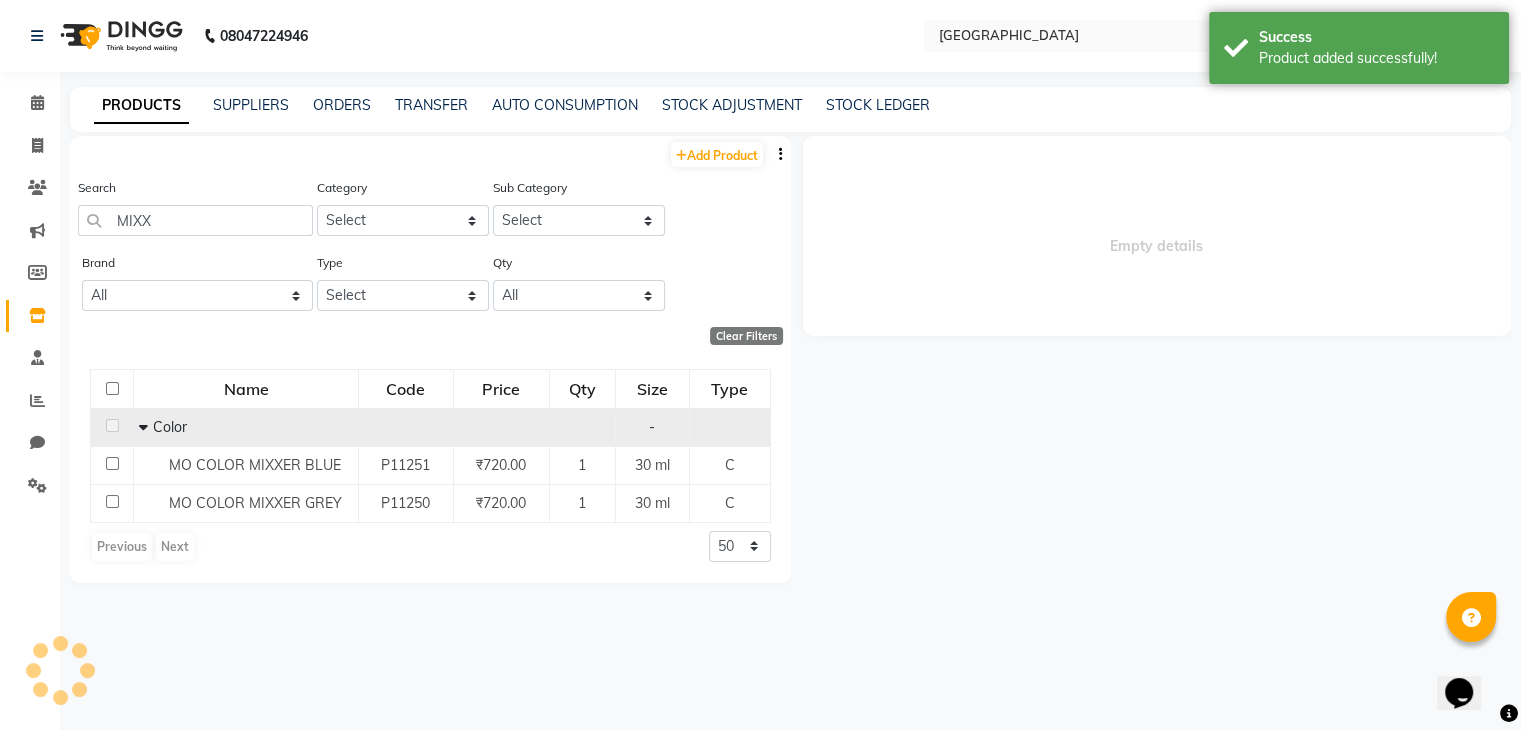 select 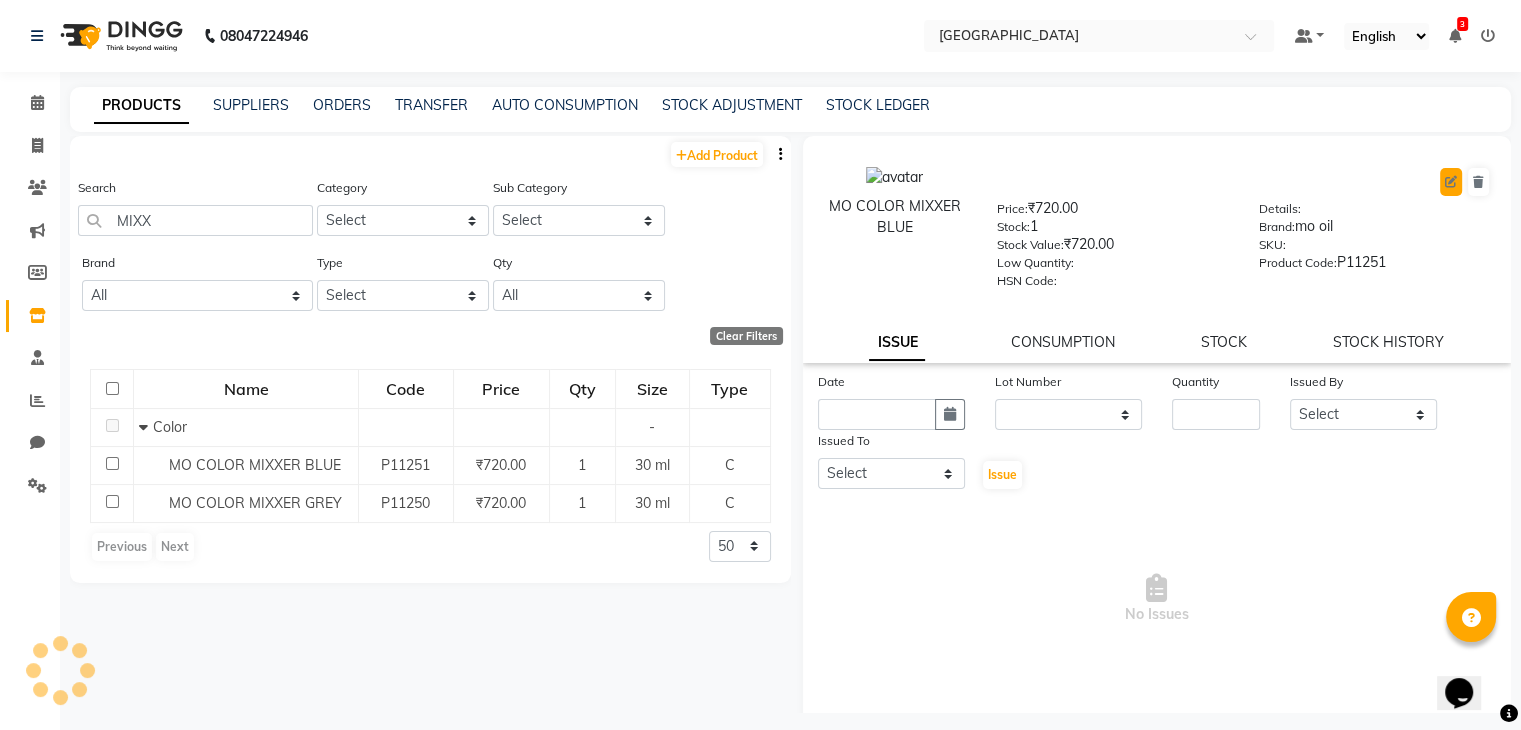 click 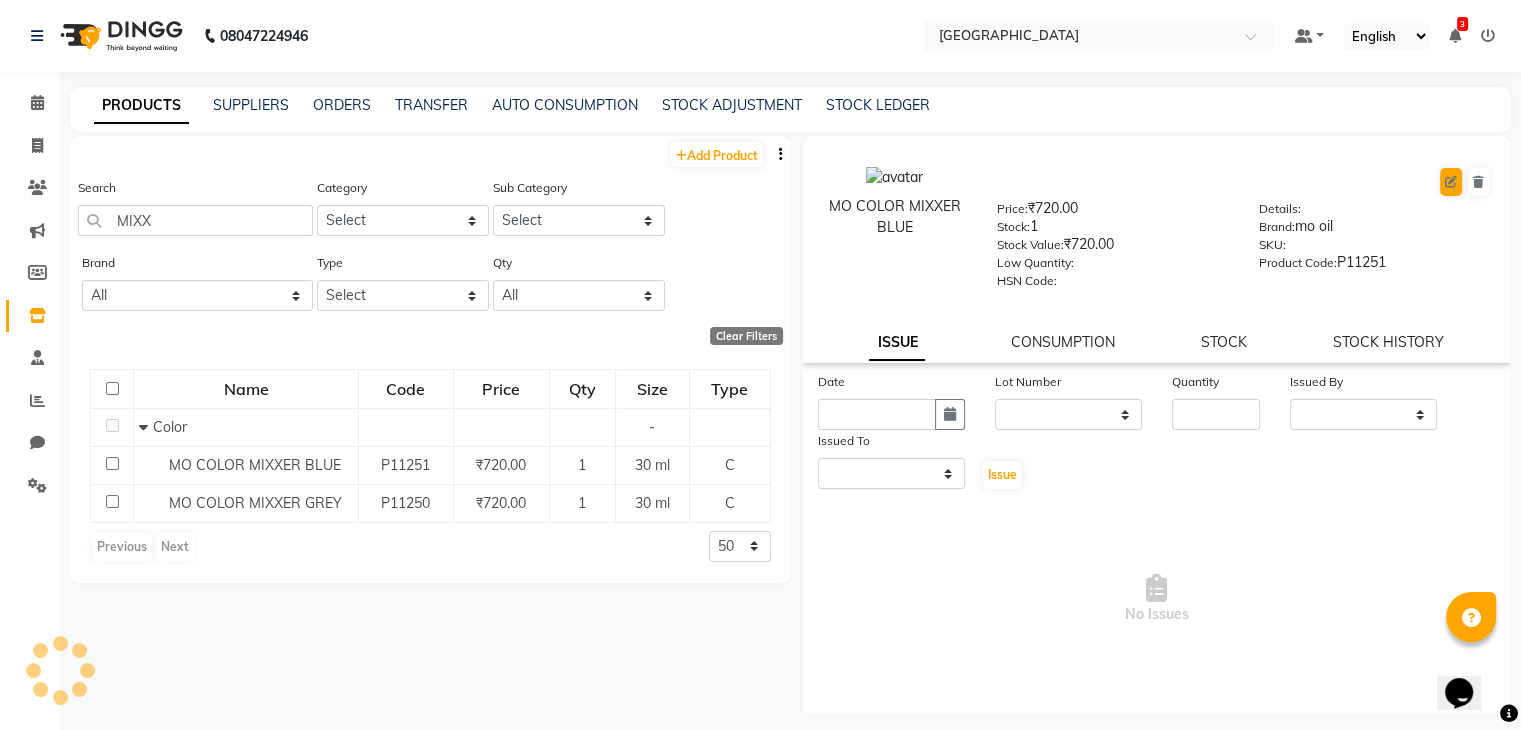 select on "C" 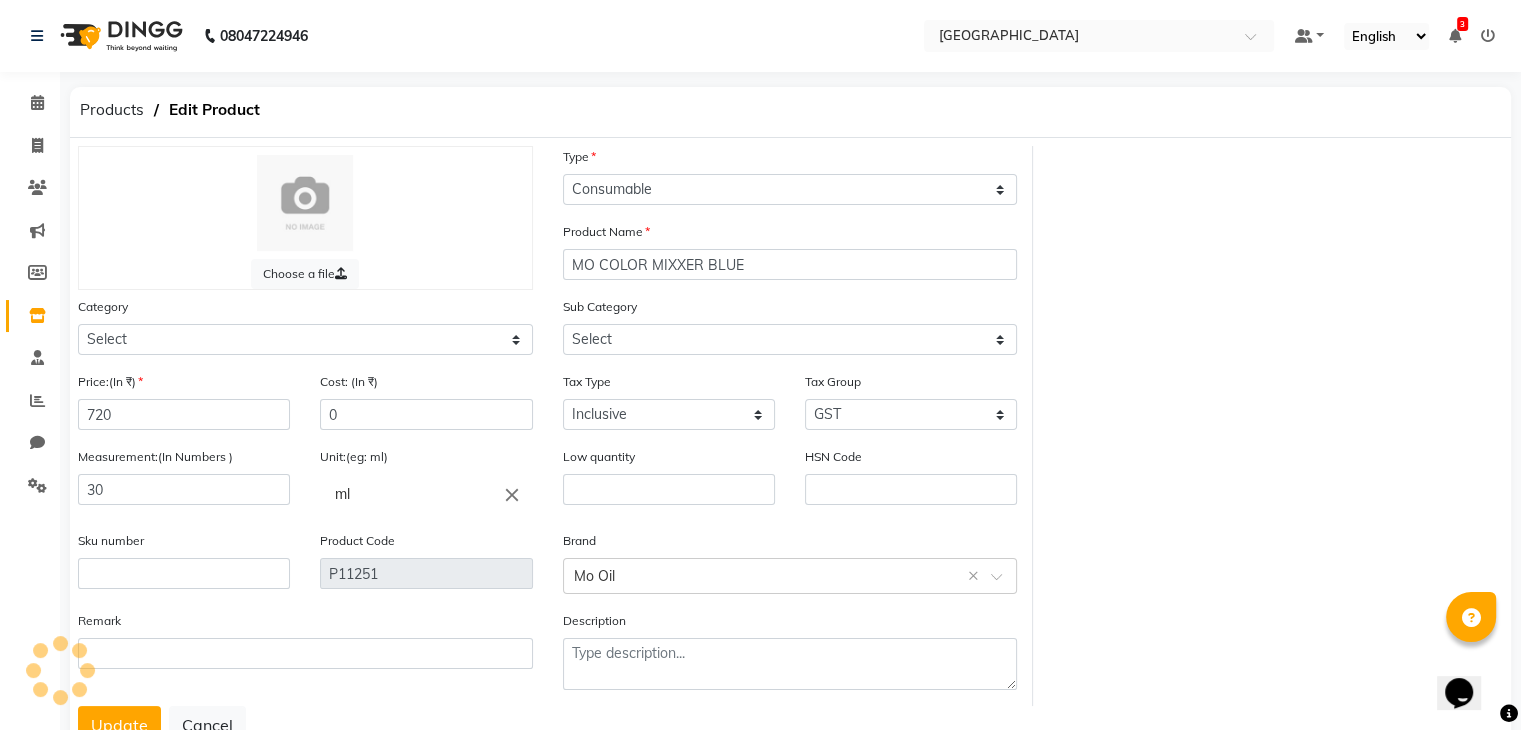 select on "1482201100" 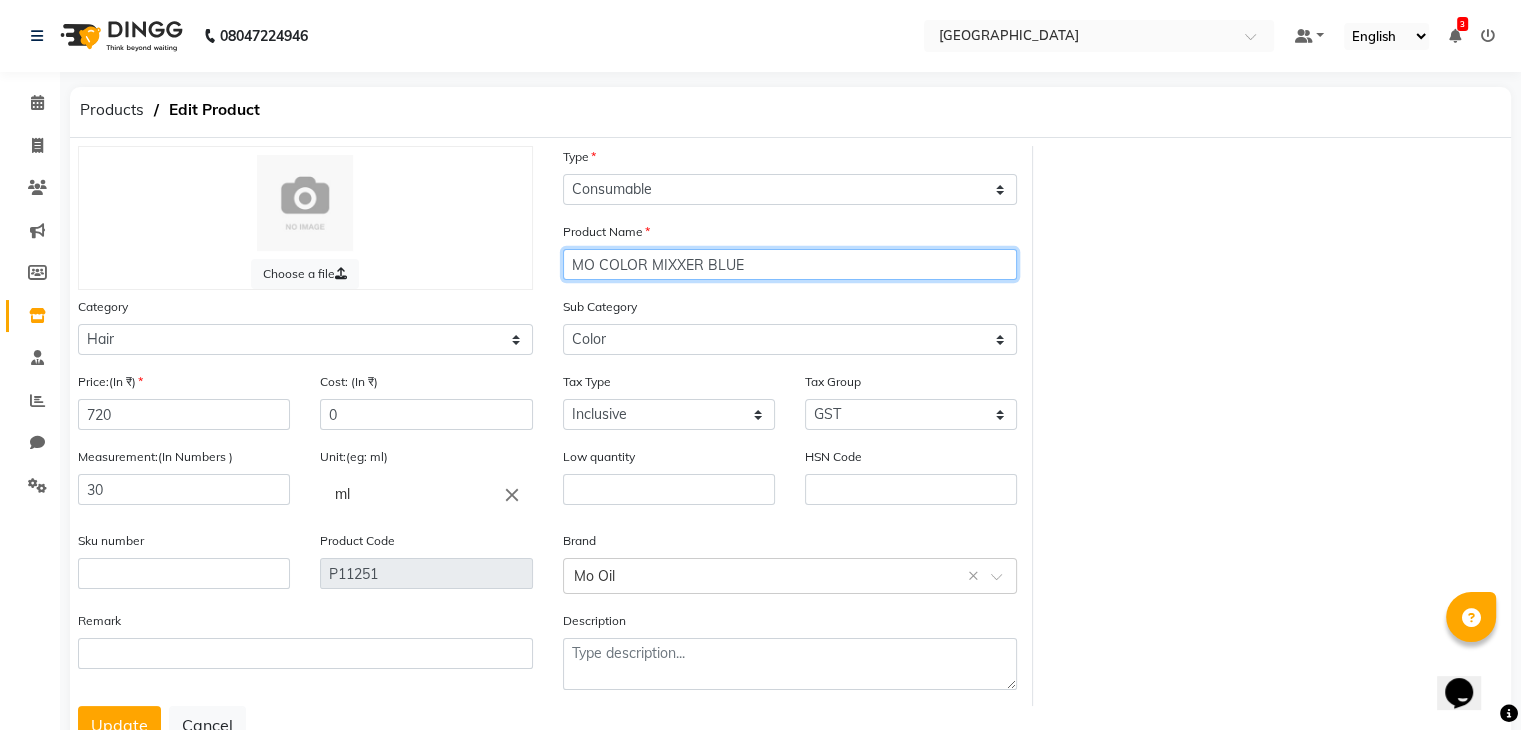 click on "MO COLOR MIXXER BLUE" 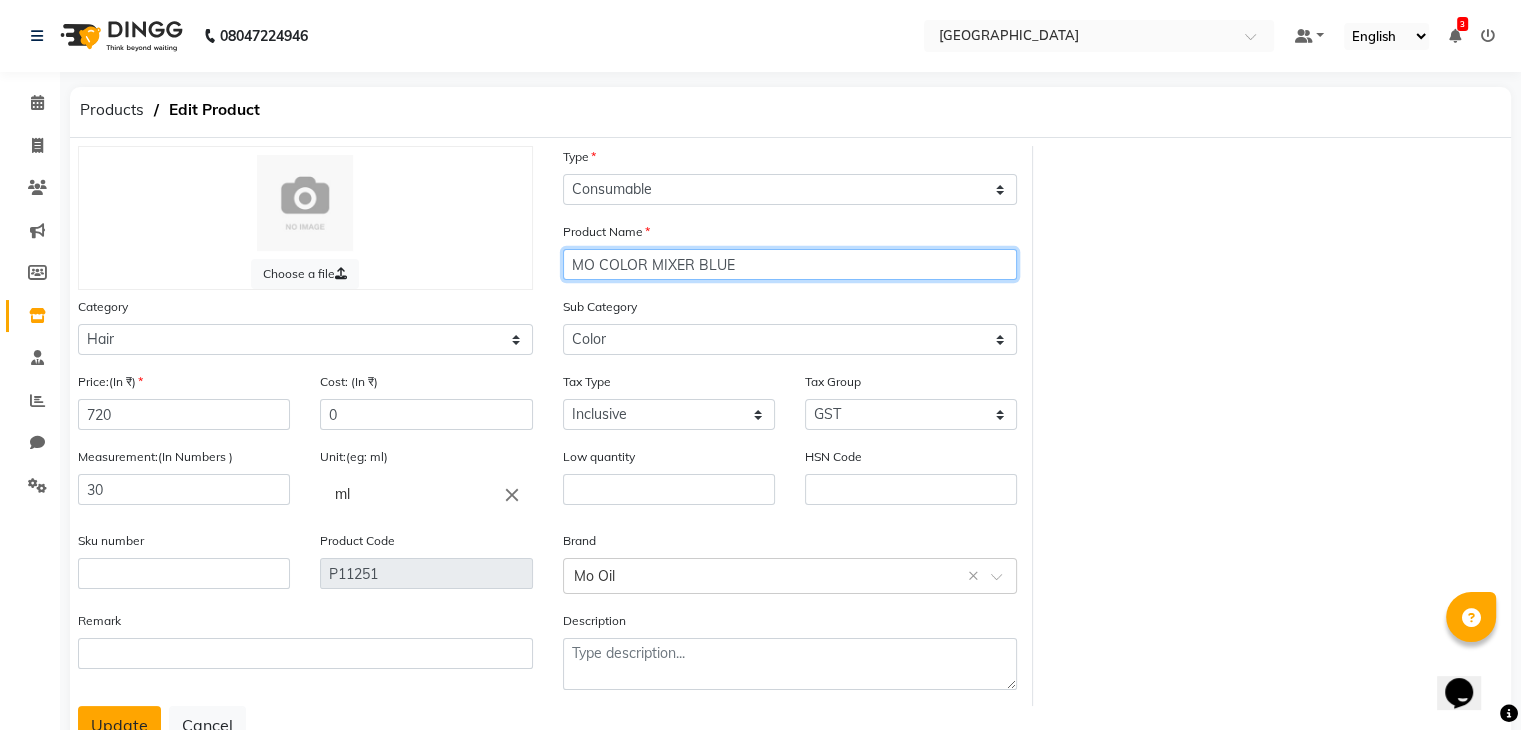 type on "MO COLOR MIXER BLUE" 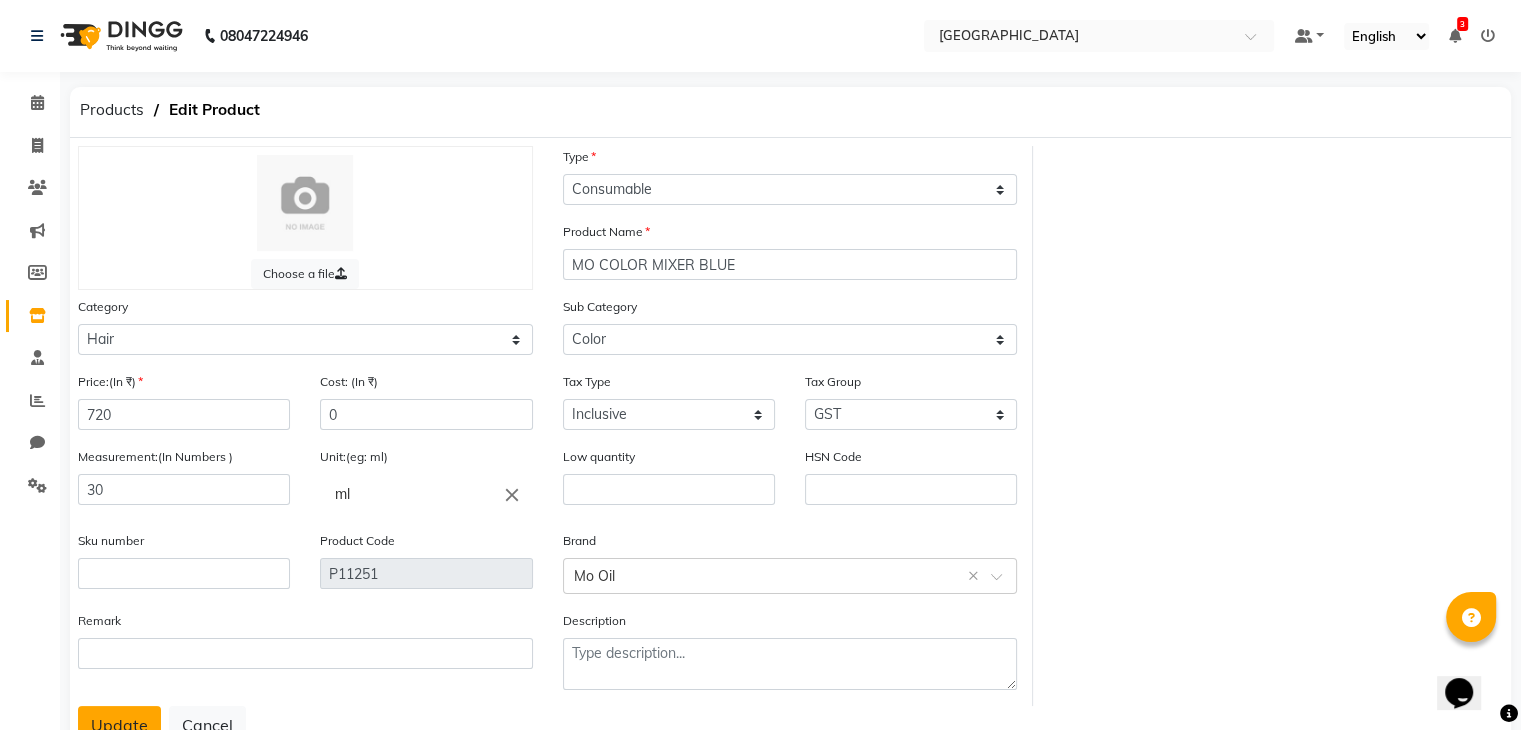 click on "Update" 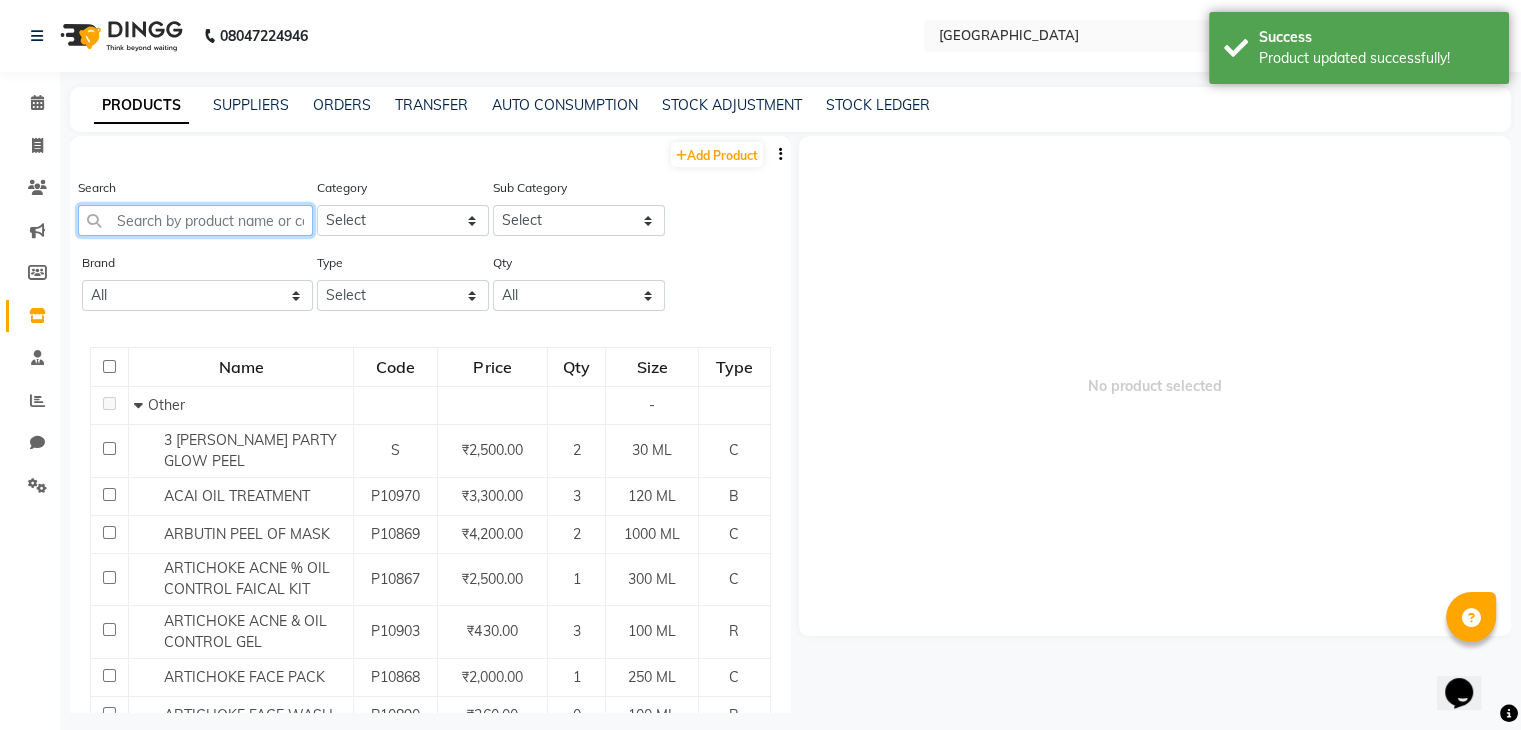 click 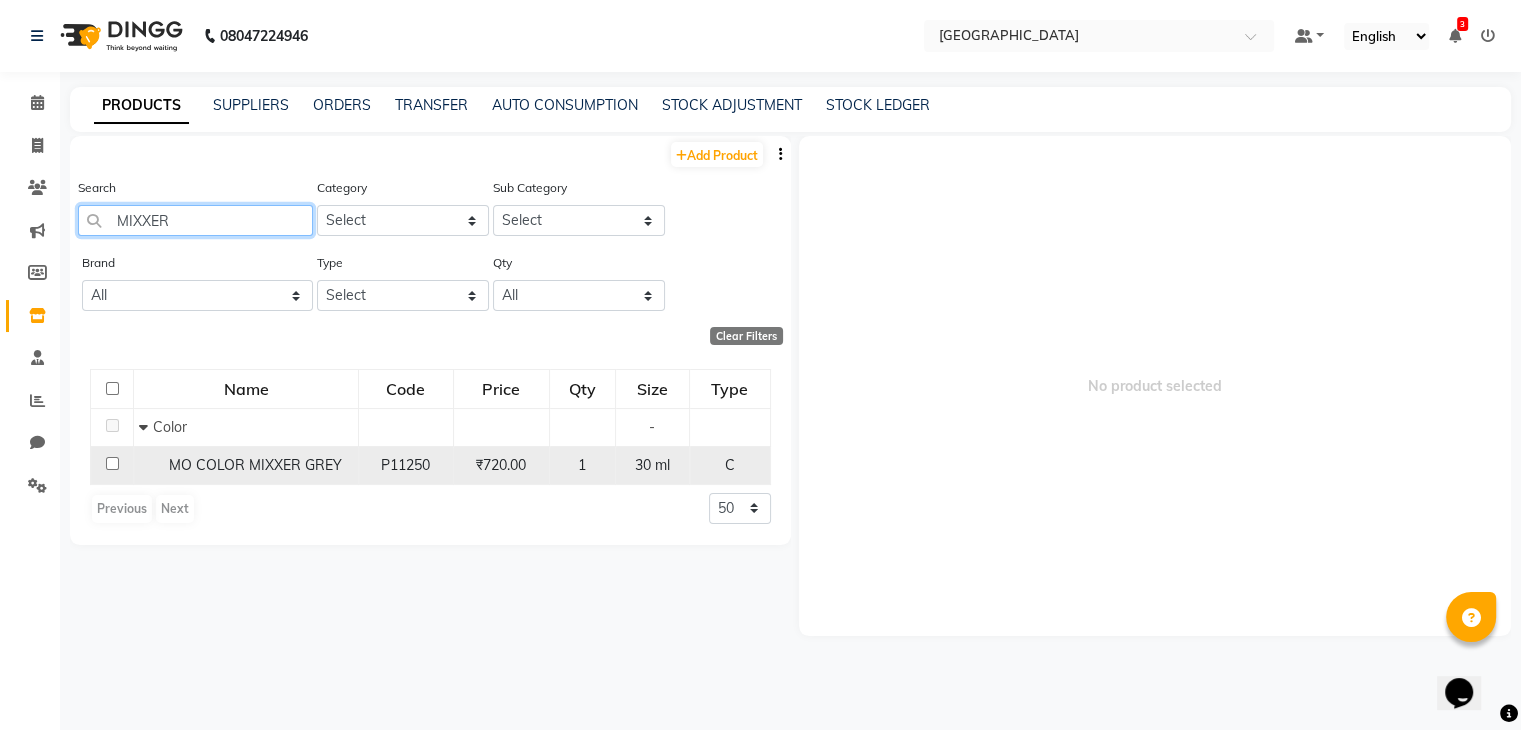 type on "MIXXER" 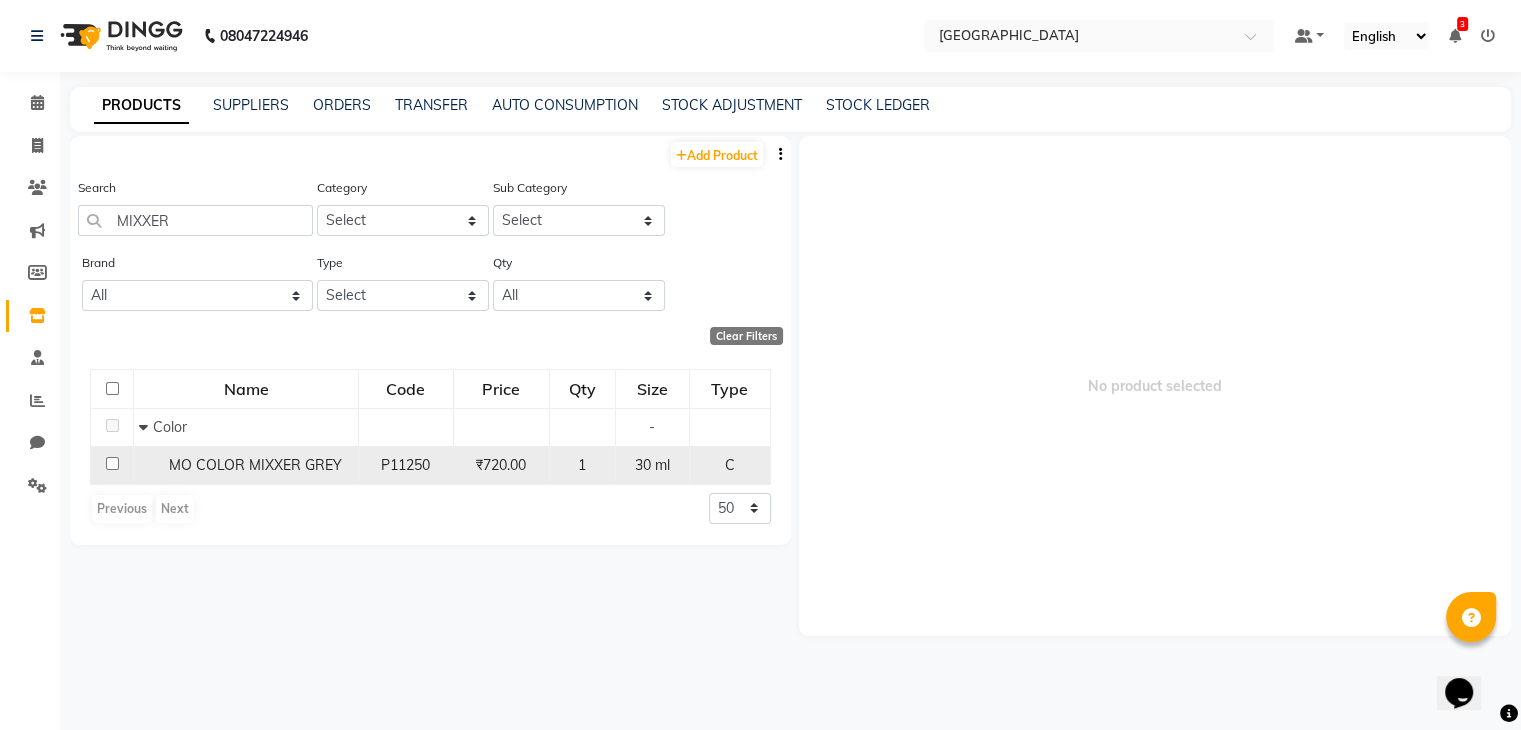 click on "MO COLOR MIXXER GREY" 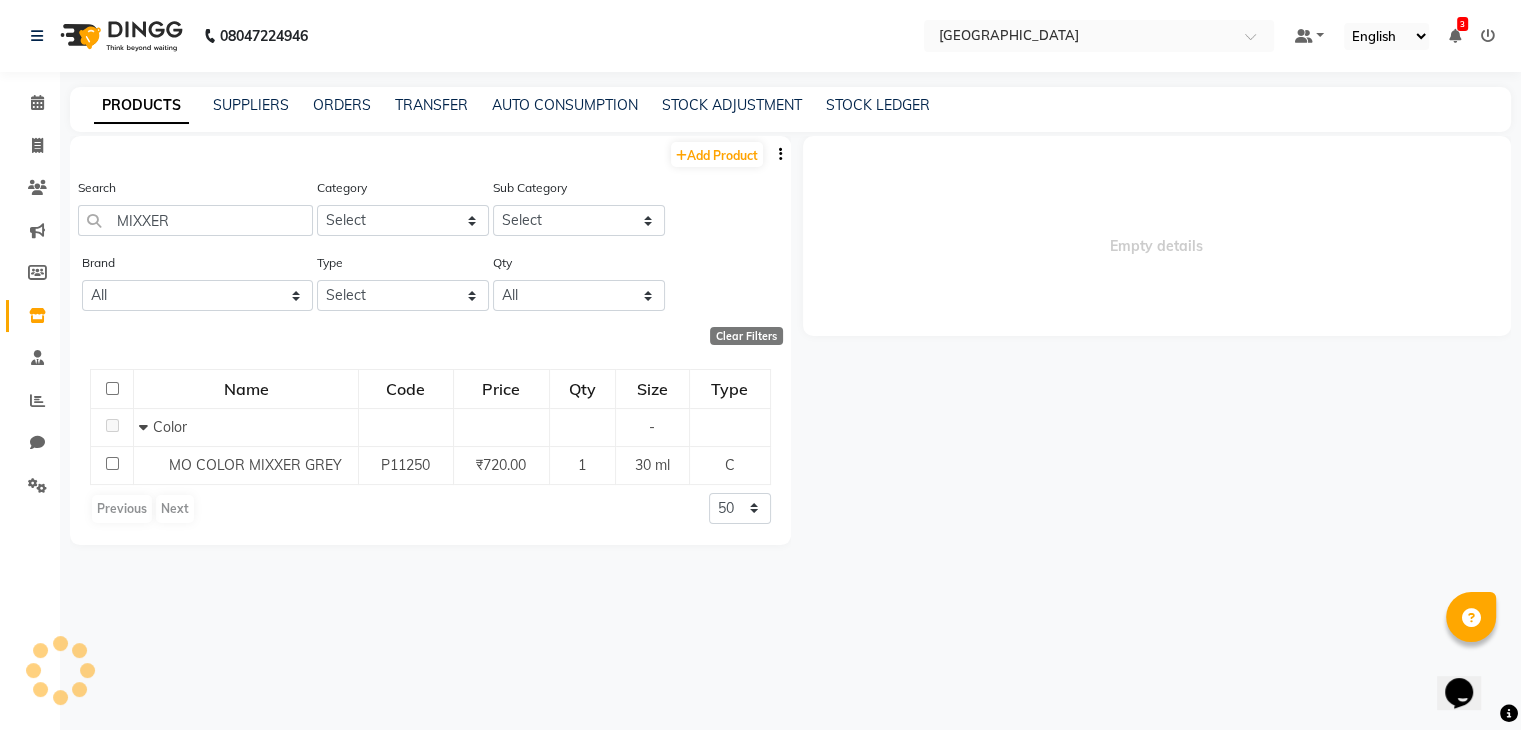 select 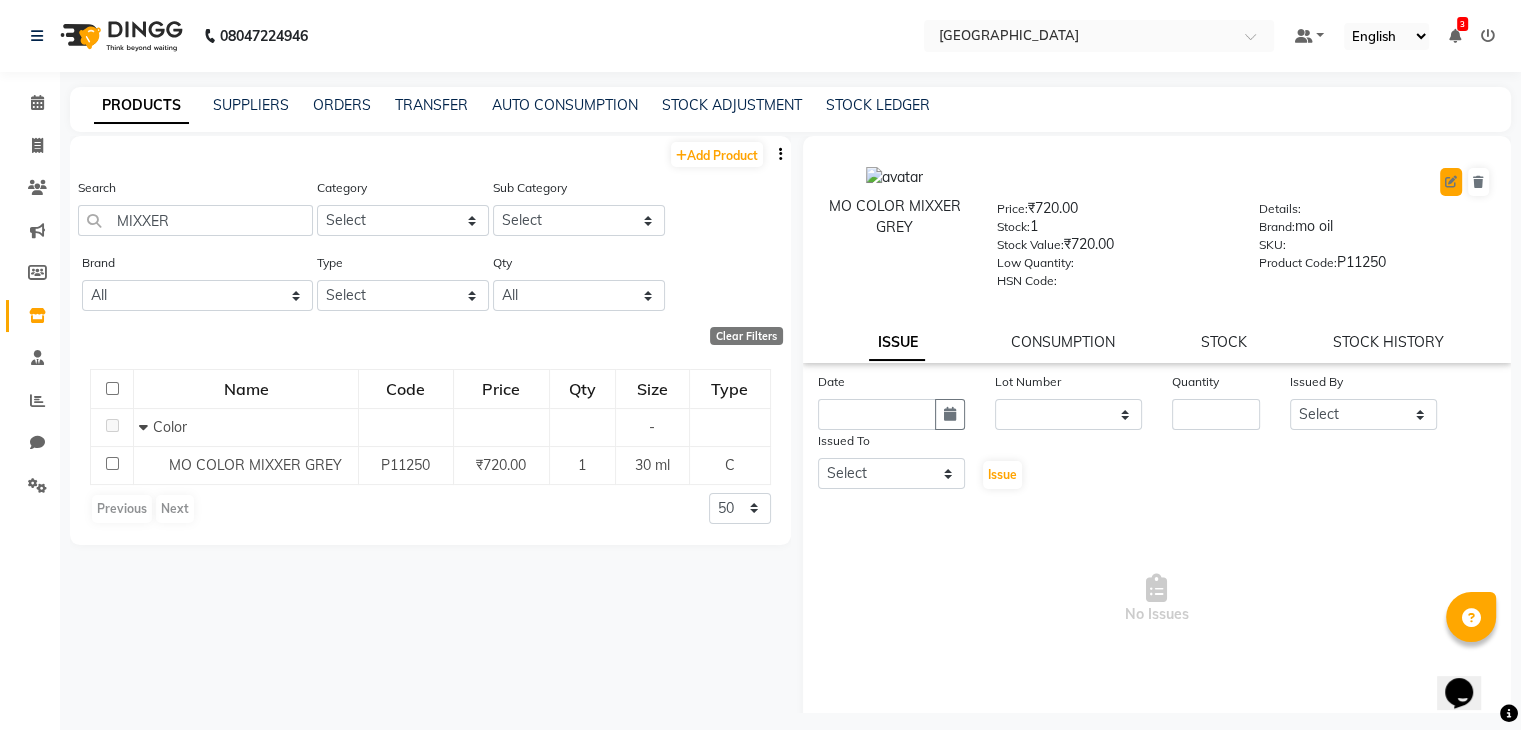 click 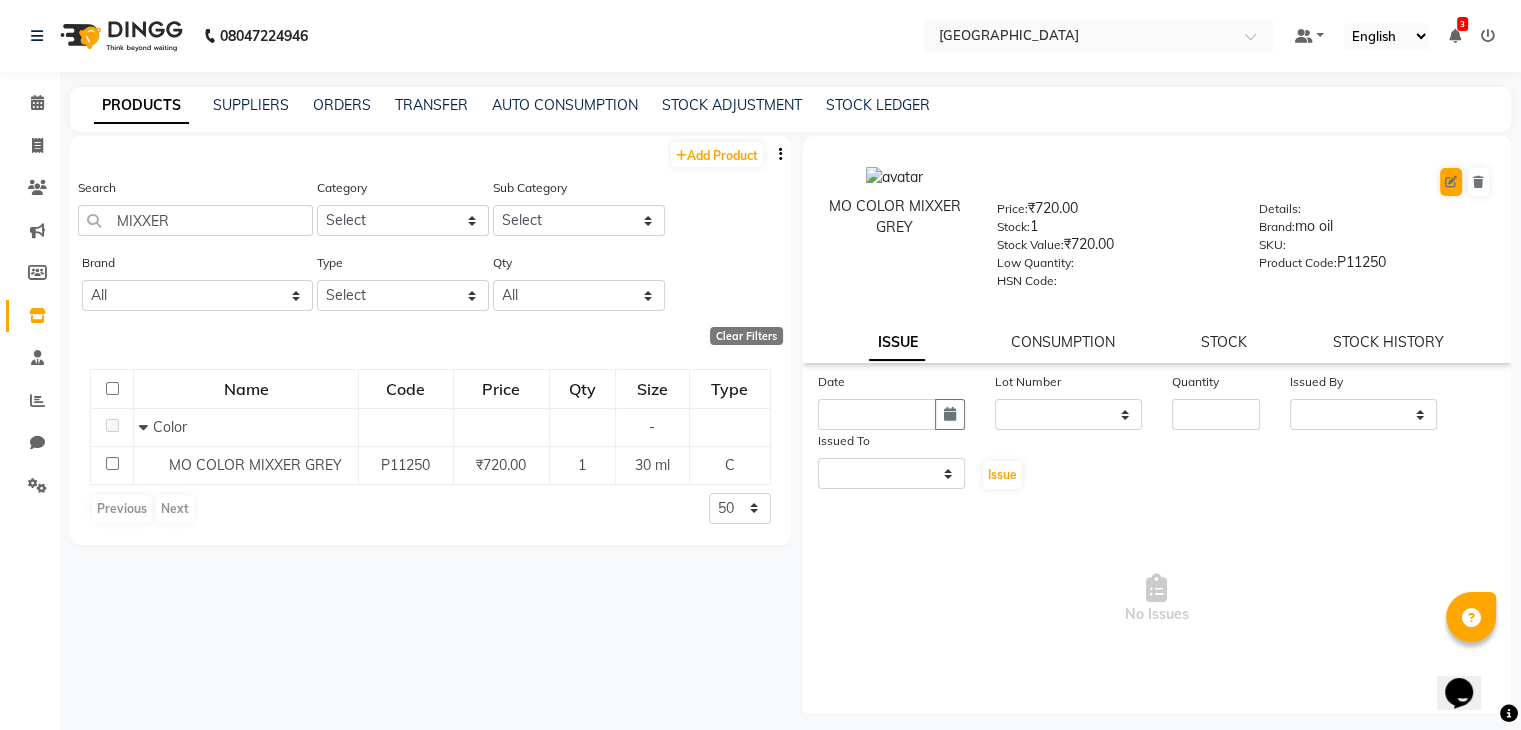 select on "true" 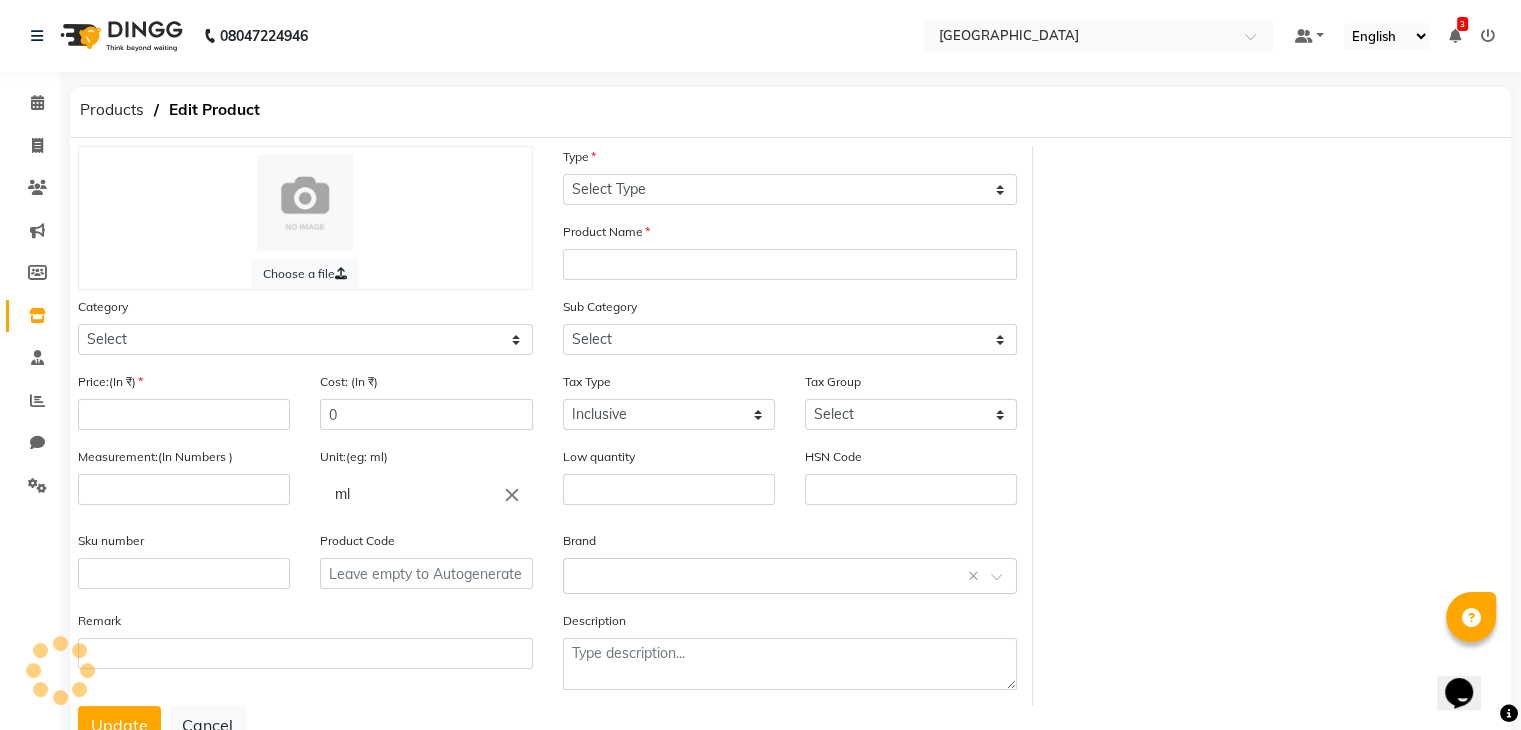 select on "C" 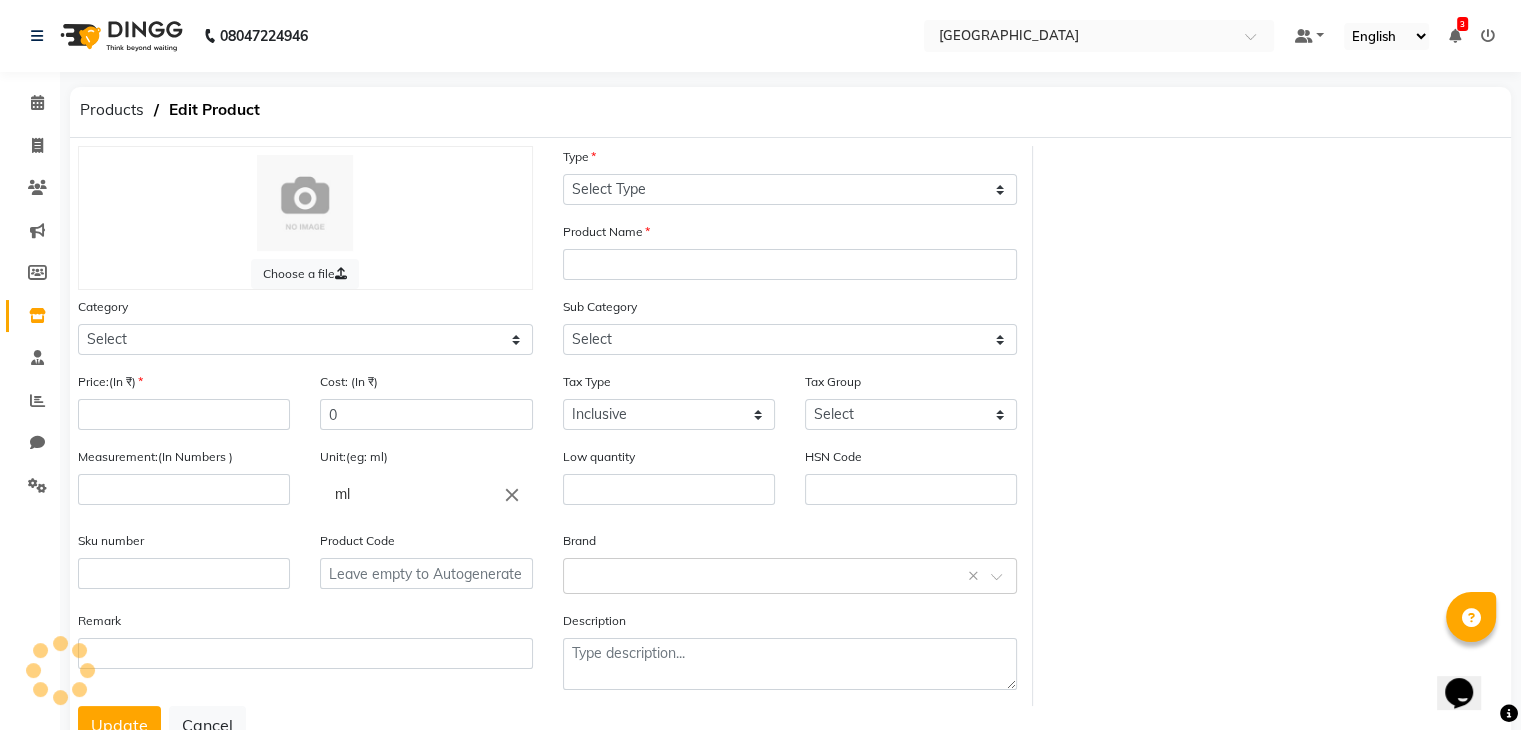type on "MO COLOR MIXXER GREY" 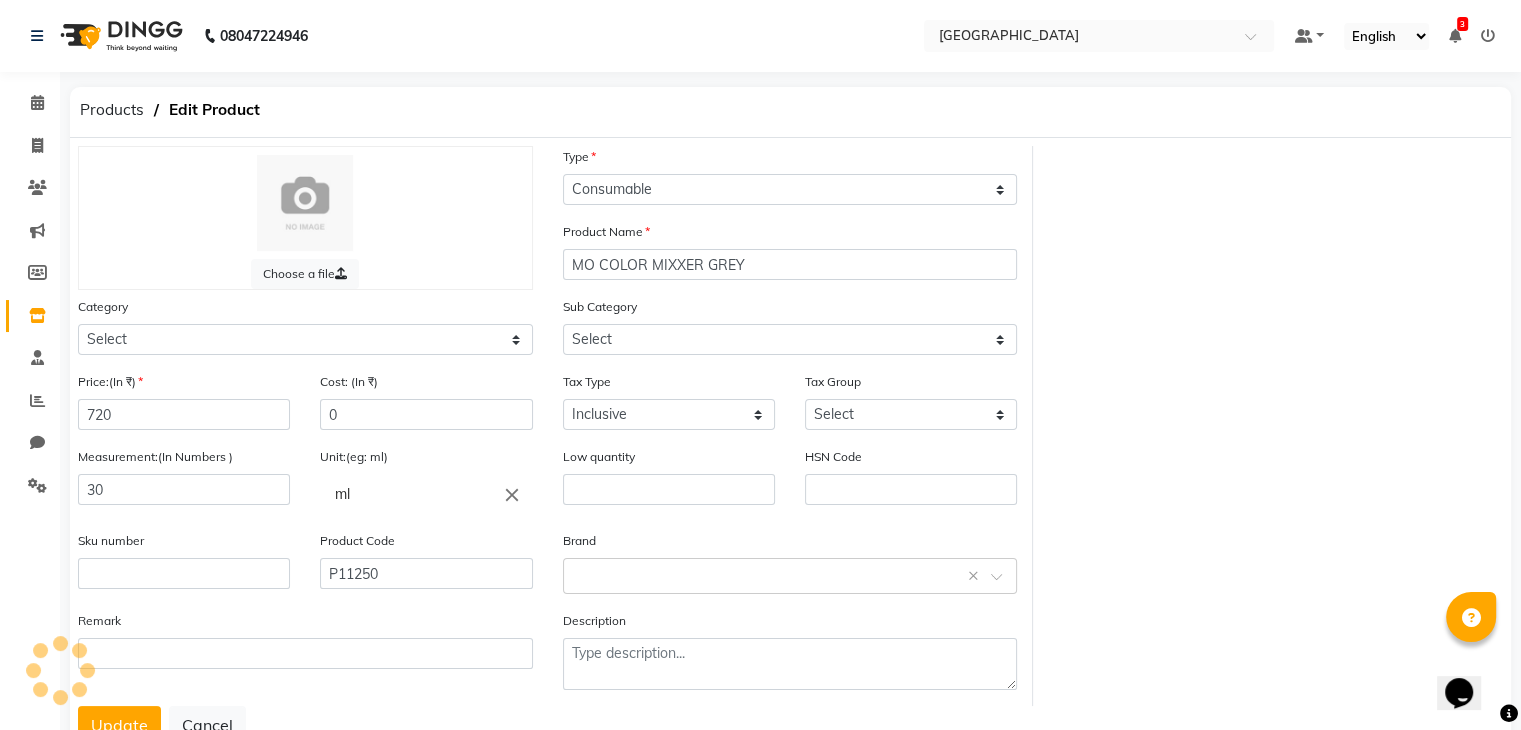 select on "1482201107" 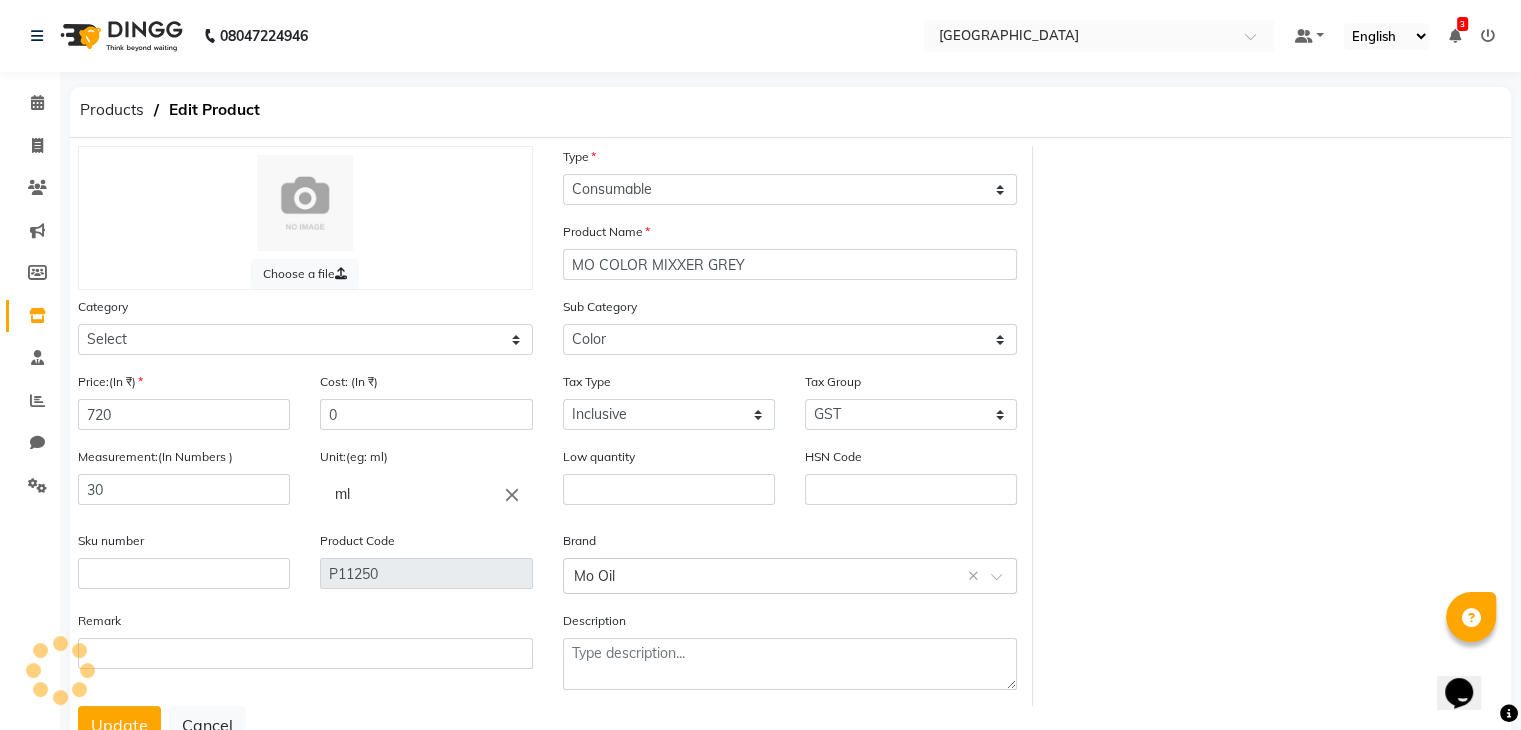 select on "1482201100" 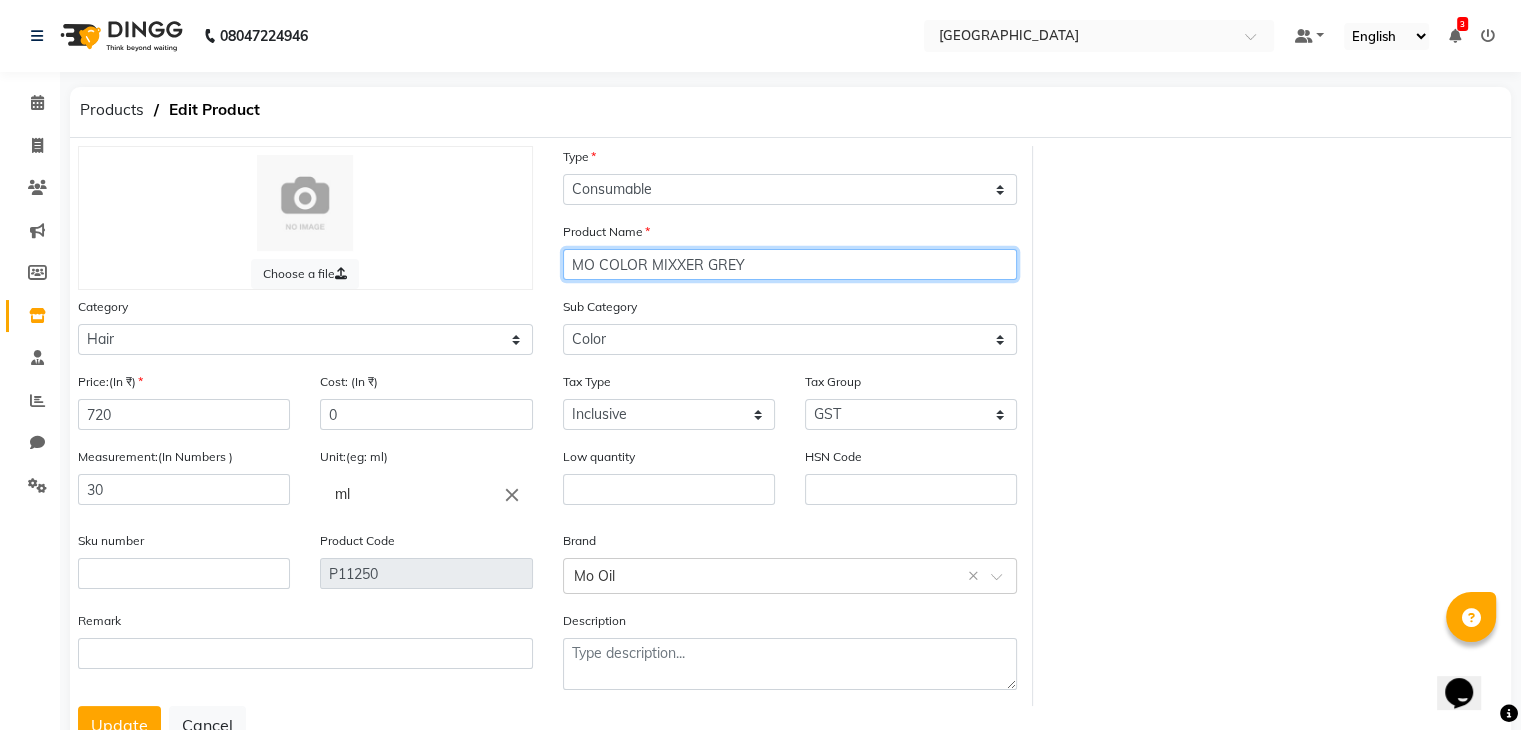 click on "MO COLOR MIXXER GREY" 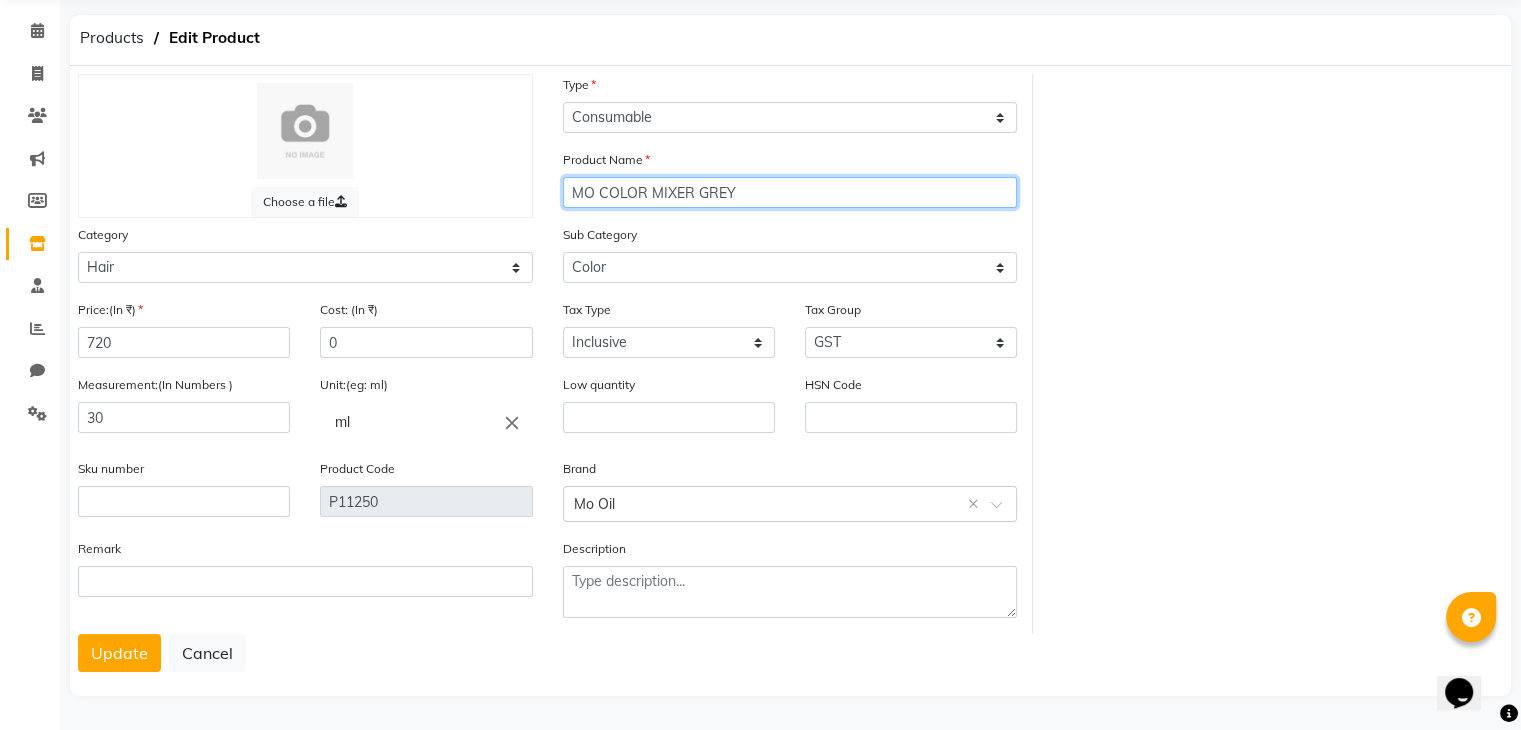 scroll, scrollTop: 79, scrollLeft: 0, axis: vertical 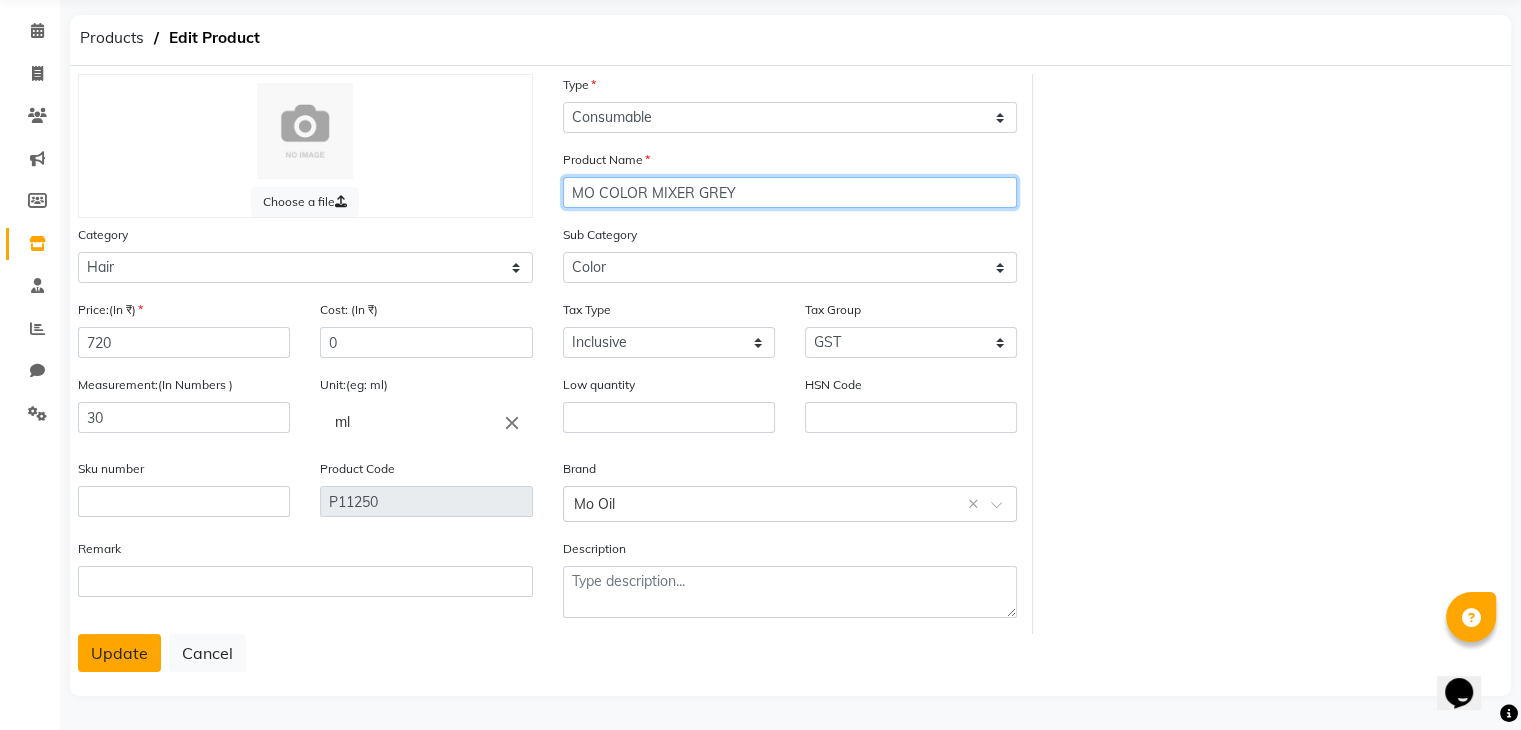 type on "MO COLOR MIXER GREY" 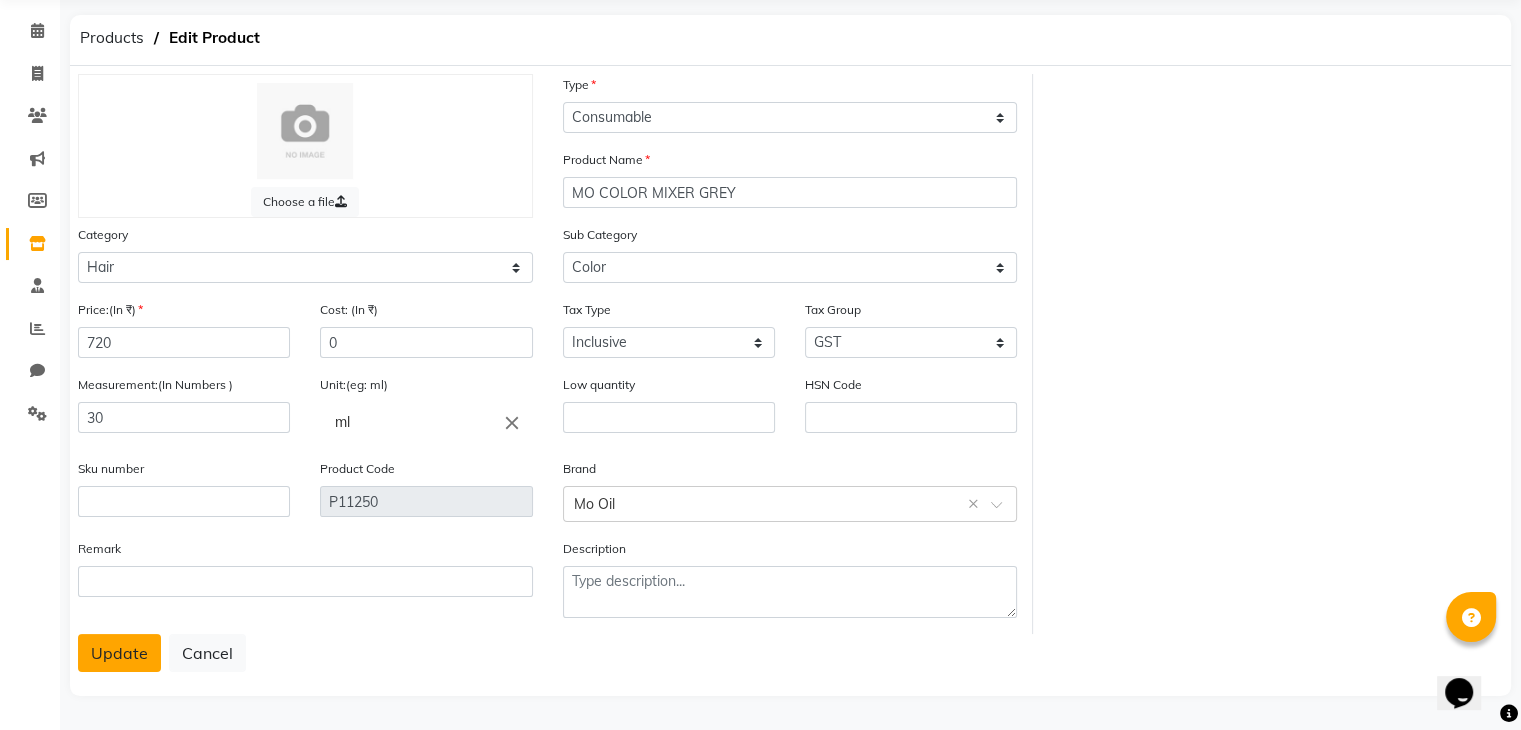 click on "Update" 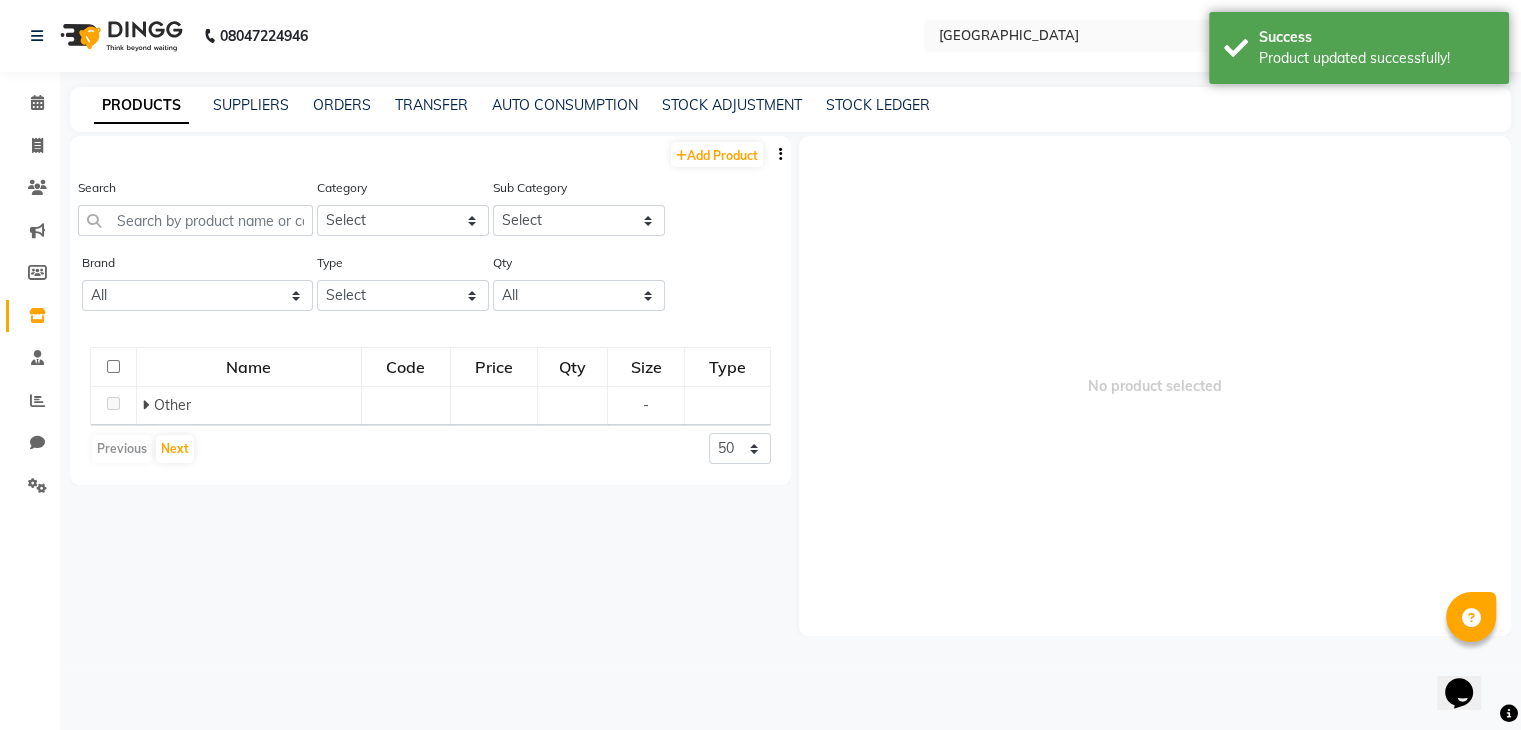 scroll, scrollTop: 0, scrollLeft: 0, axis: both 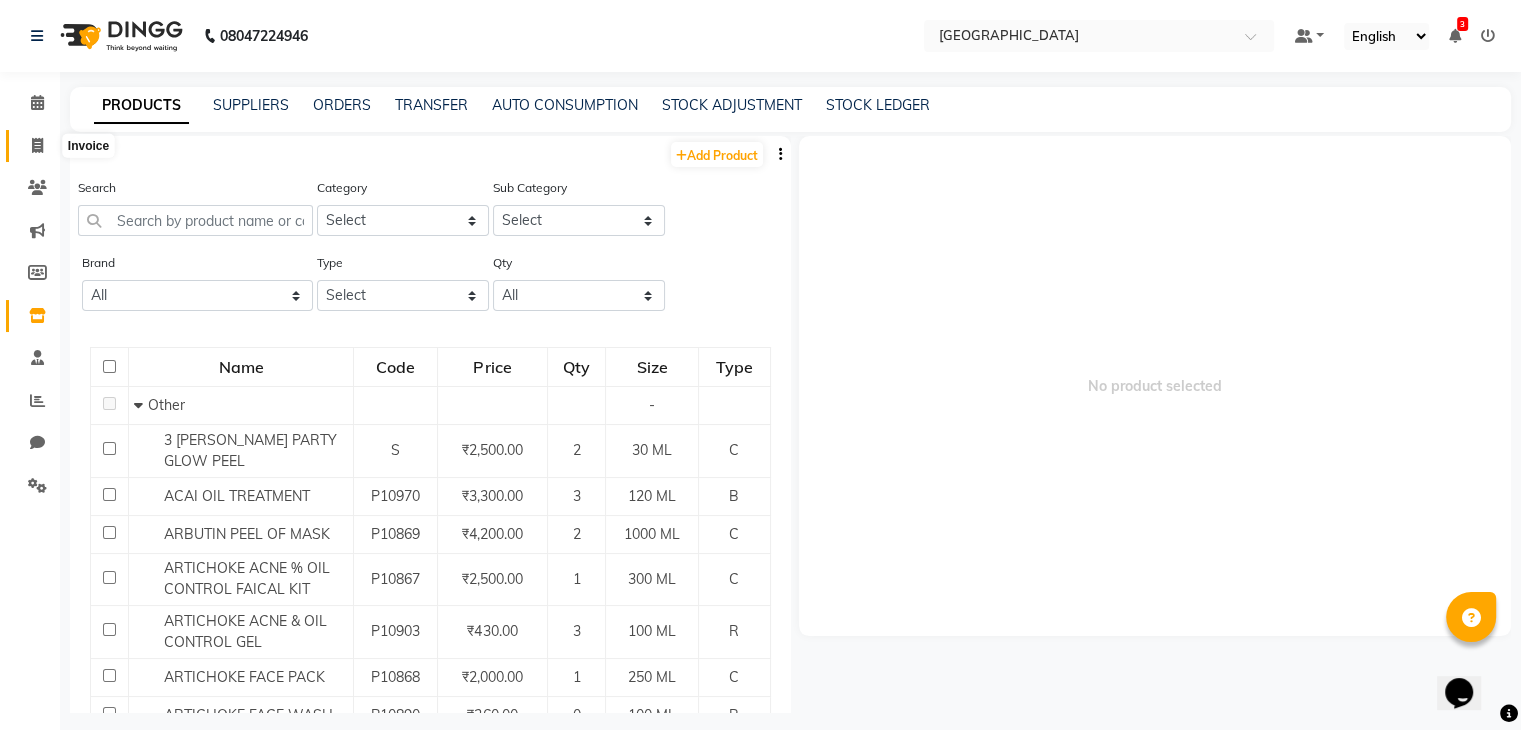 click 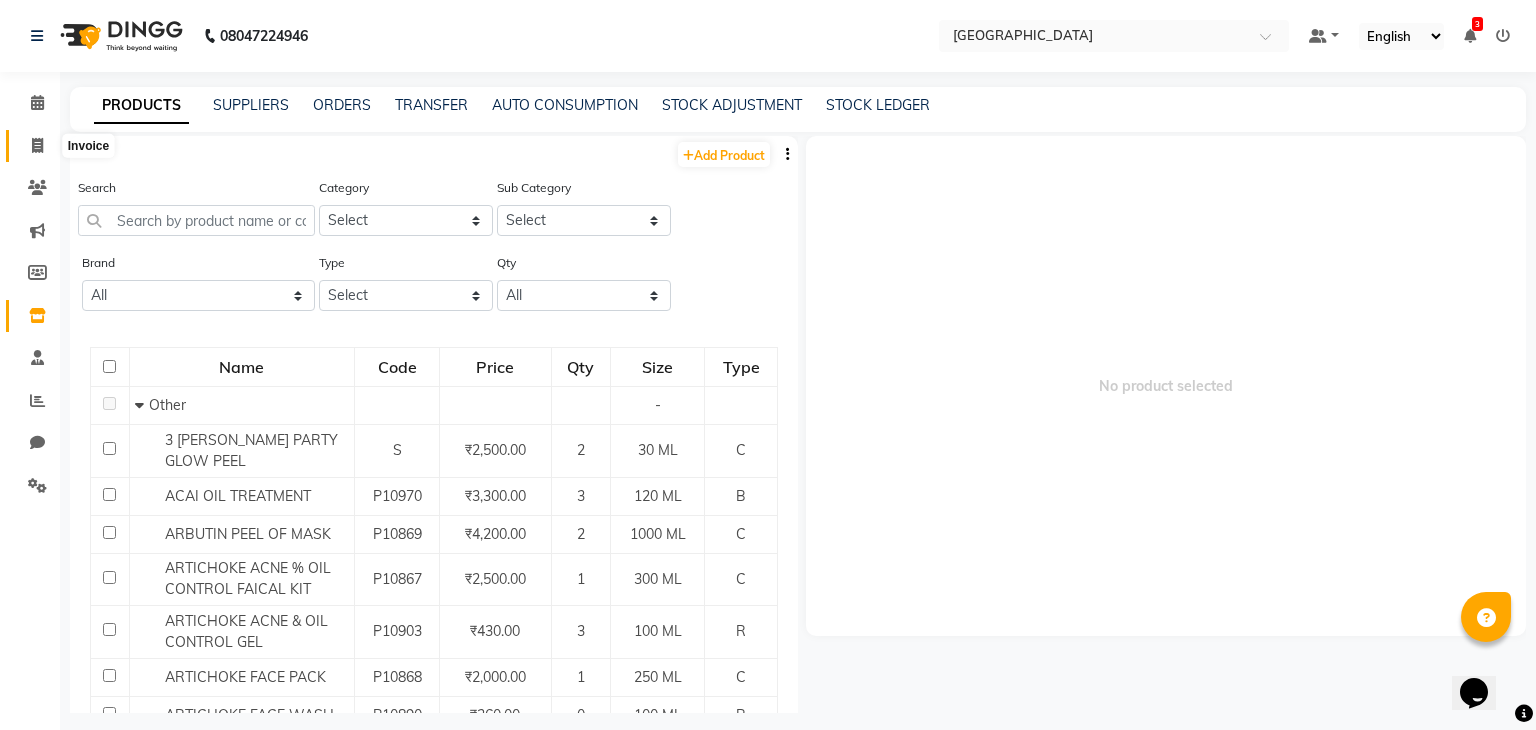 select on "service" 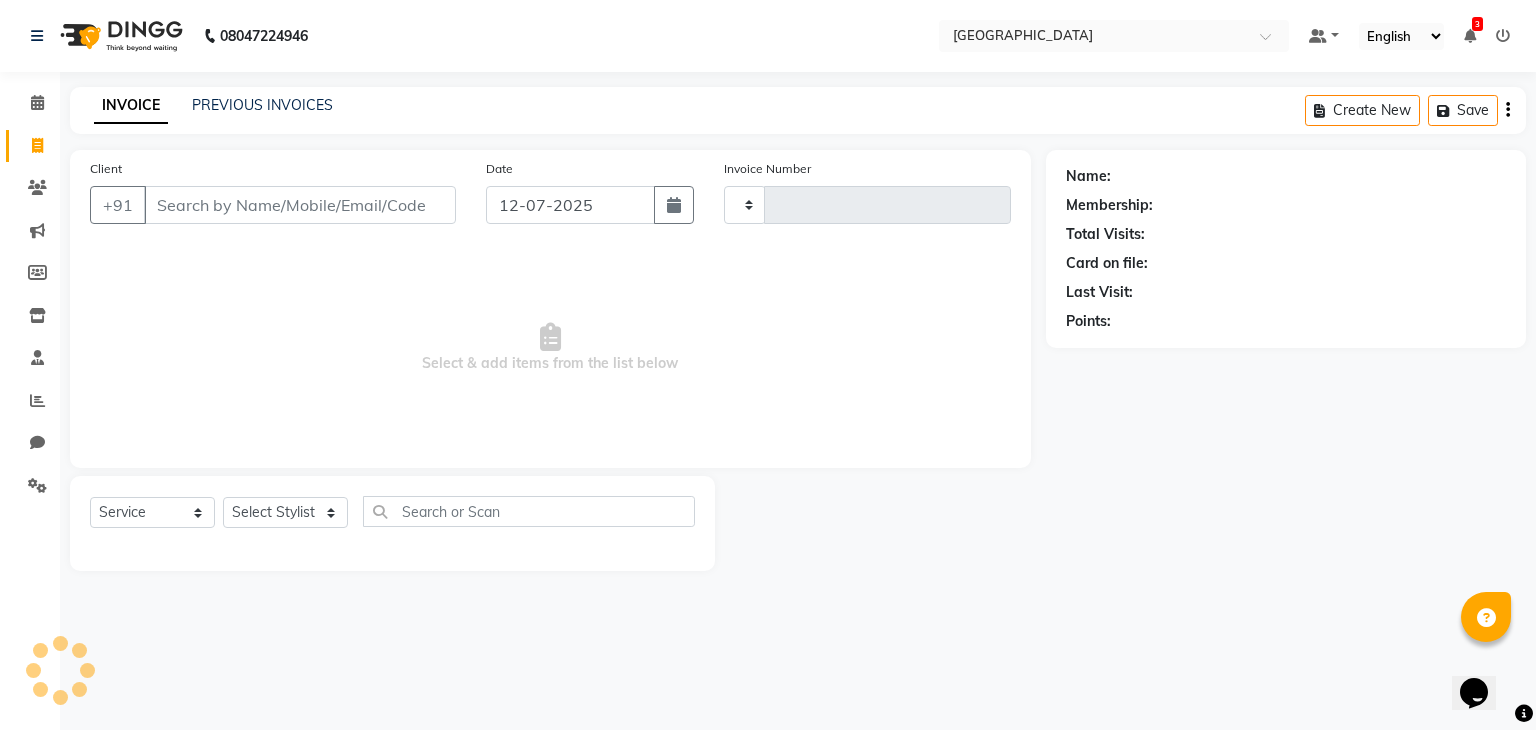 type on "1707" 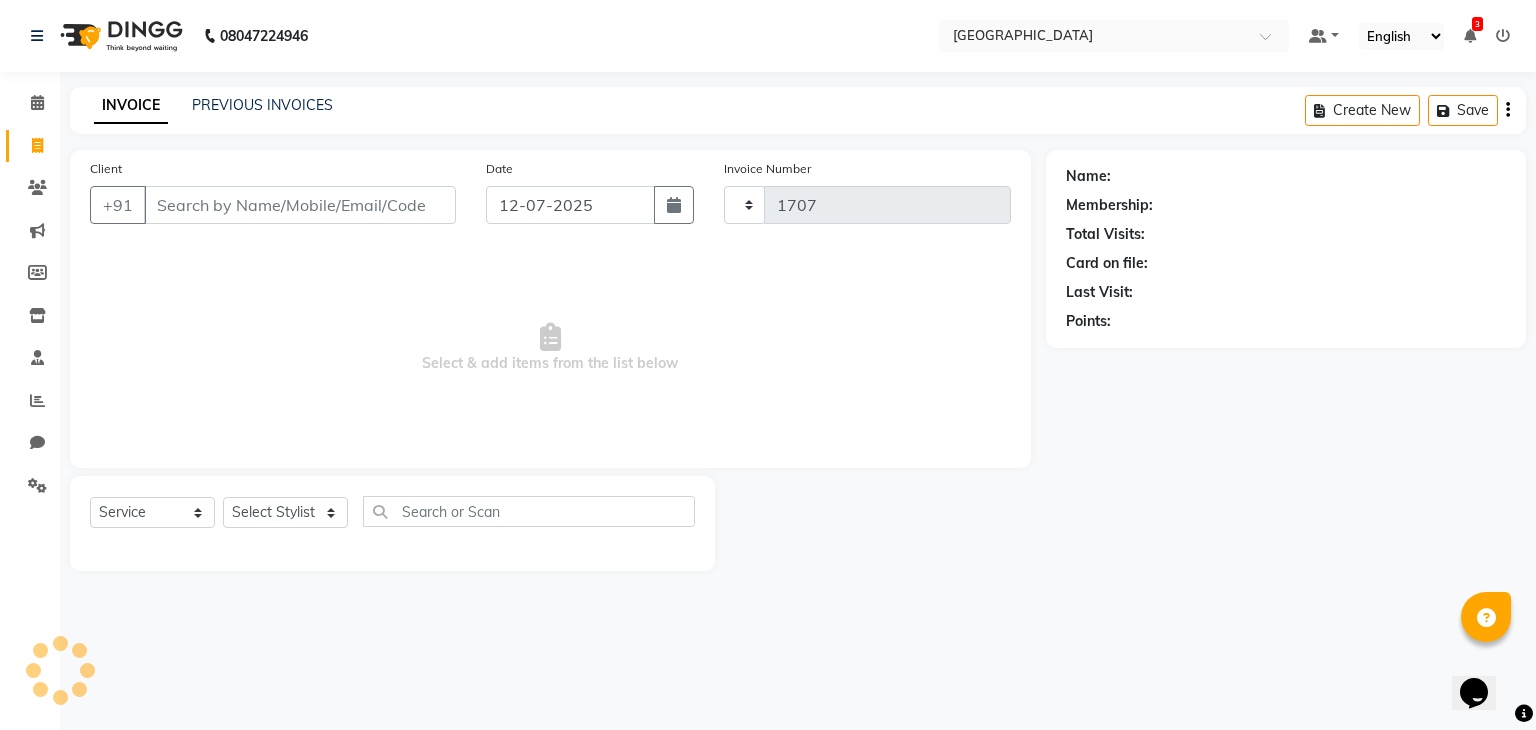 select on "8096" 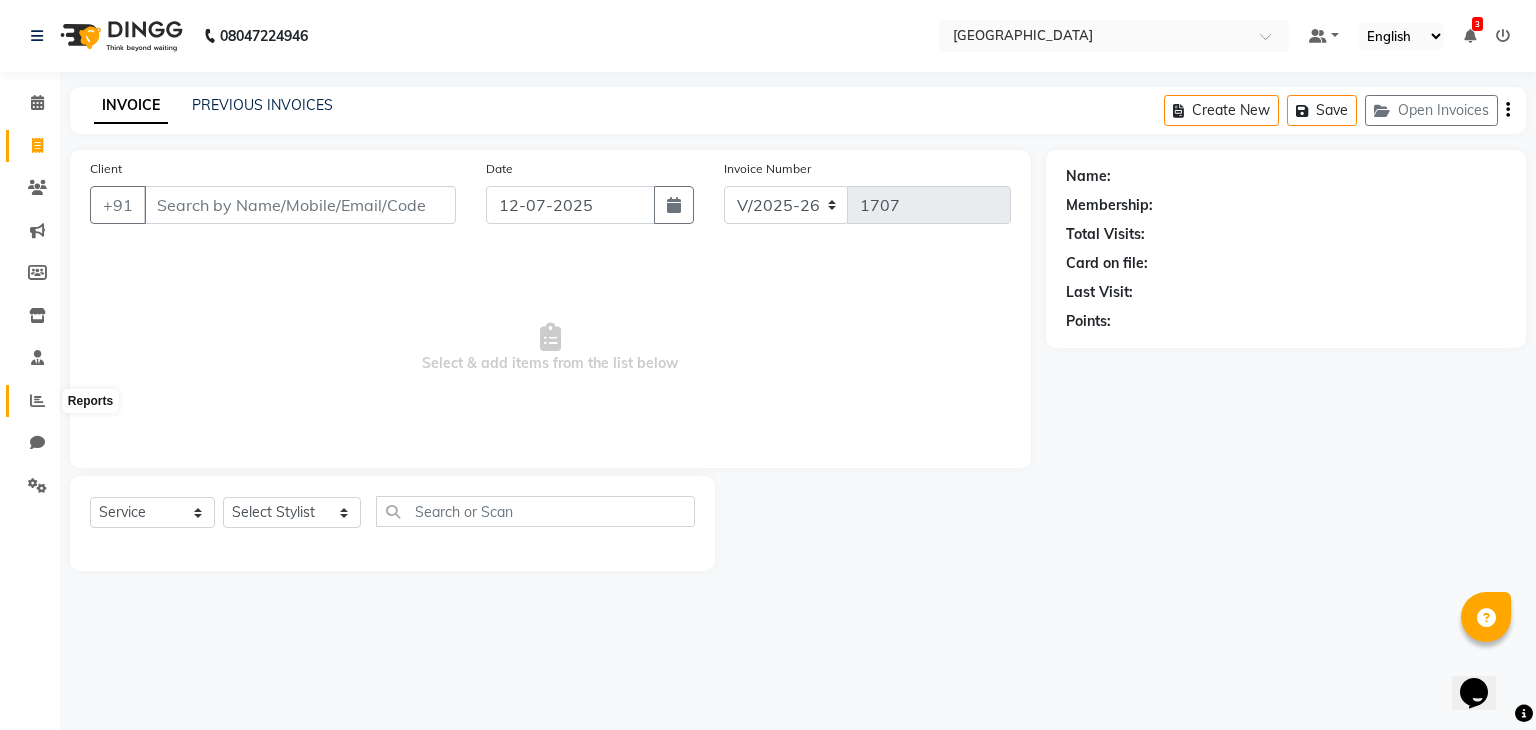 click 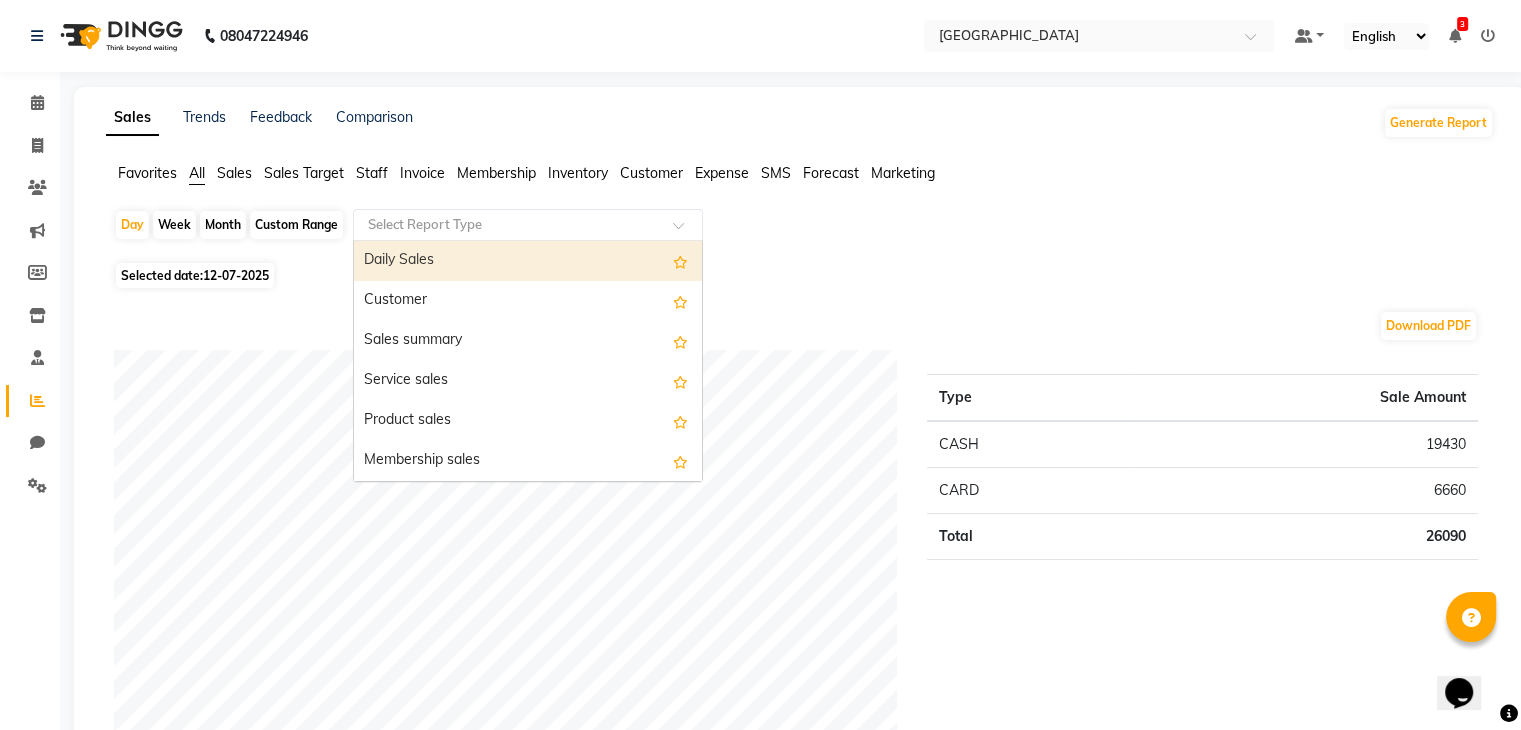 click on "Select Report Type" 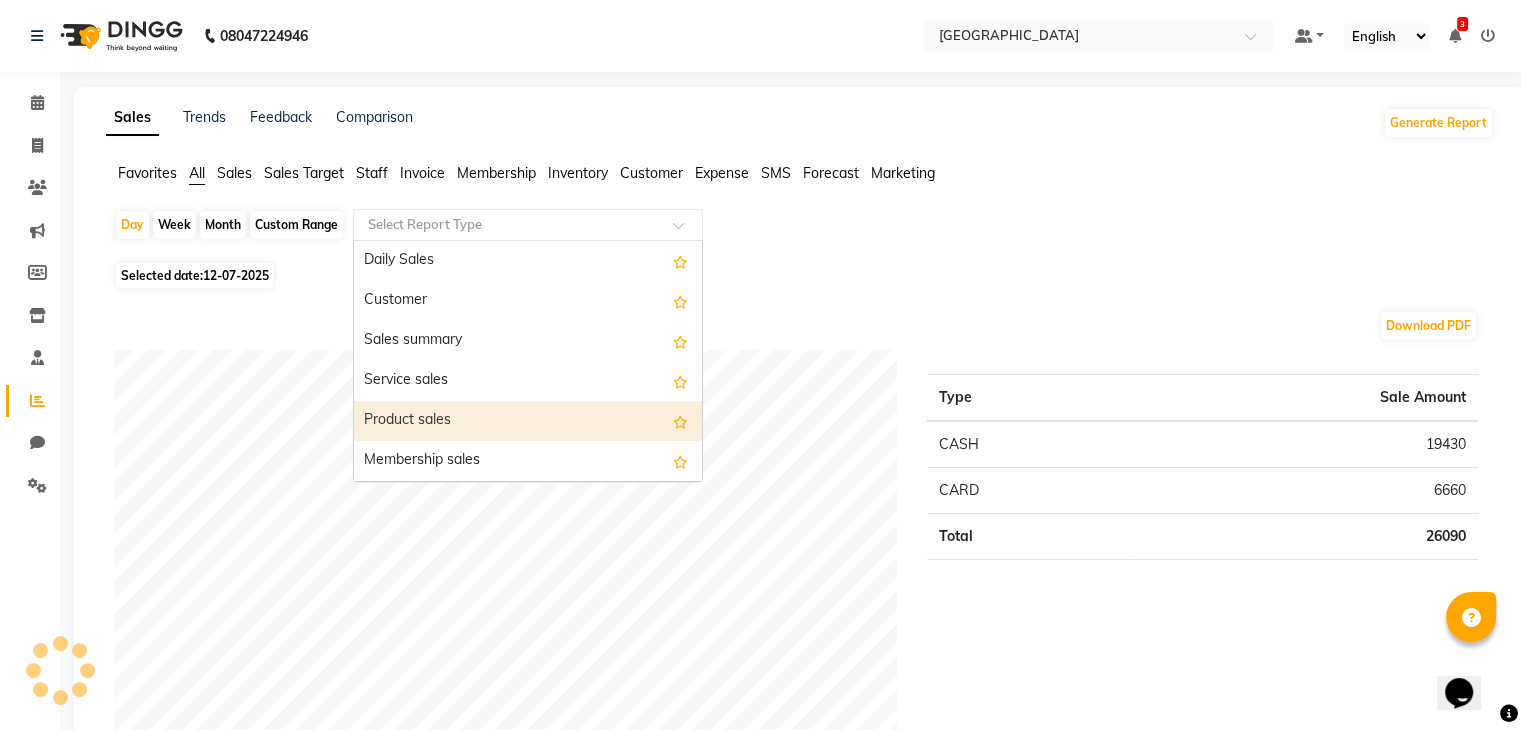 click on "Product sales" at bounding box center (528, 421) 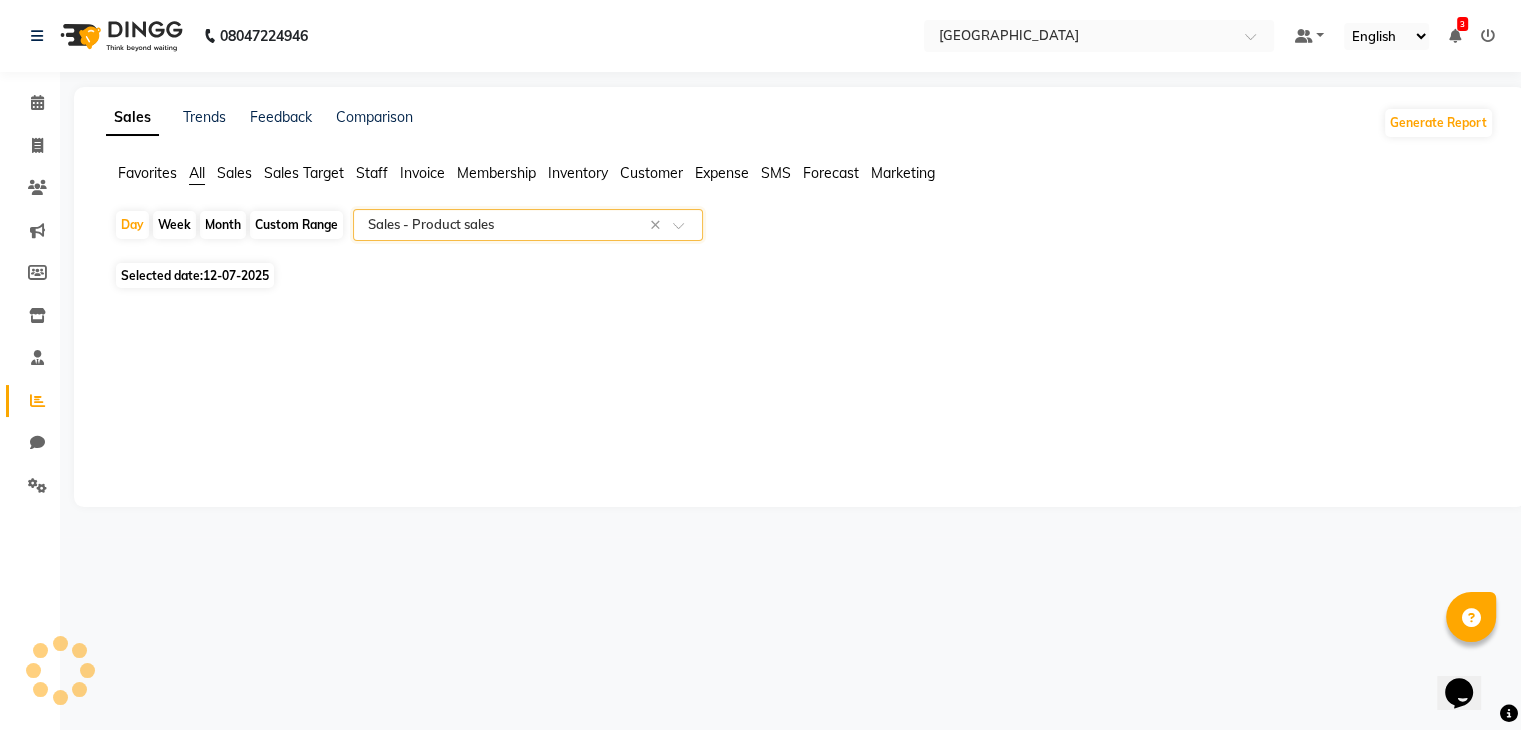 select on "full_report" 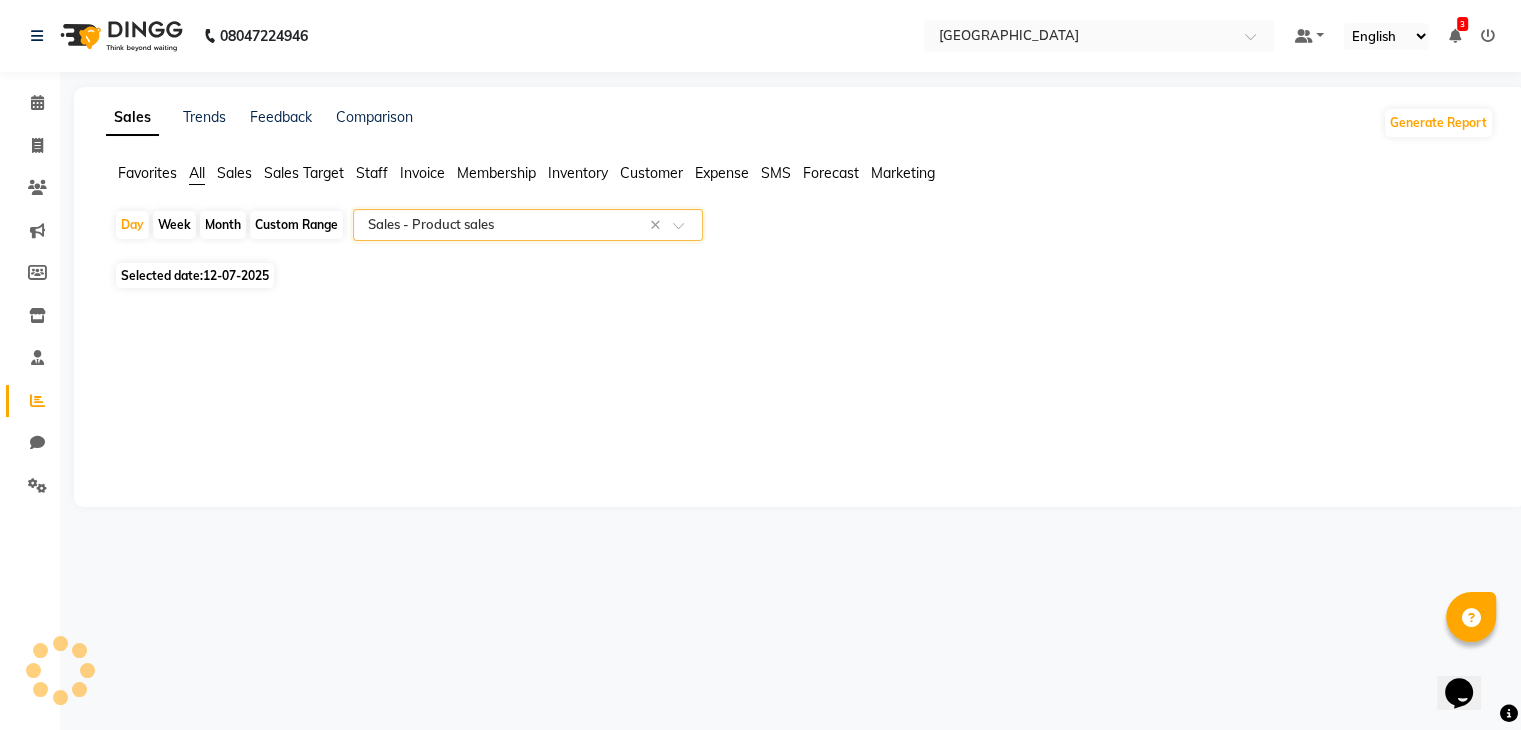 select on "csv" 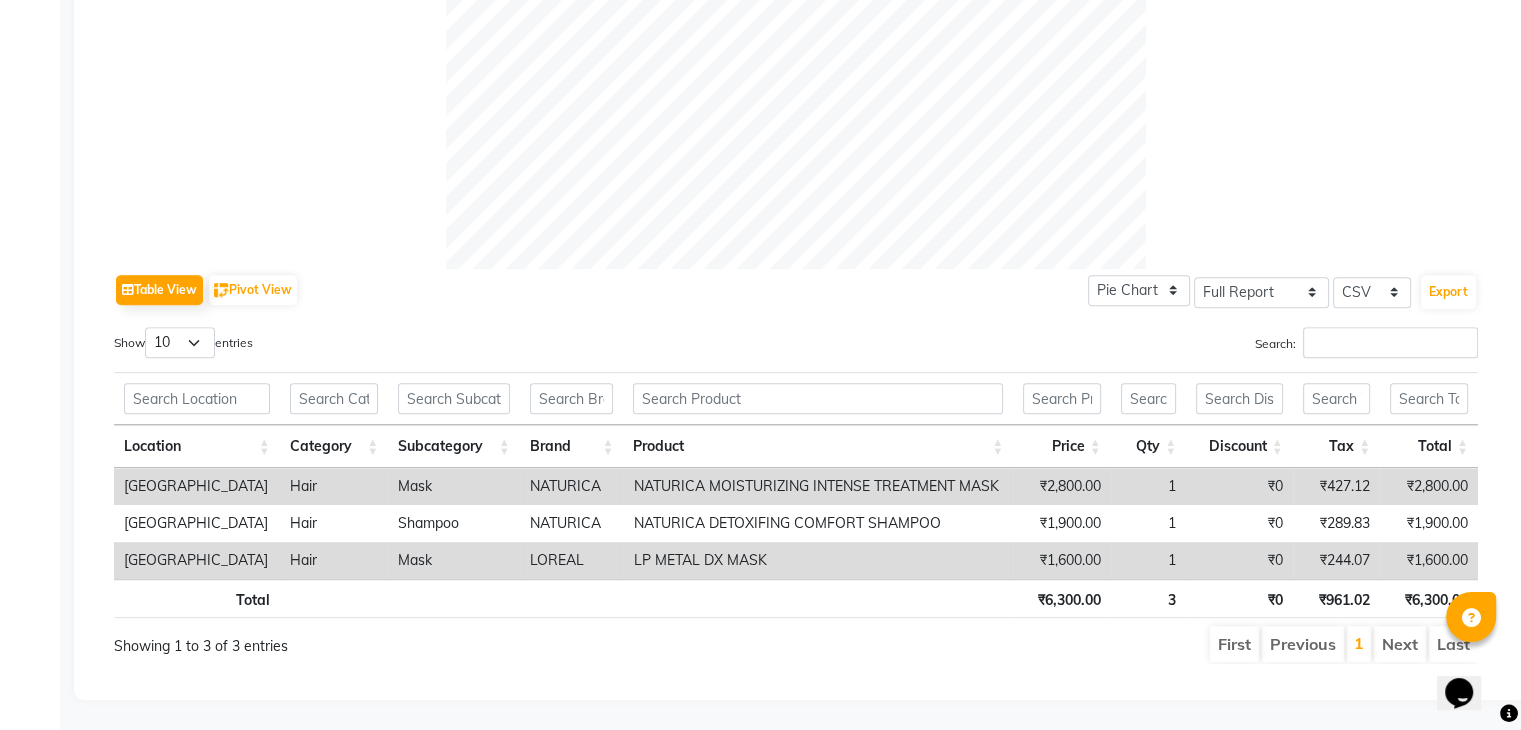 scroll, scrollTop: 0, scrollLeft: 0, axis: both 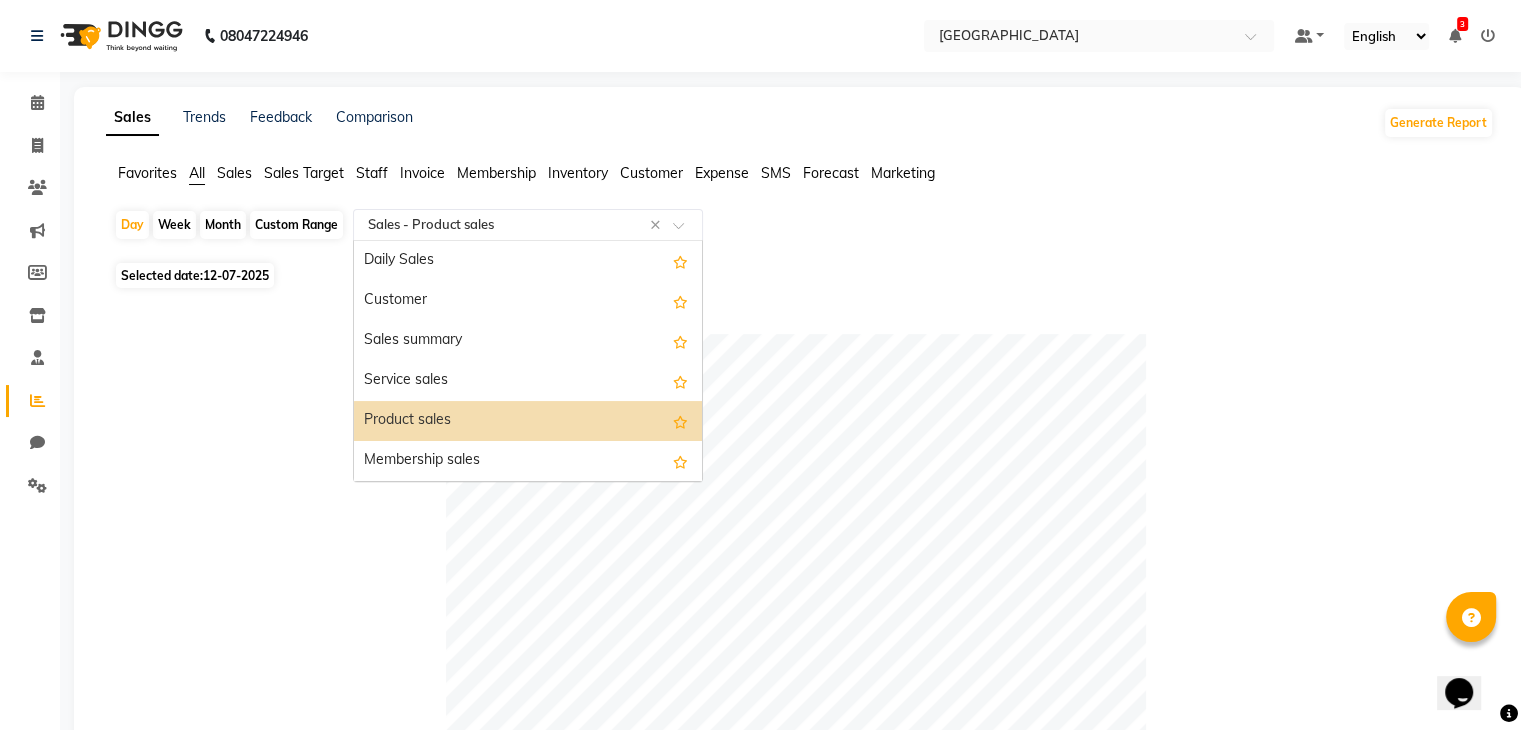 click 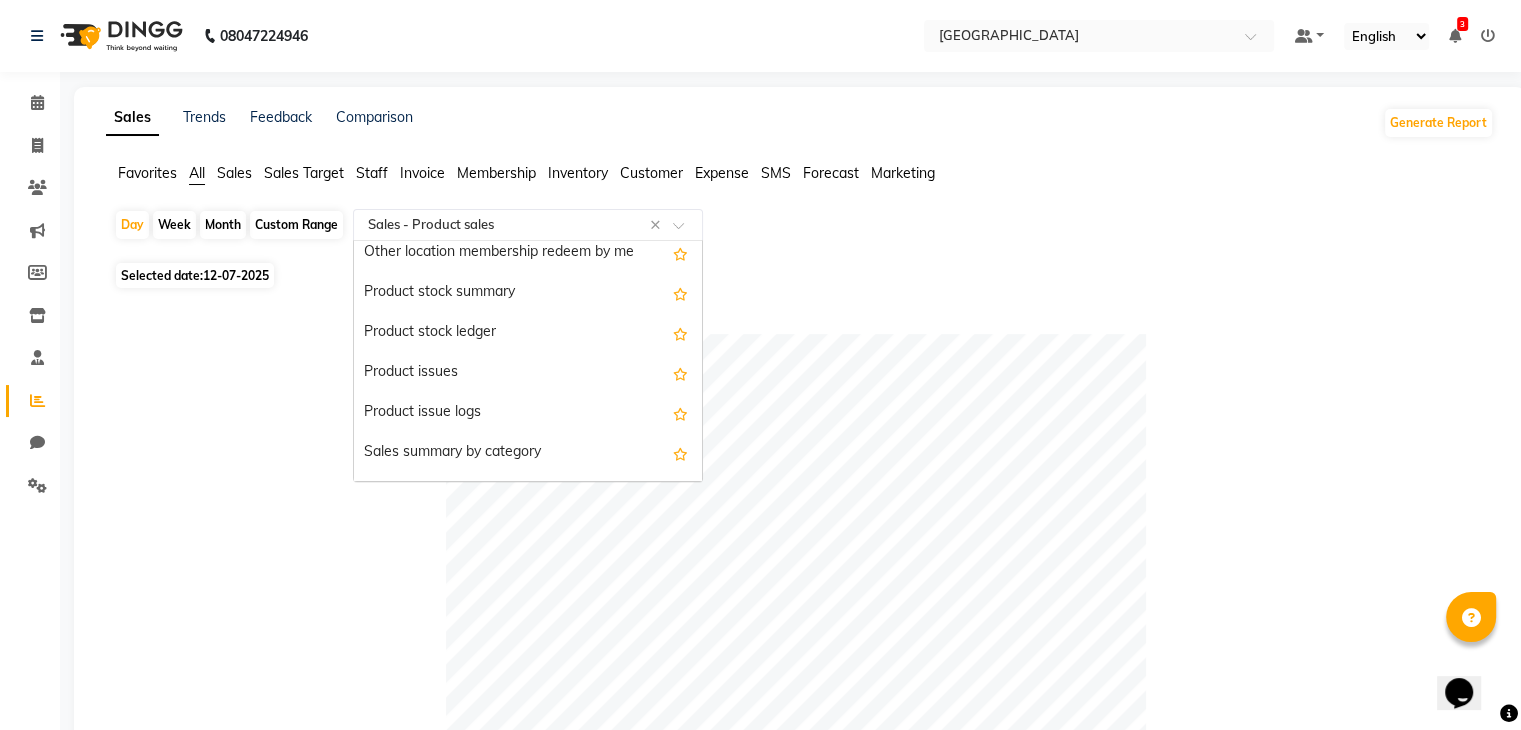 scroll, scrollTop: 2332, scrollLeft: 0, axis: vertical 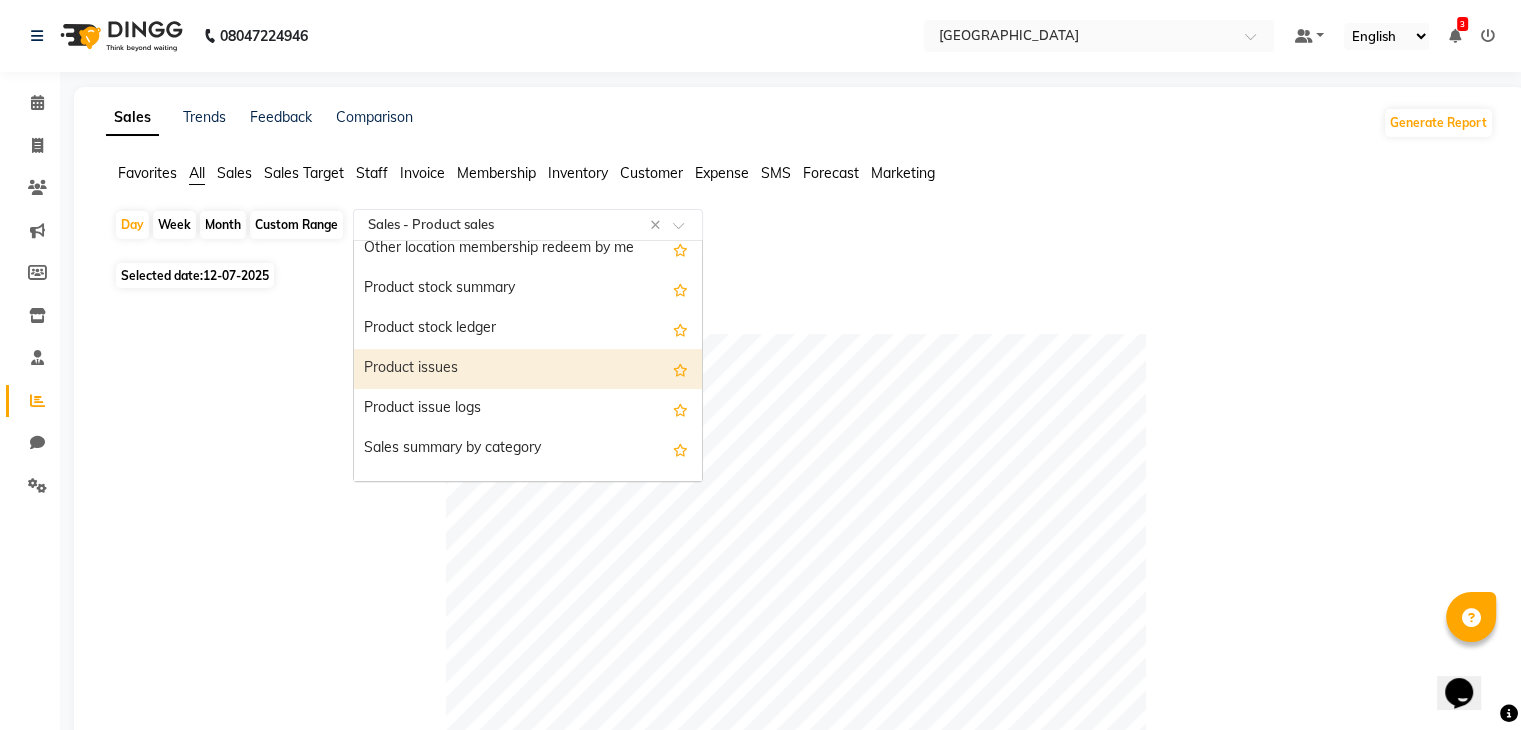 click on "Product issues" at bounding box center [528, 369] 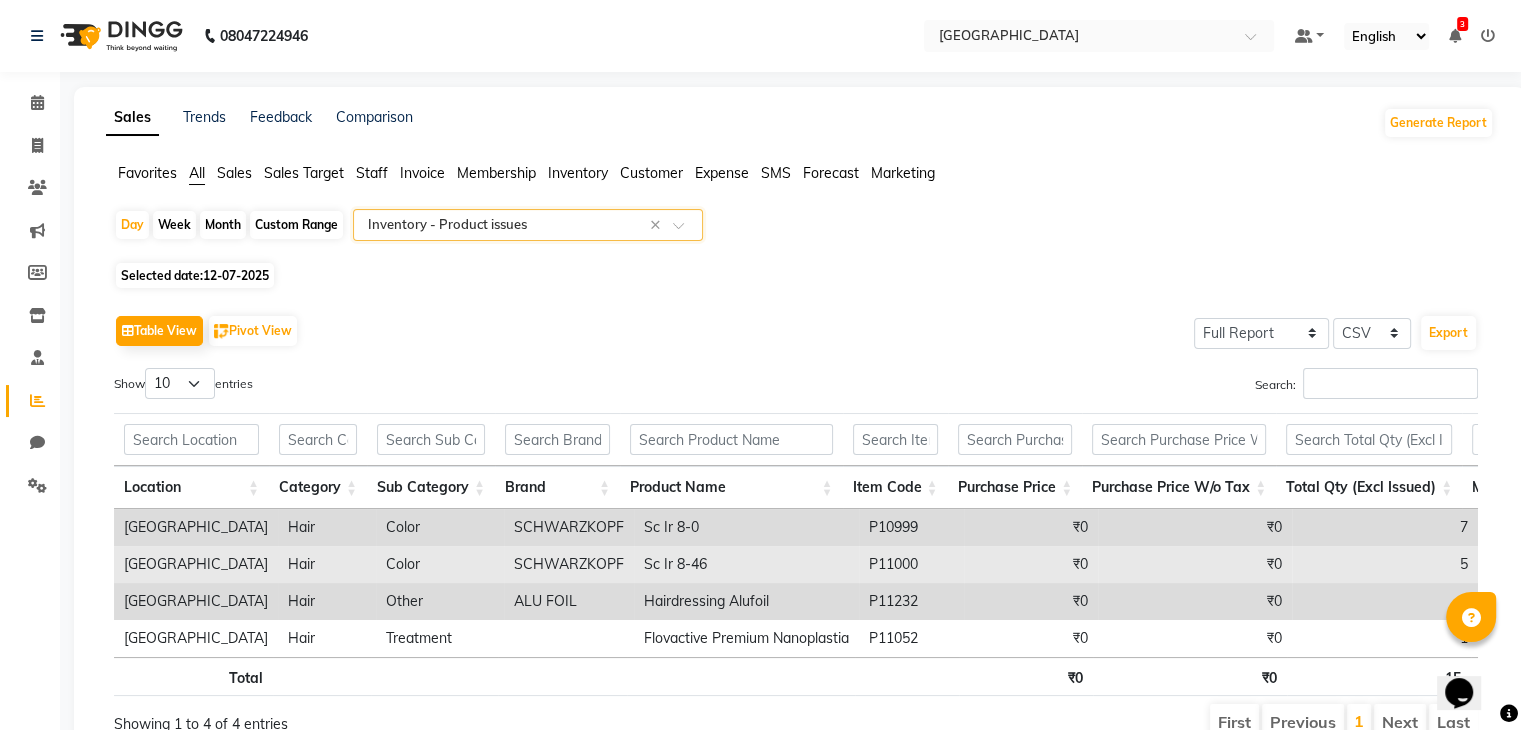 scroll, scrollTop: 0, scrollLeft: 86, axis: horizontal 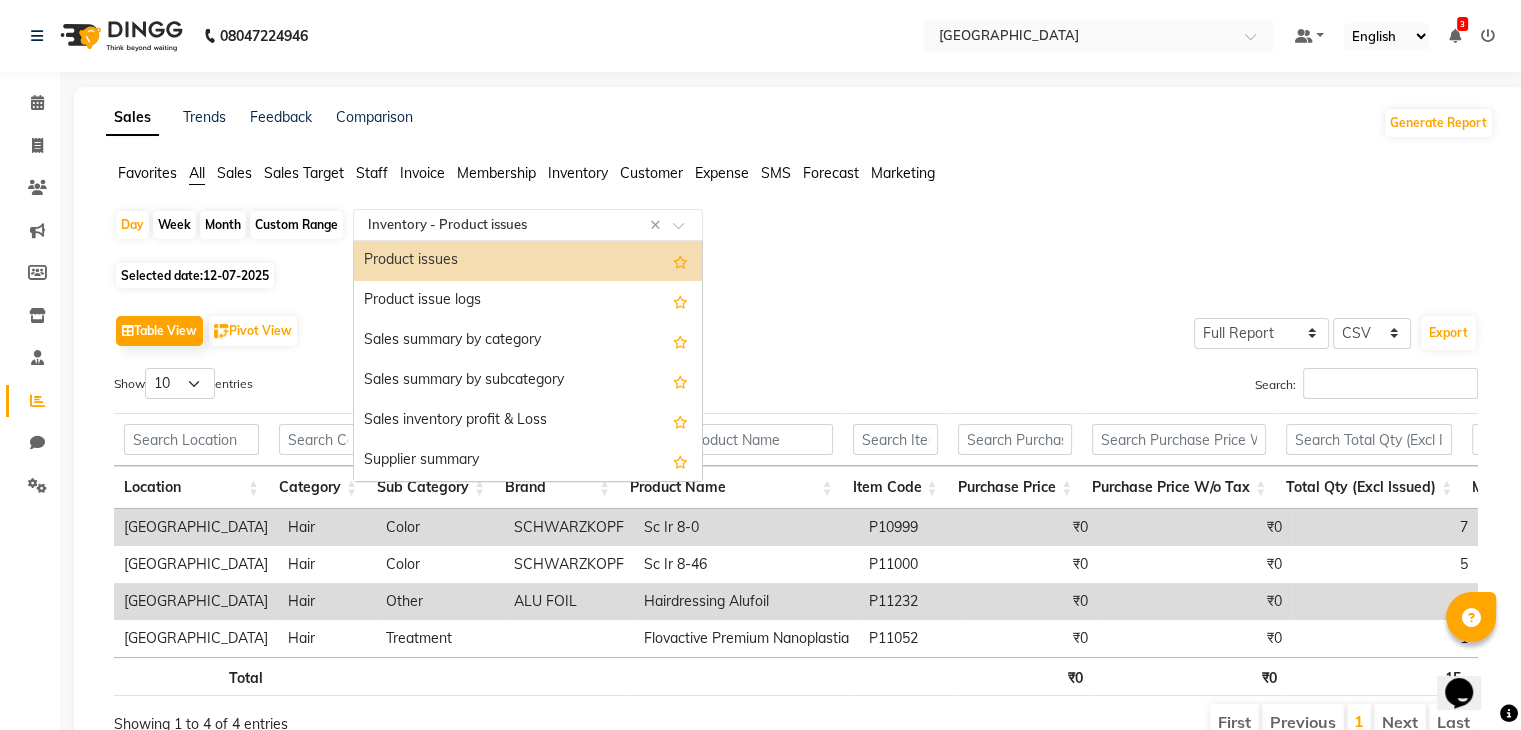 click on "Select Report Type × Inventory -  Product issues ×" 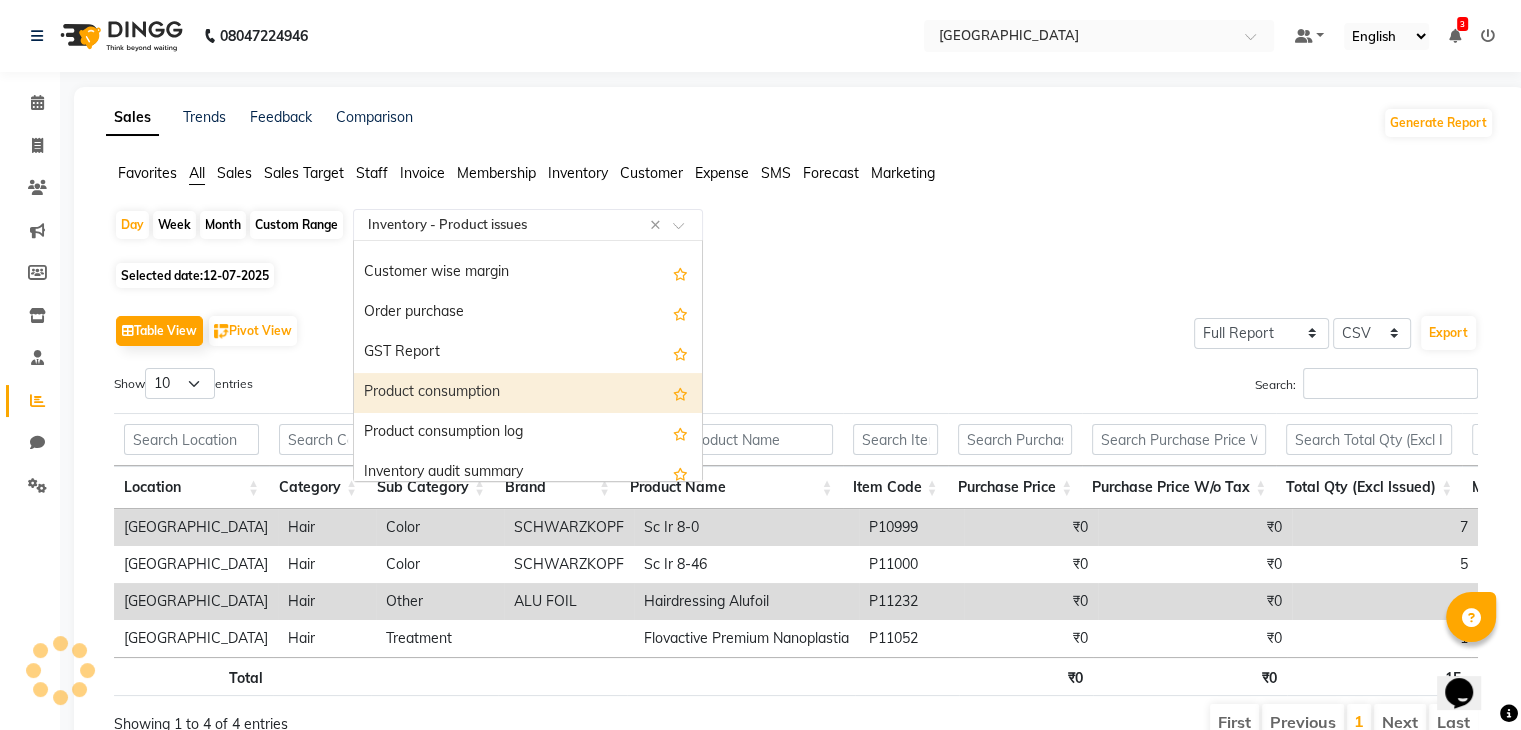 click on "Product consumption" at bounding box center (528, 393) 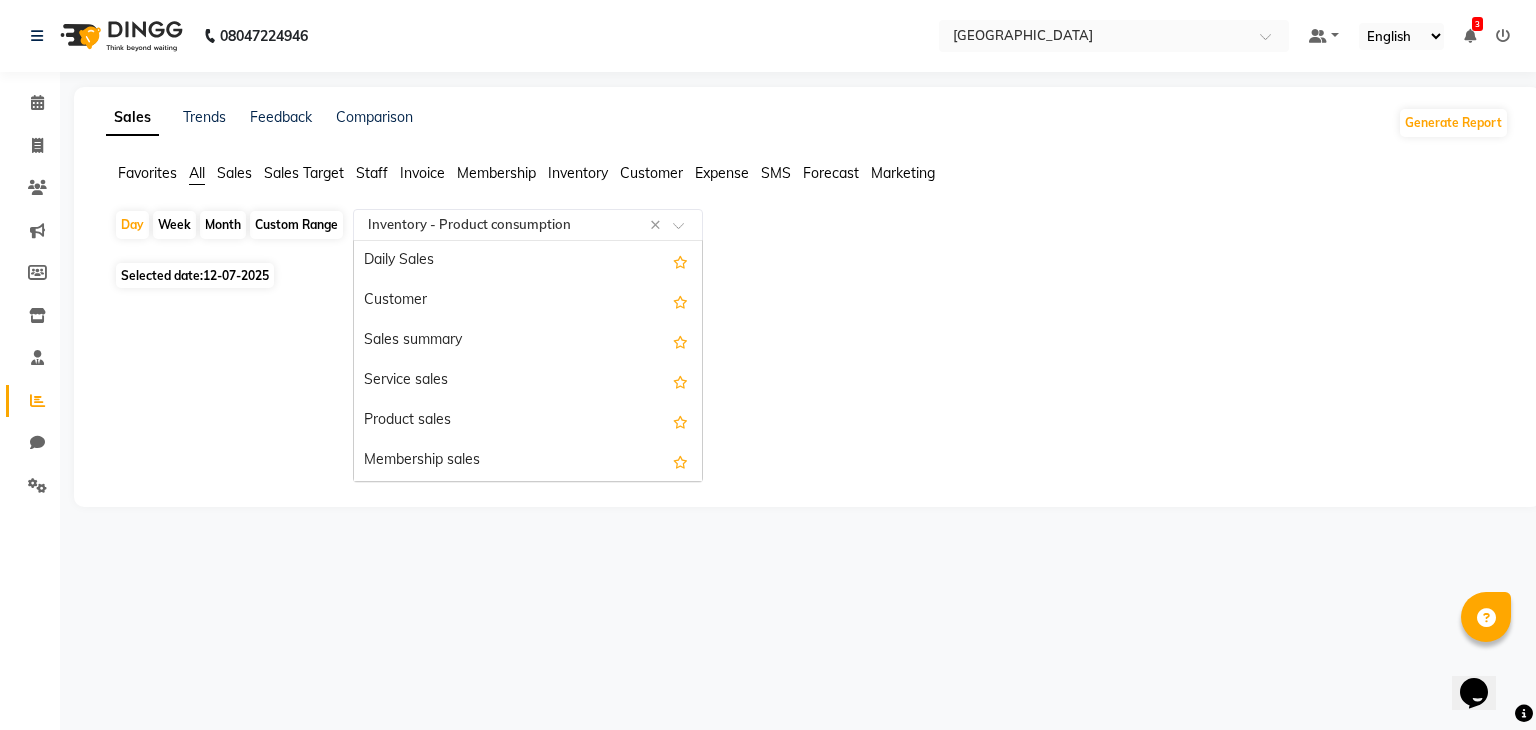 click 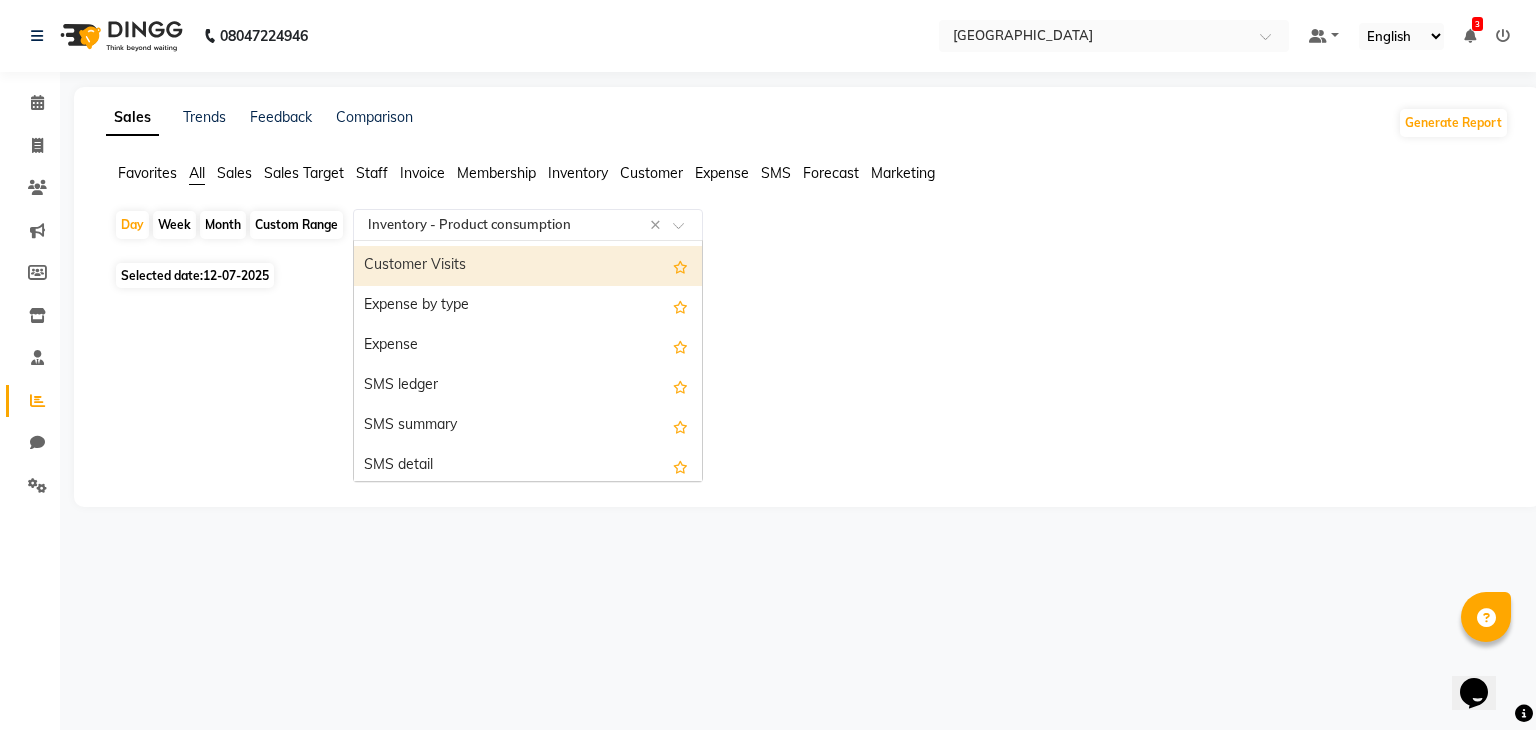 click on "Customer Visits" at bounding box center [528, 266] 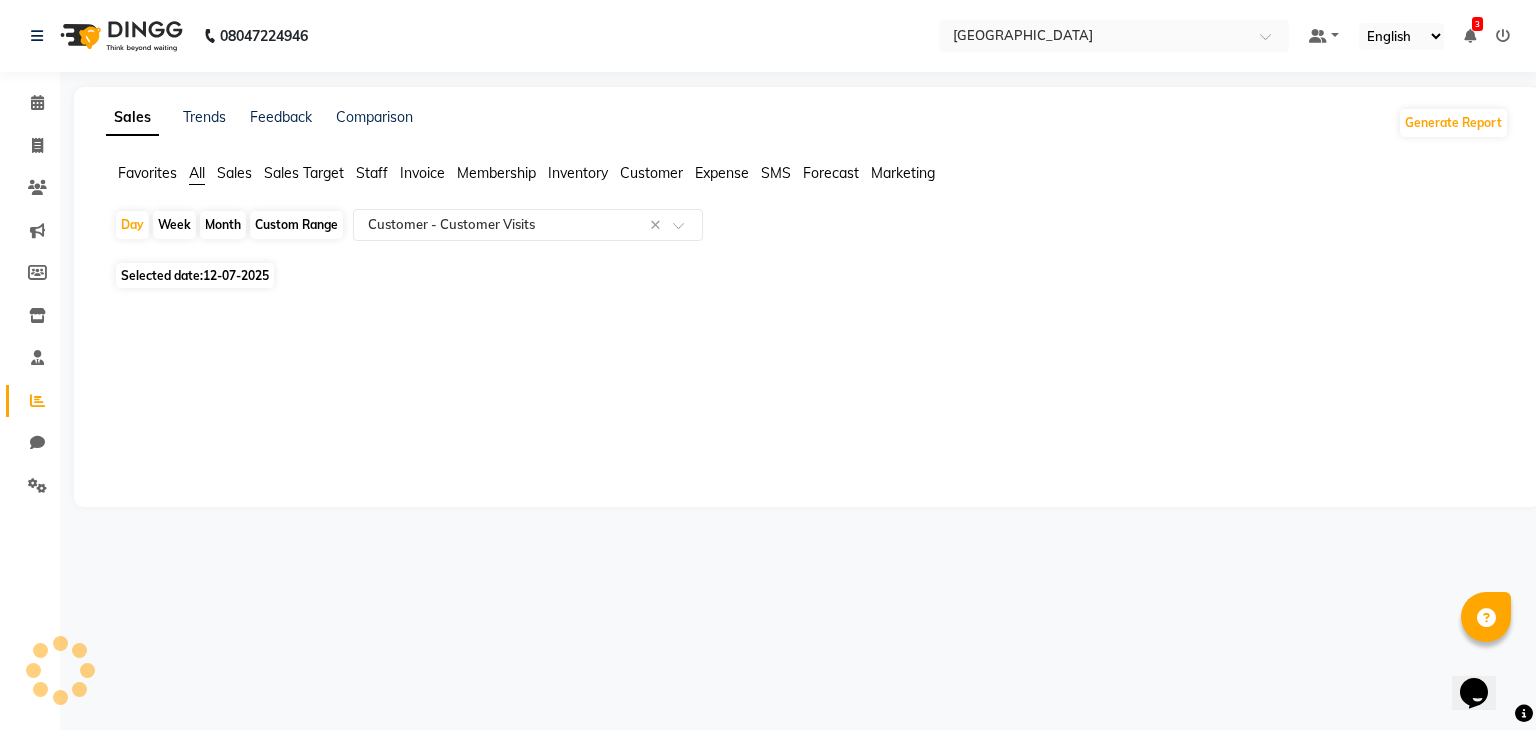 click on "Month" 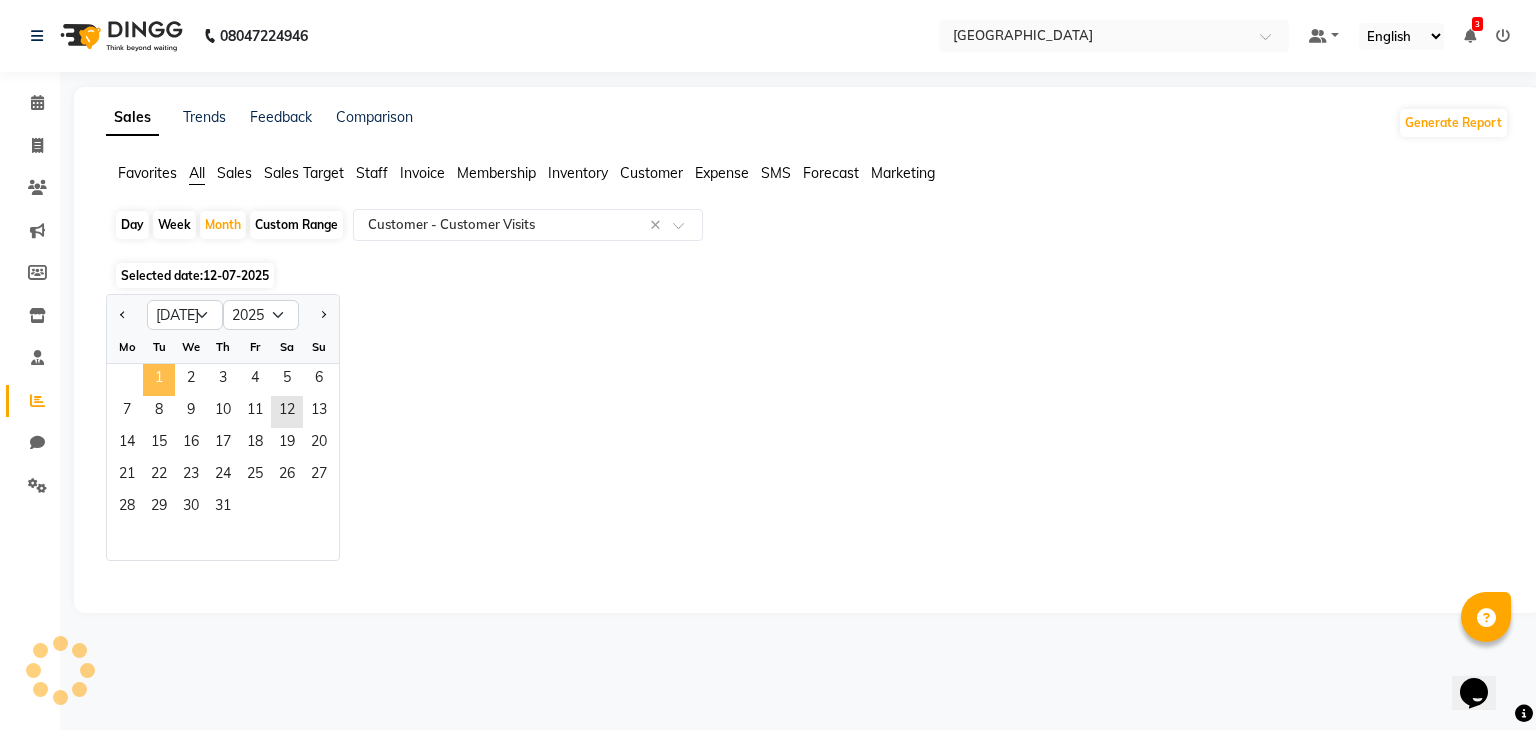click on "1" 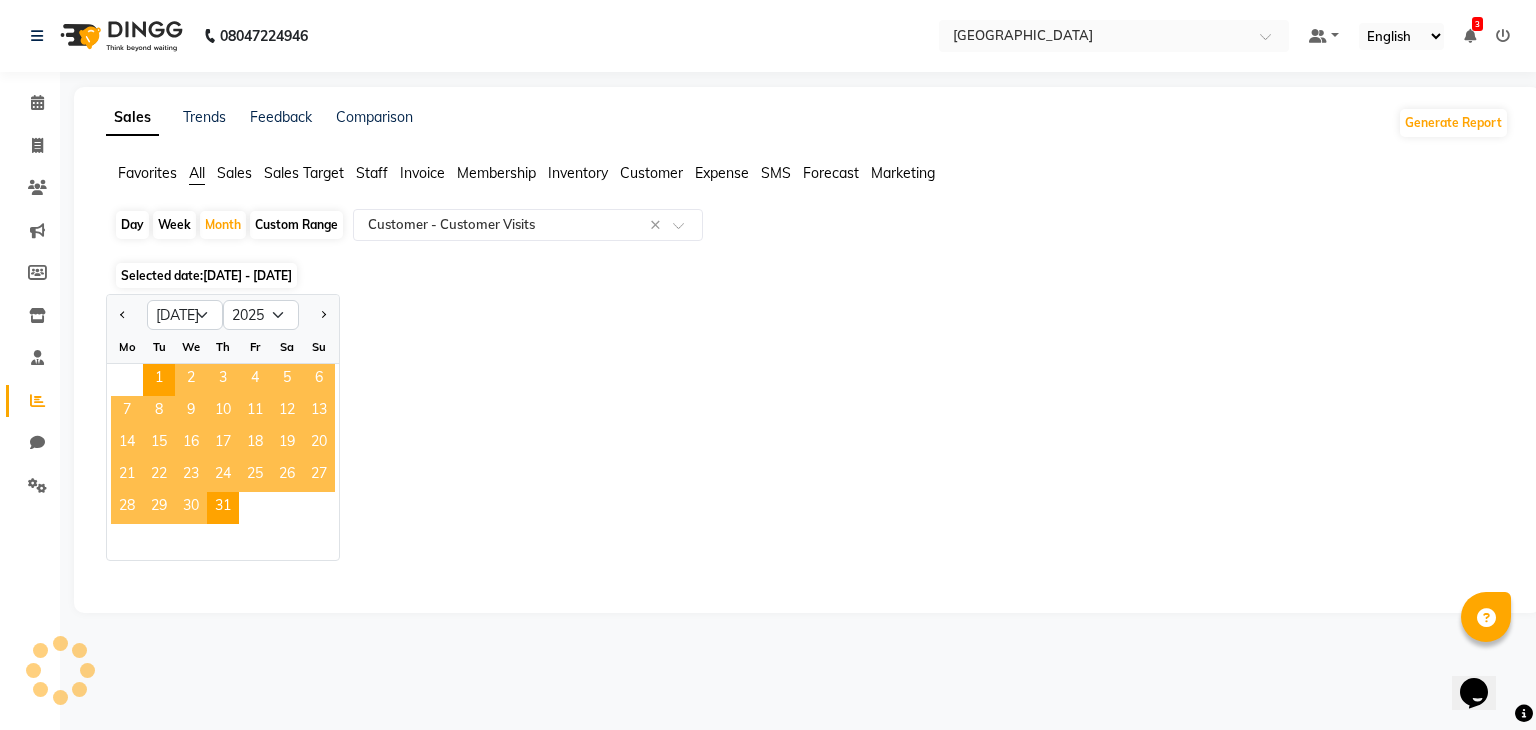 click on "Jan Feb Mar Apr May Jun [DATE] Aug Sep Oct Nov [DATE] 2016 2017 2018 2019 2020 2021 2022 2023 2024 2025 2026 2027 2028 2029 2030 2031 2032 2033 2034 2035 Mo Tu We Th Fr Sa Su  1   2   3   4   5   6   7   8   9   10   11   12   13   14   15   16   17   18   19   20   21   22   23   24   25   26   27   28   29   30   31" 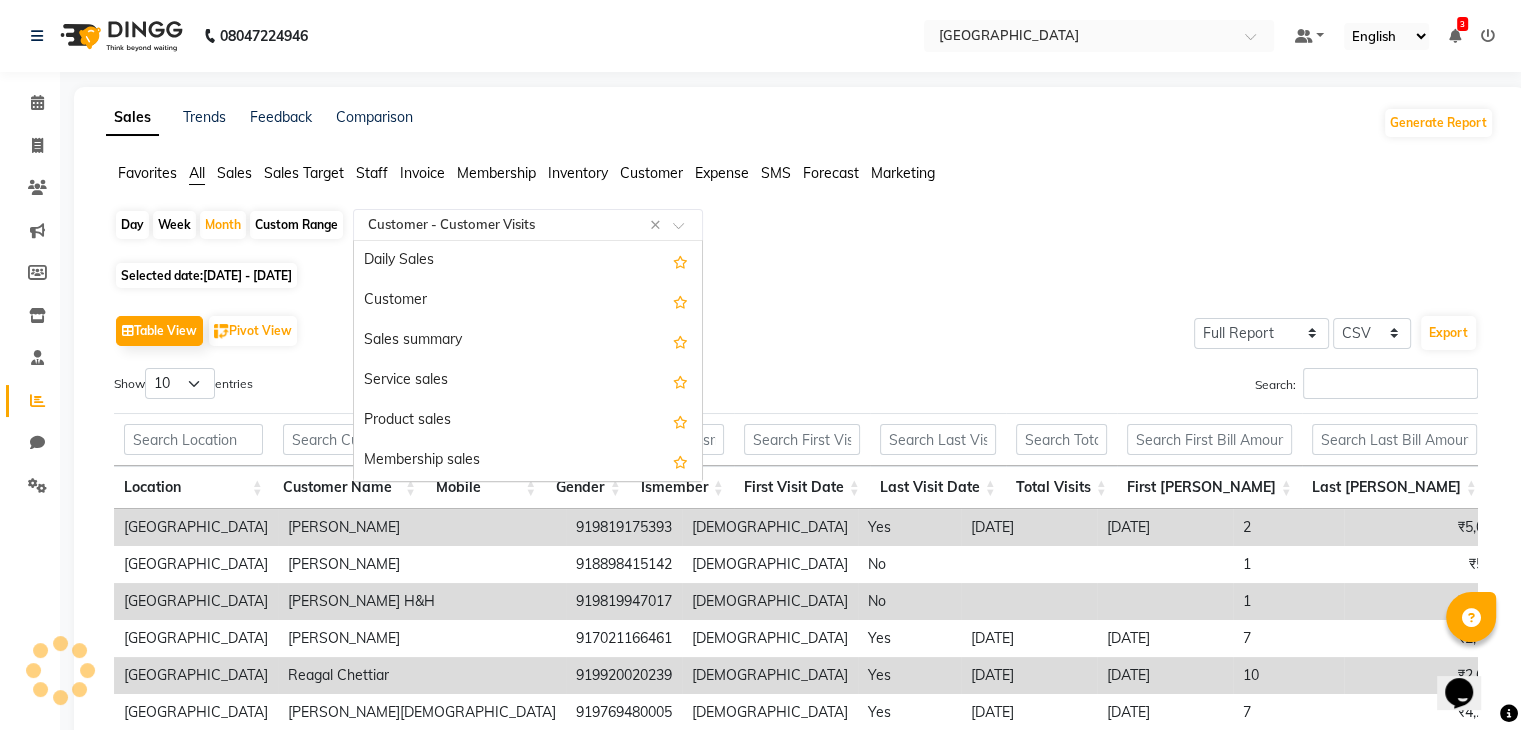 click 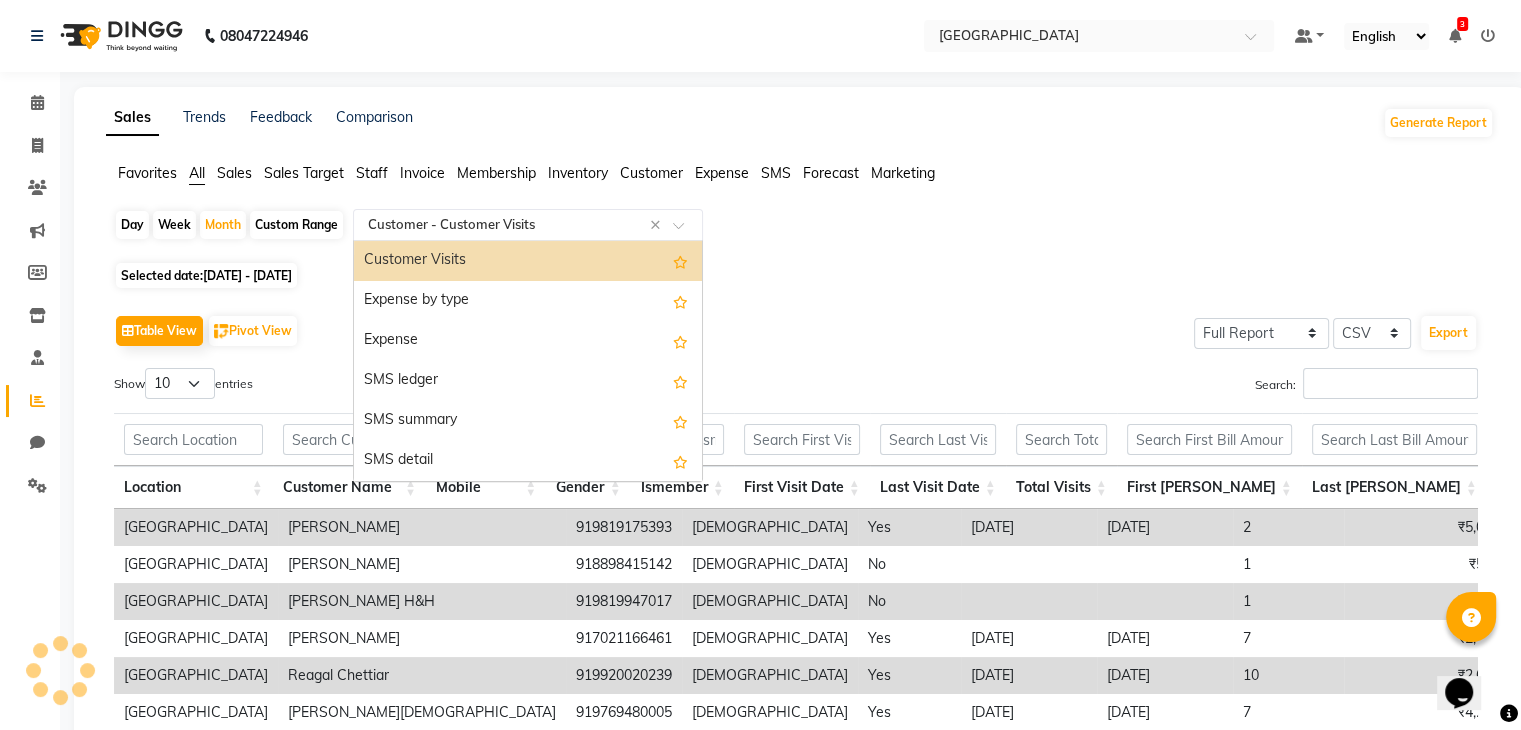 click on "Customer Visits" at bounding box center [528, 261] 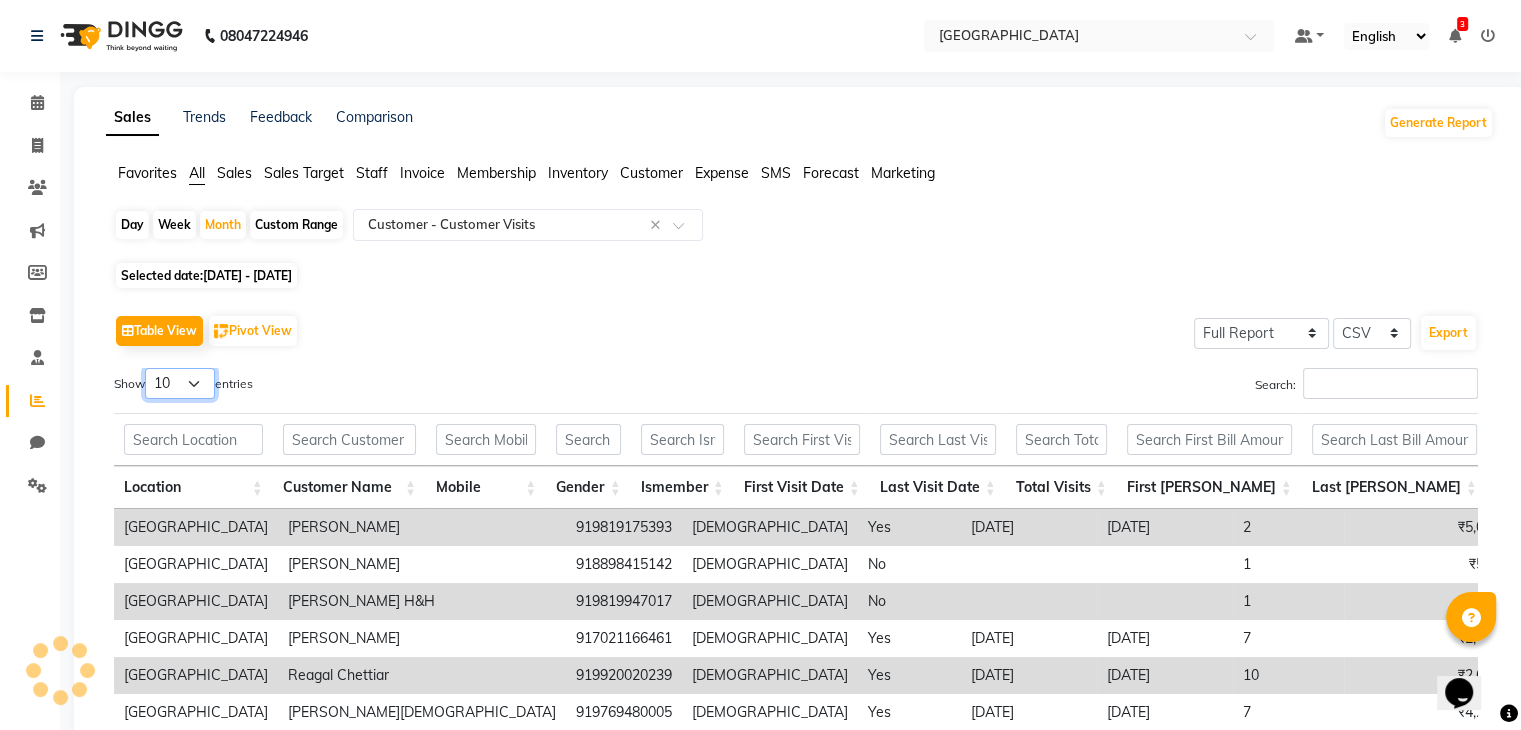 click on "10 25 50 100" at bounding box center [180, 383] 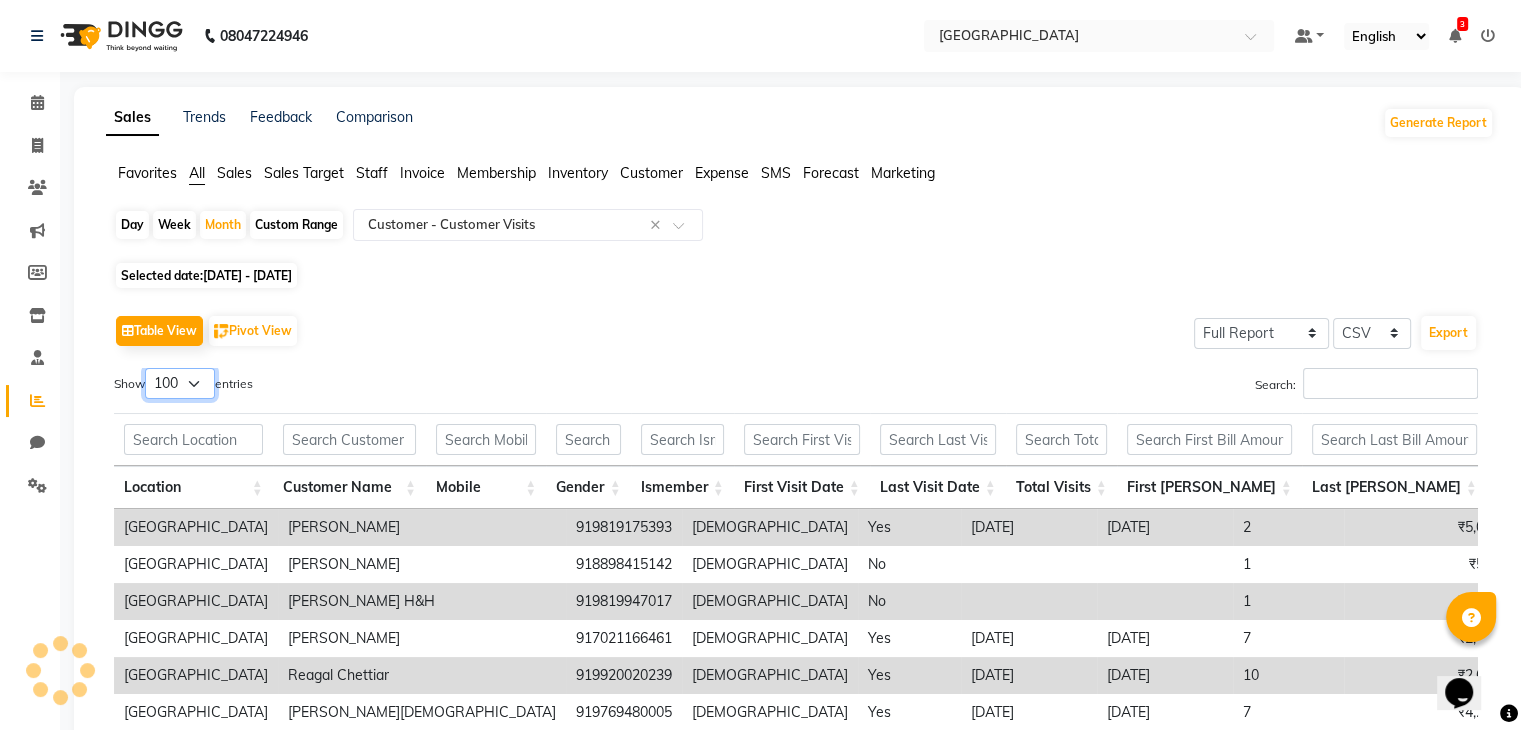 click on "10 25 50 100" at bounding box center (180, 383) 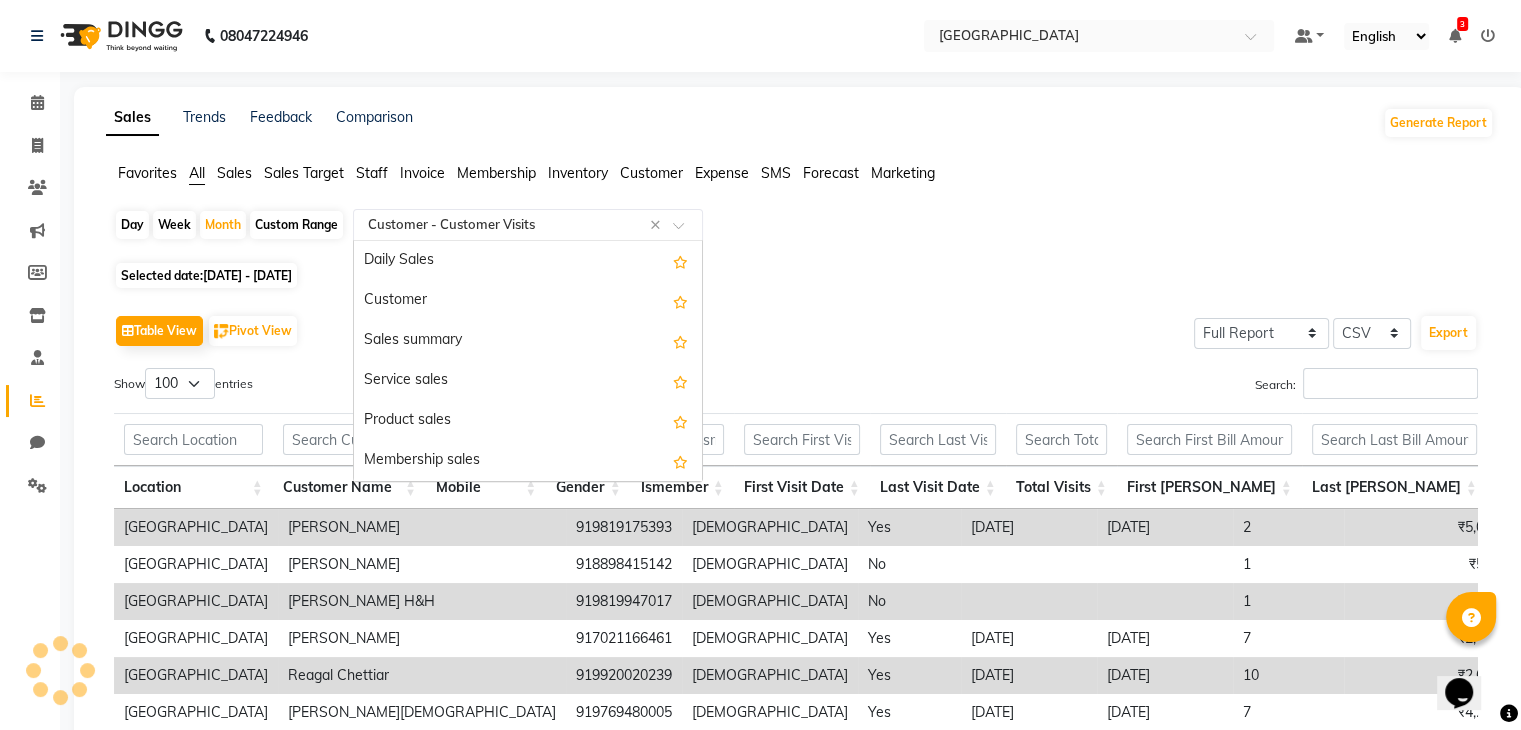 click on "Select Report Type × Customer -  Customer Visits ×" 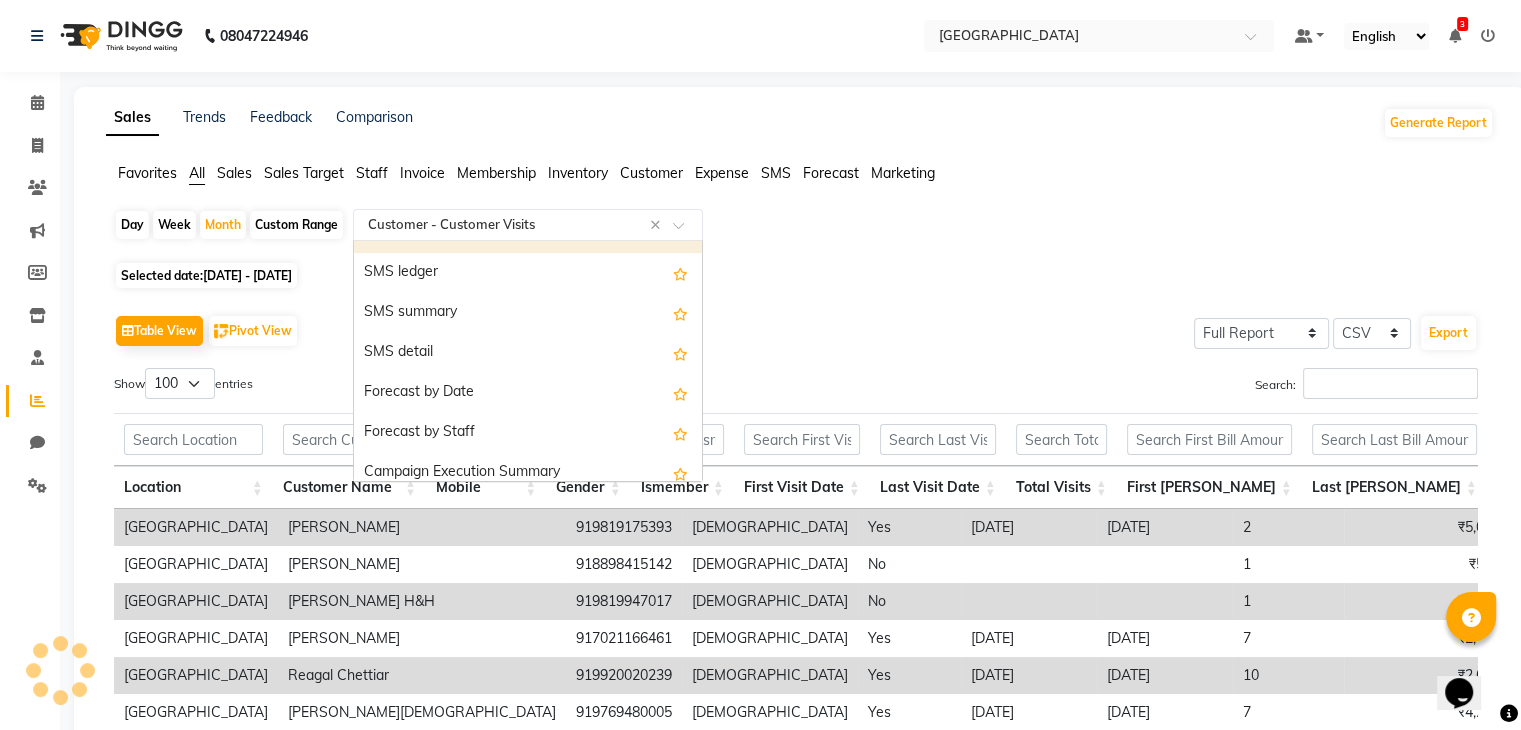 scroll, scrollTop: 3920, scrollLeft: 0, axis: vertical 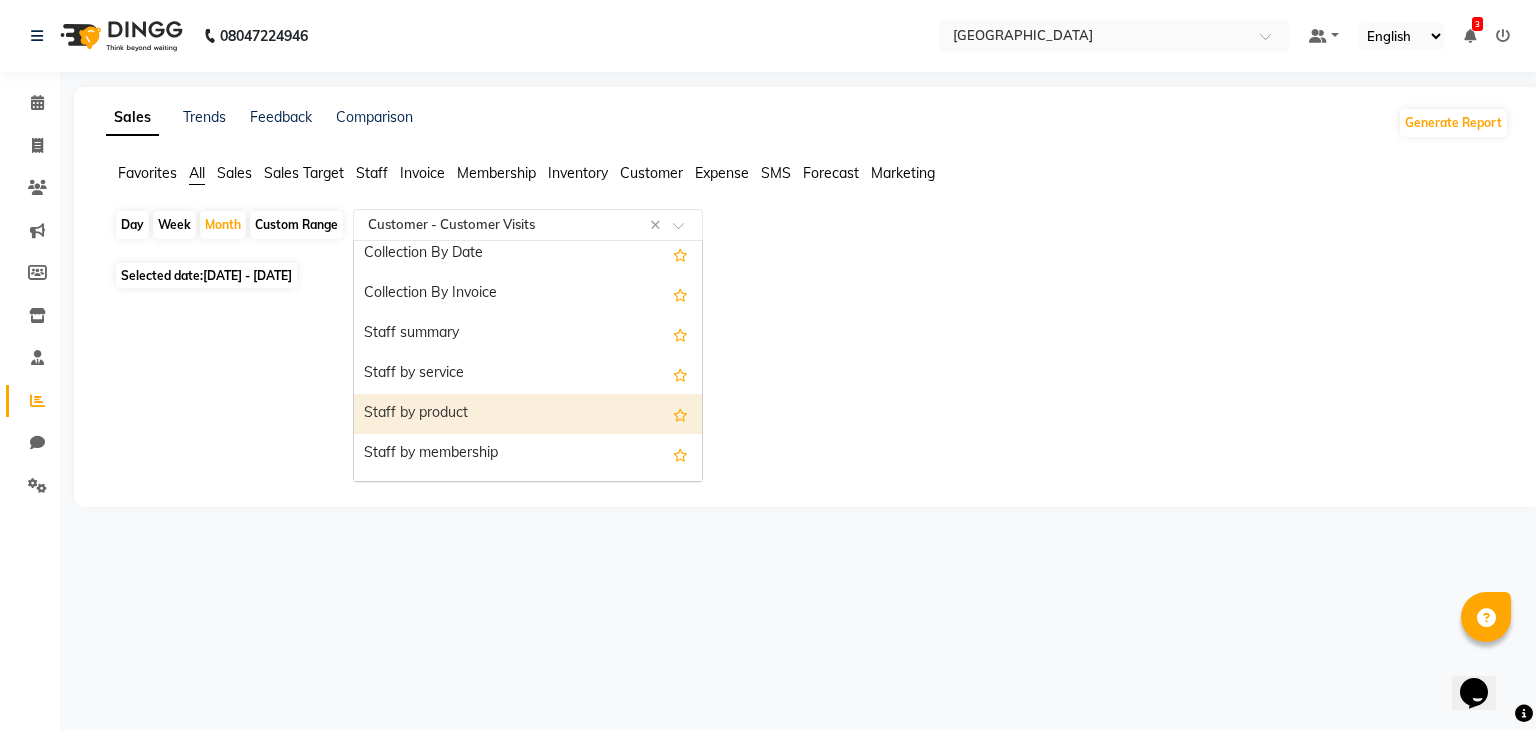 click on "Staff by product" at bounding box center [528, 414] 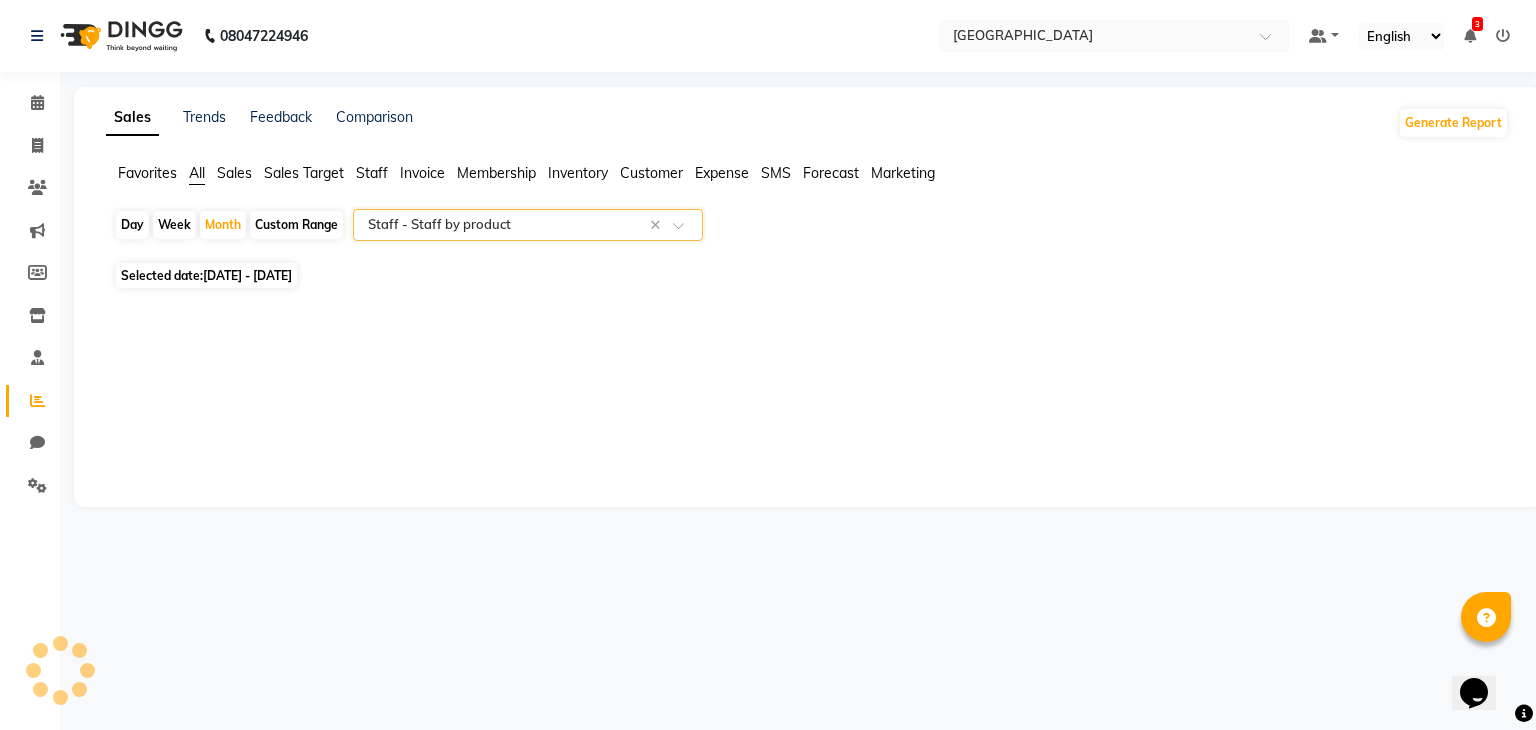 select on "full_report" 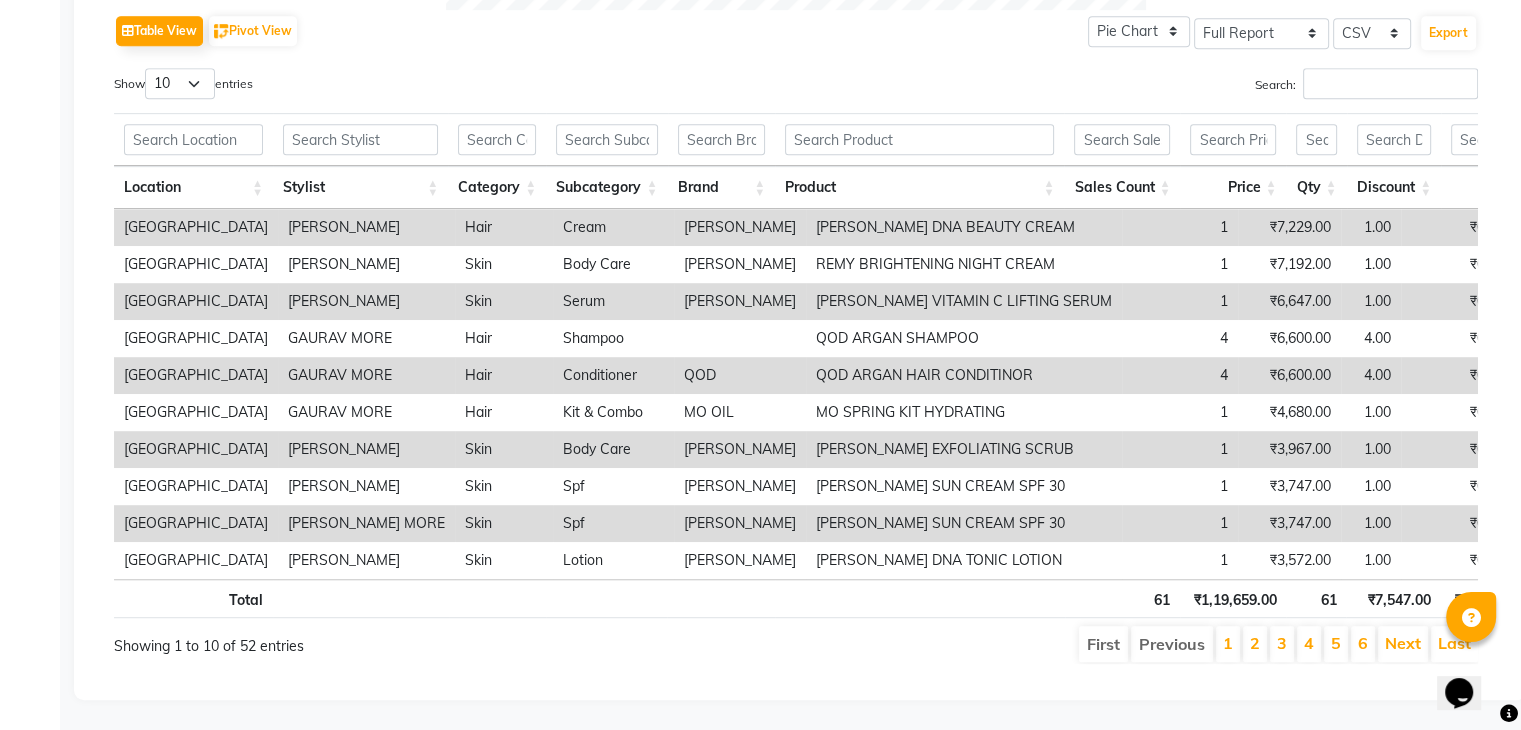 scroll, scrollTop: 1052, scrollLeft: 0, axis: vertical 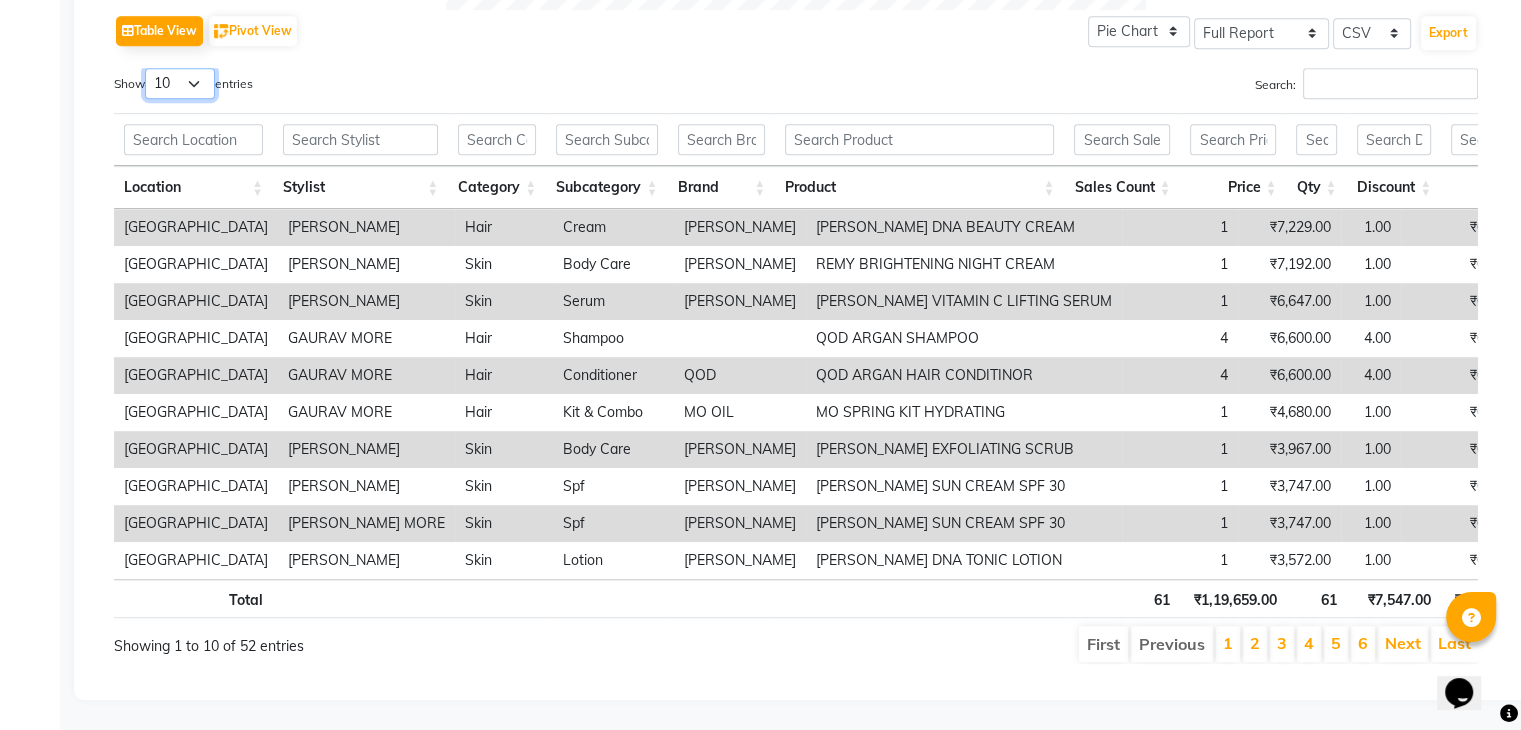 click on "10 25 50 100" at bounding box center [180, 83] 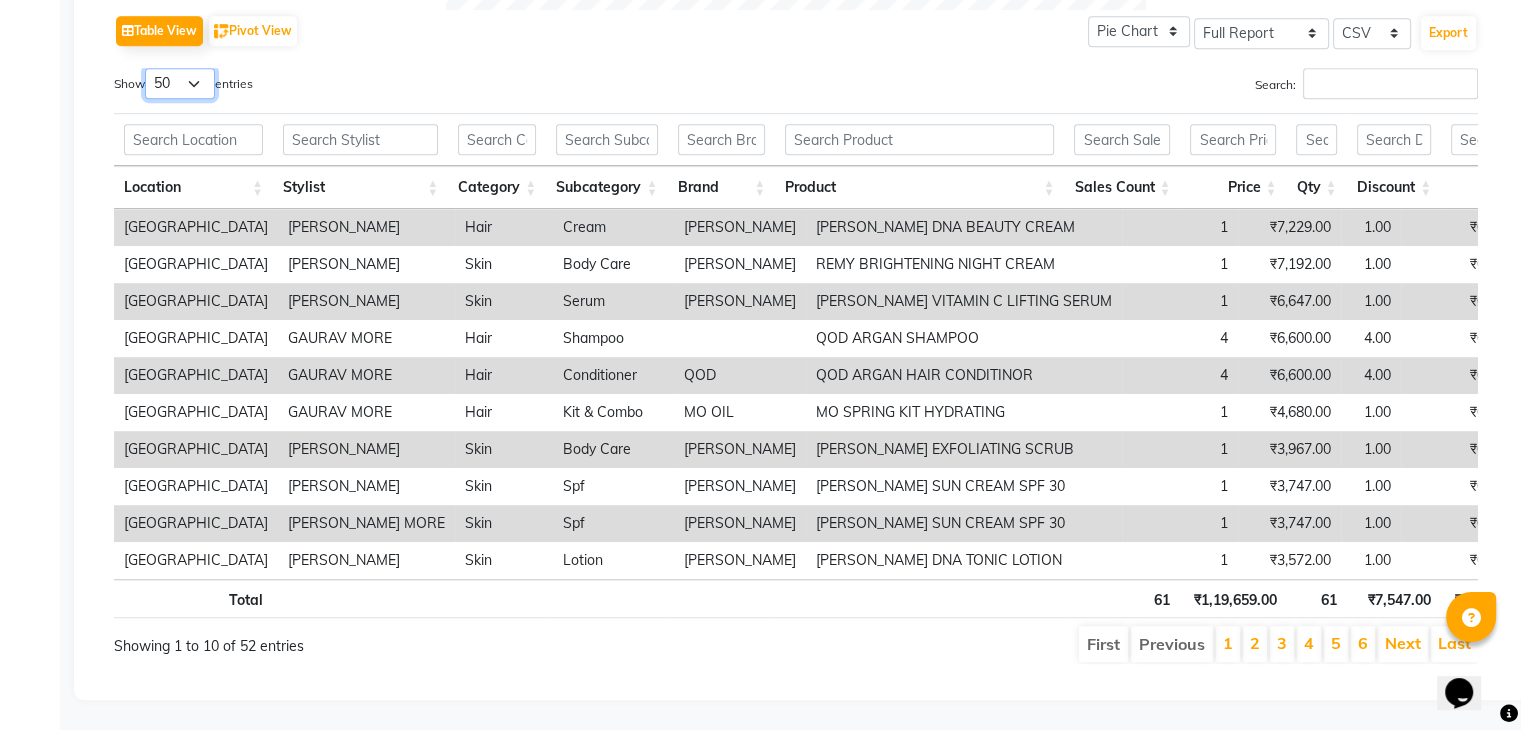 click on "10 25 50 100" at bounding box center [180, 83] 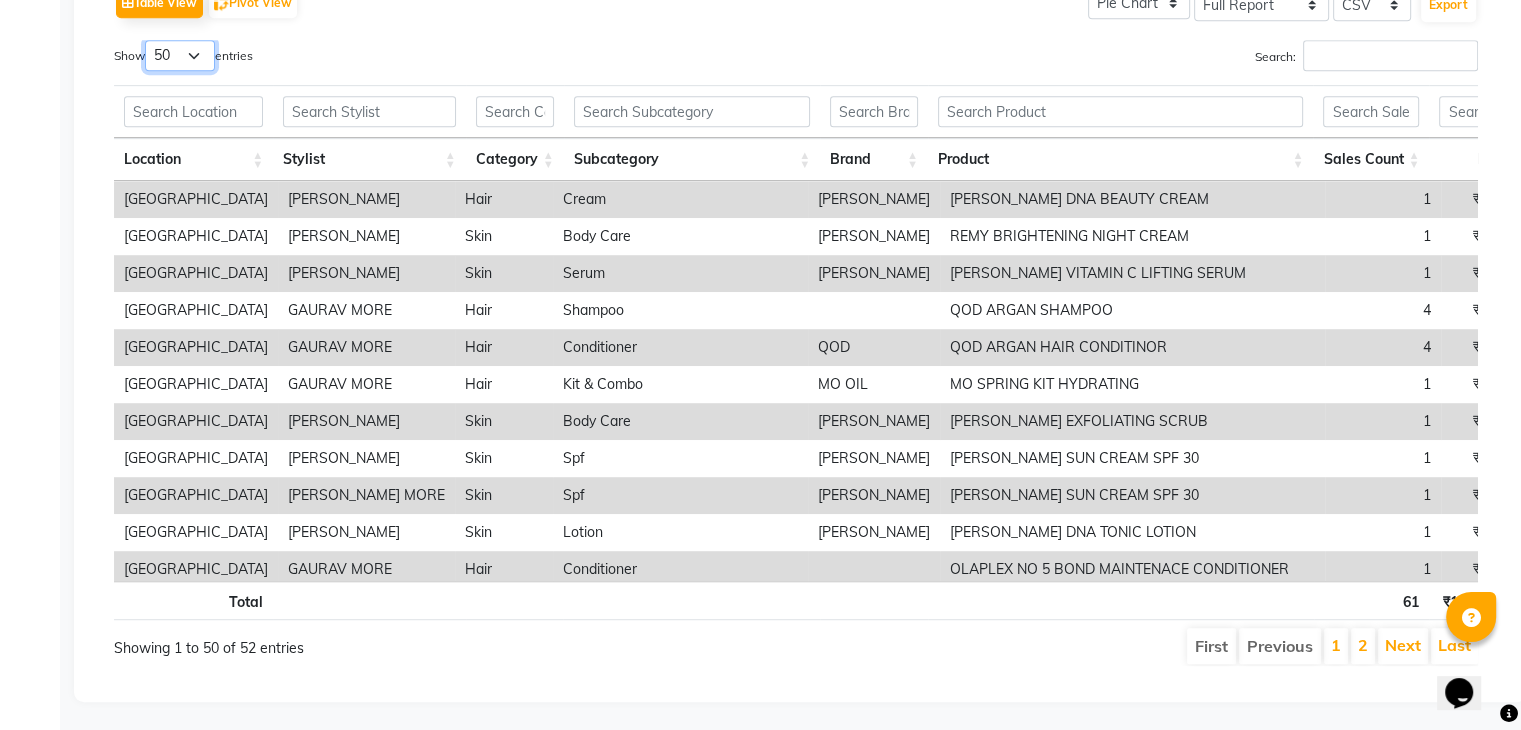 click on "10 25 50 100" at bounding box center (180, 55) 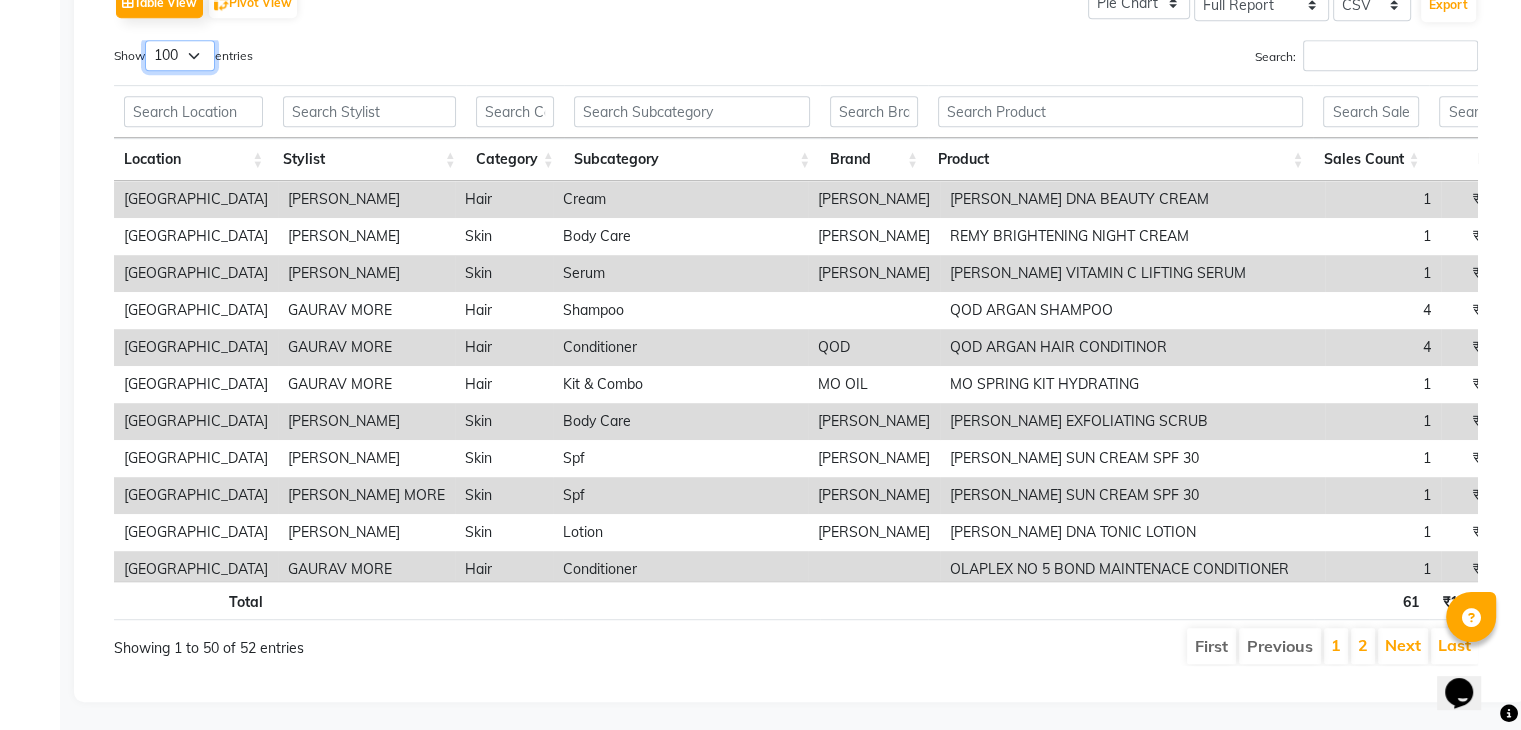 click on "10 25 50 100" at bounding box center (180, 55) 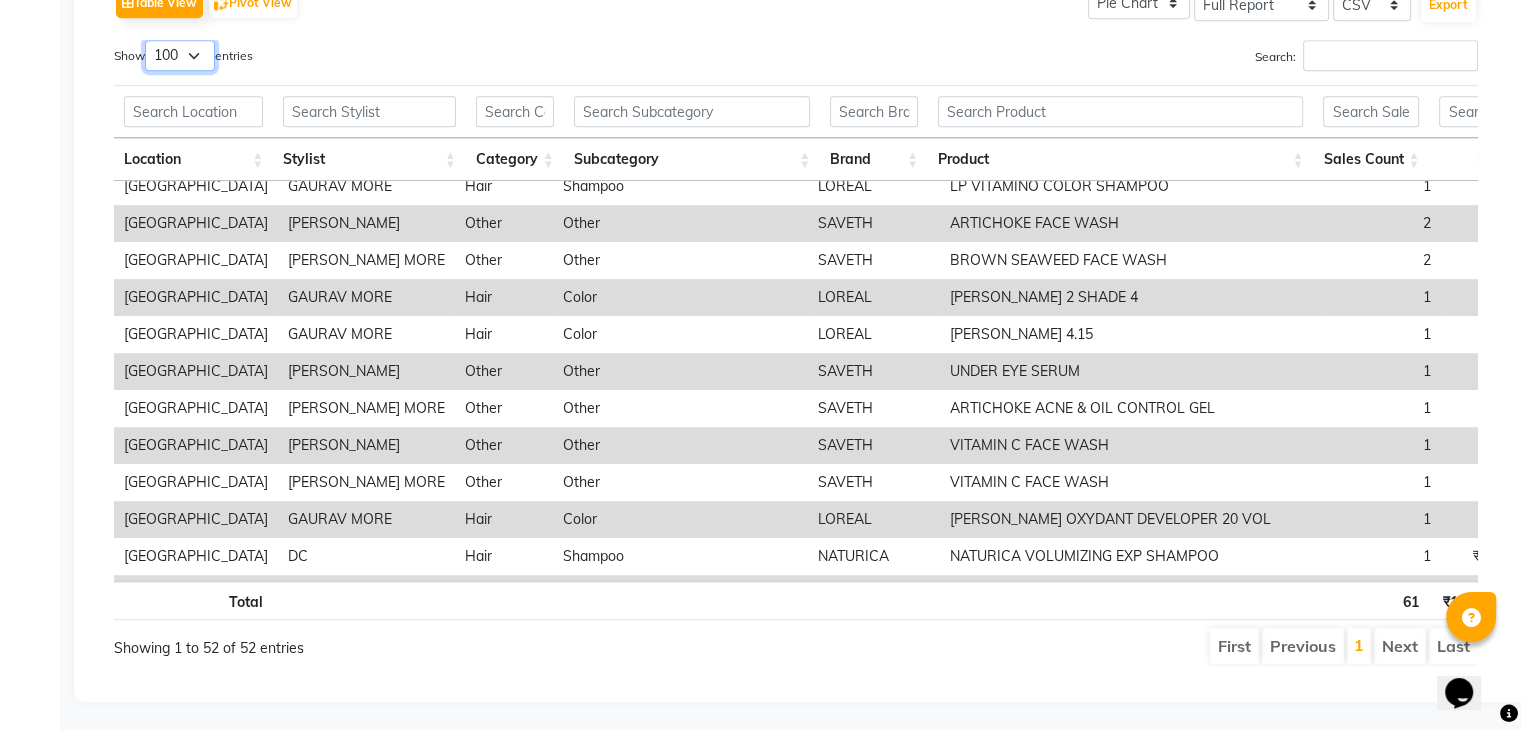 scroll, scrollTop: 1539, scrollLeft: 0, axis: vertical 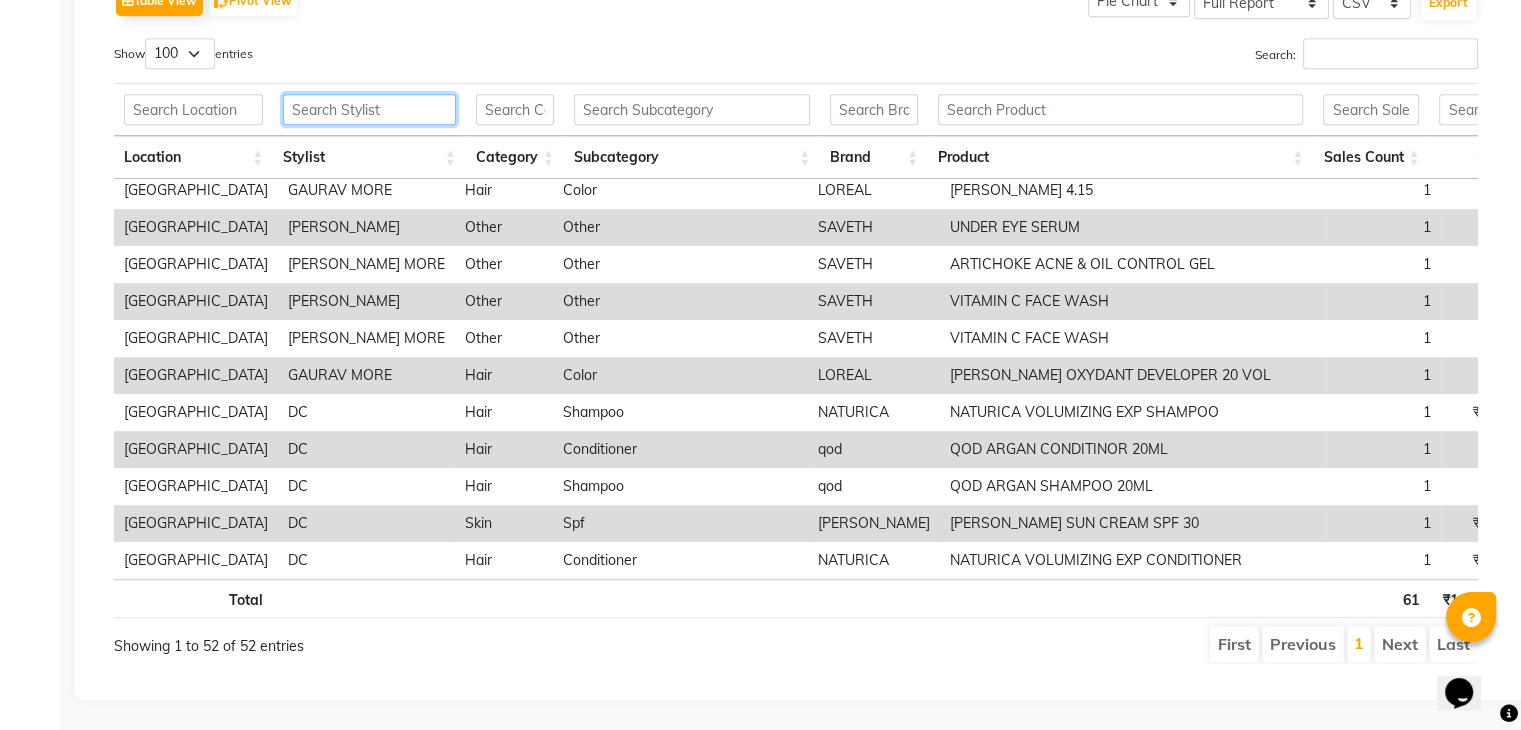 click at bounding box center [369, 109] 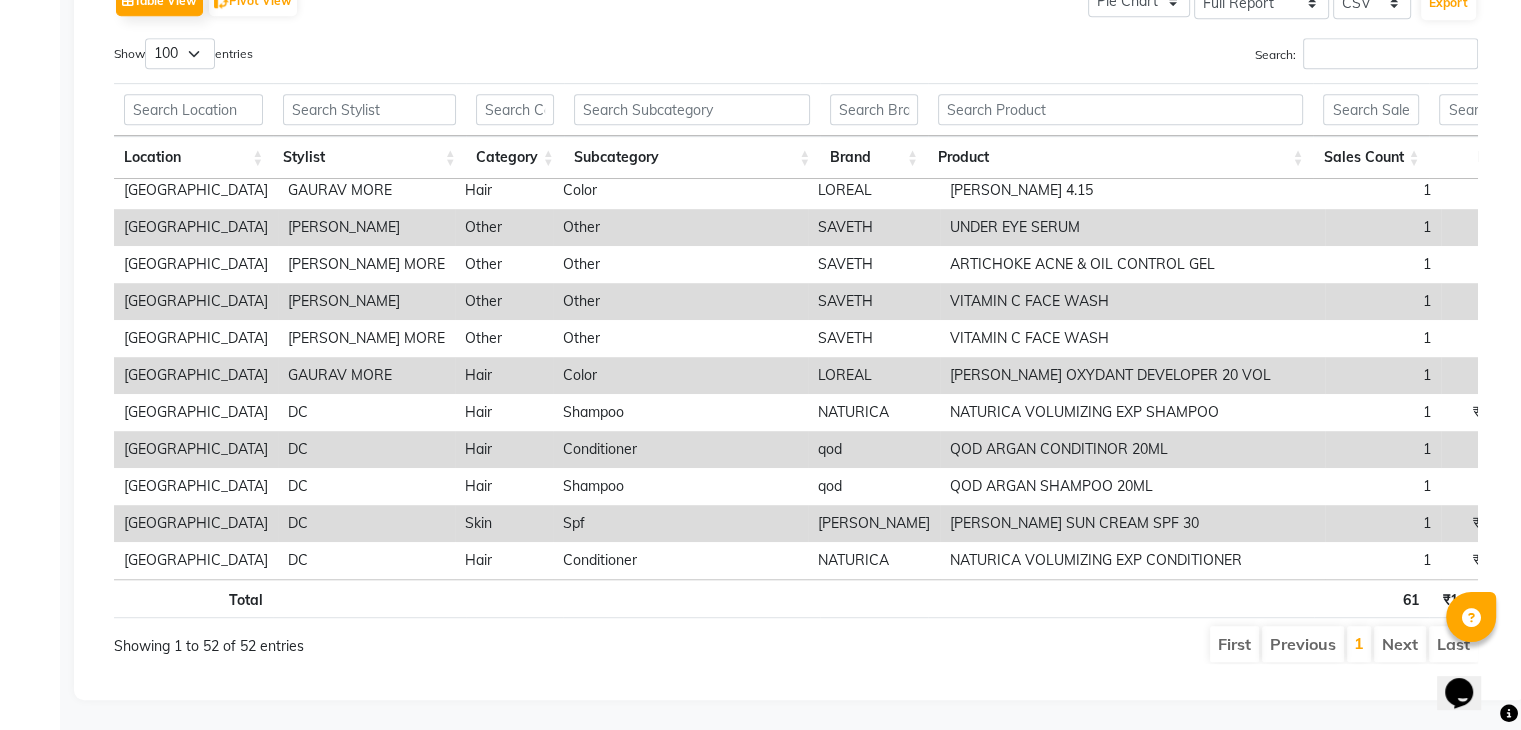 click on "Stylist" at bounding box center (369, 157) 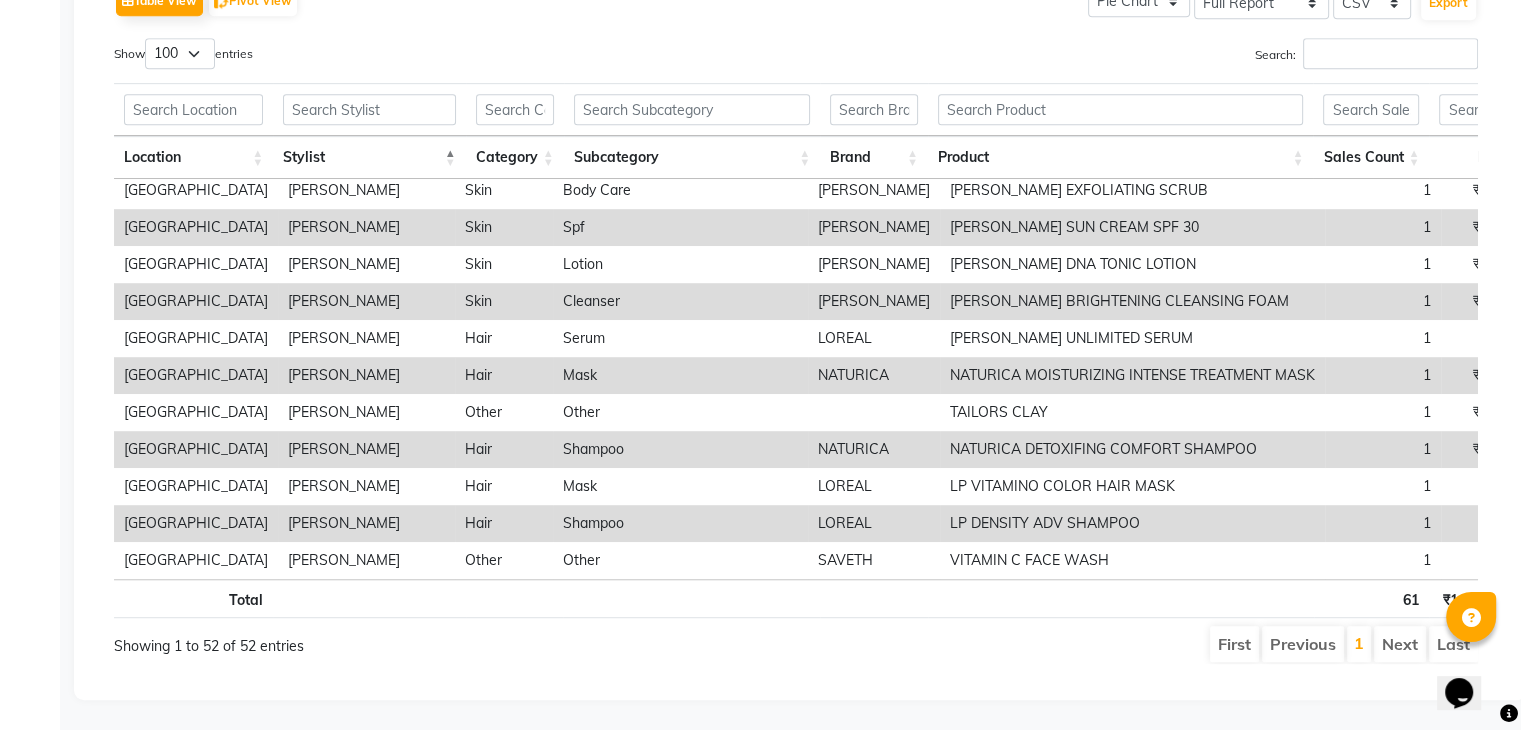 scroll, scrollTop: 0, scrollLeft: 0, axis: both 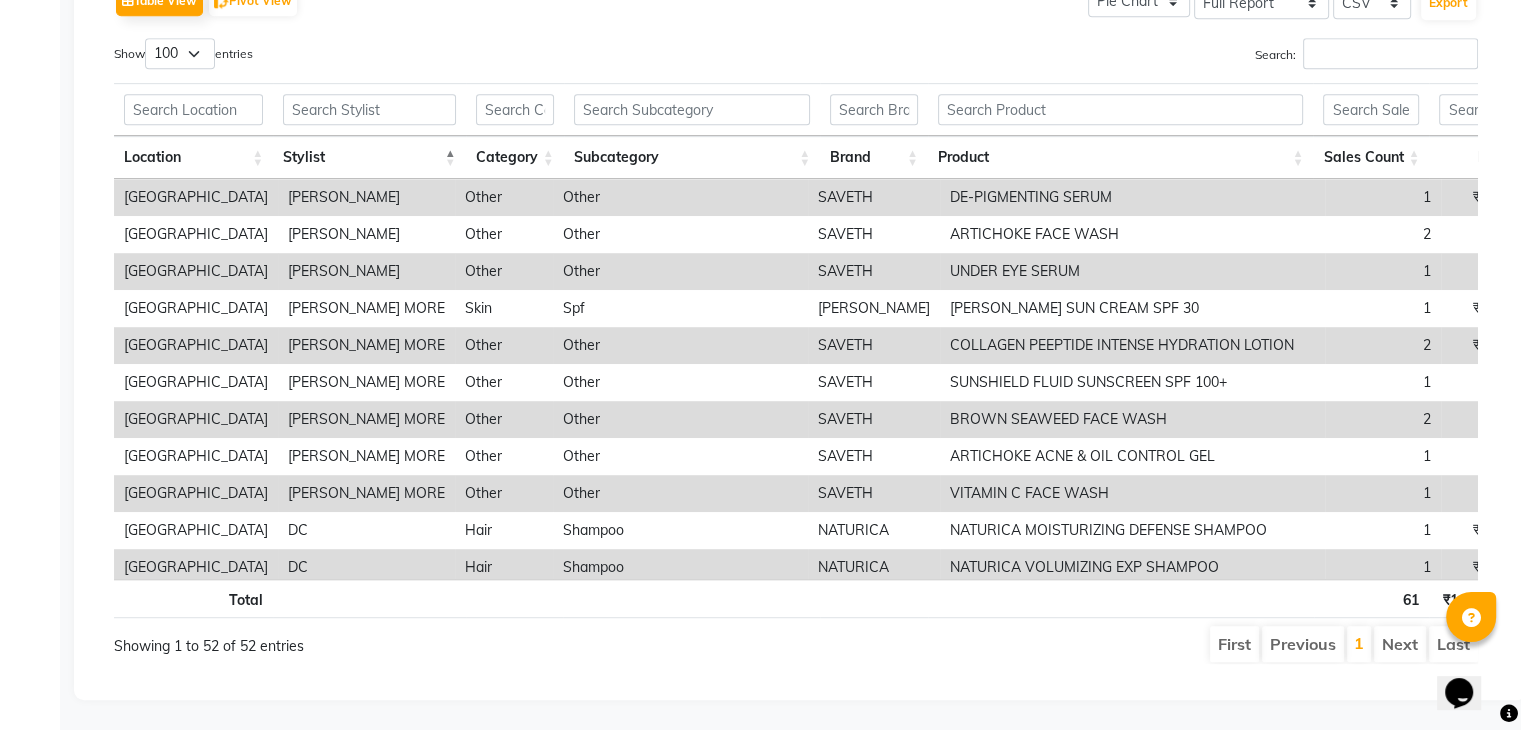 click on "[PERSON_NAME] MORE" at bounding box center [366, 345] 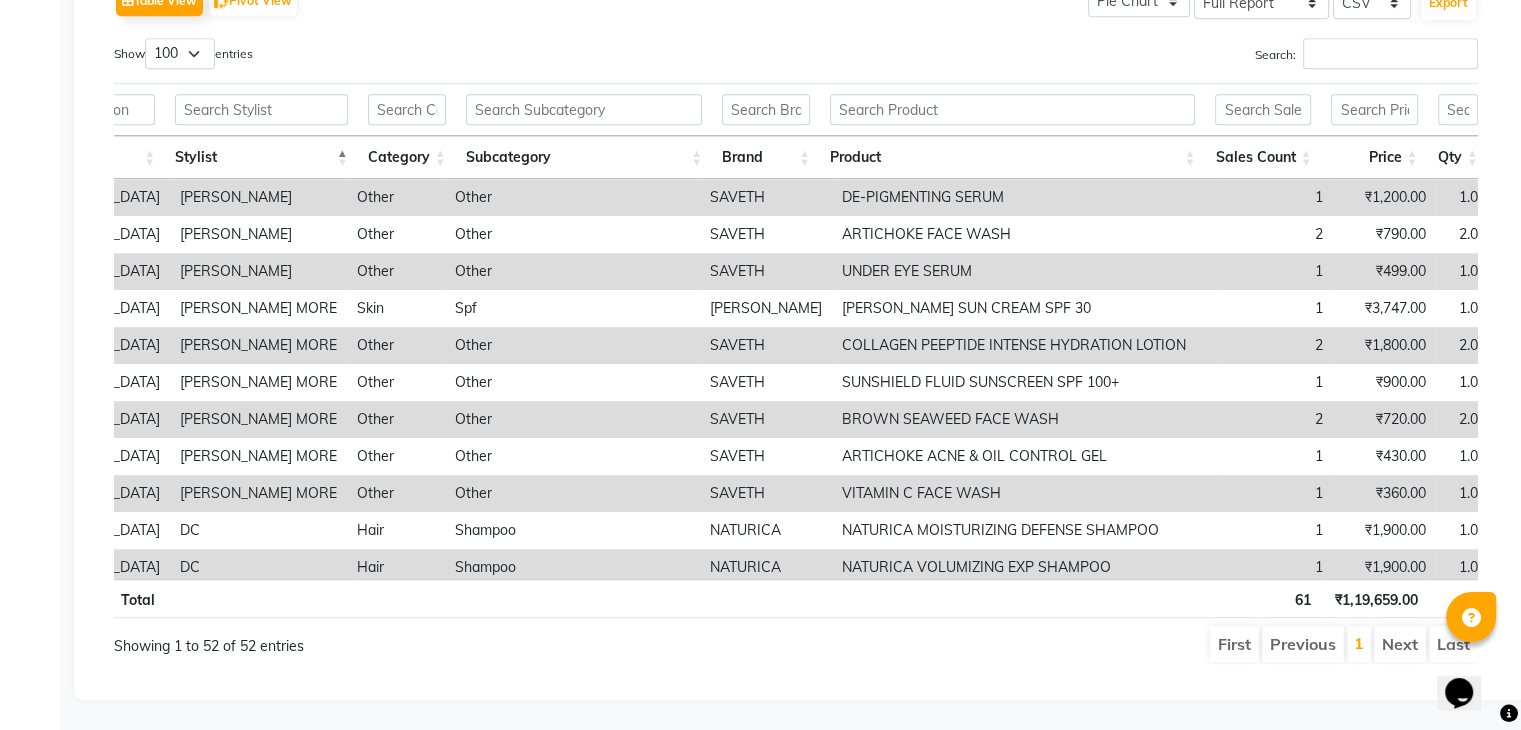 scroll, scrollTop: 0, scrollLeft: 180, axis: horizontal 